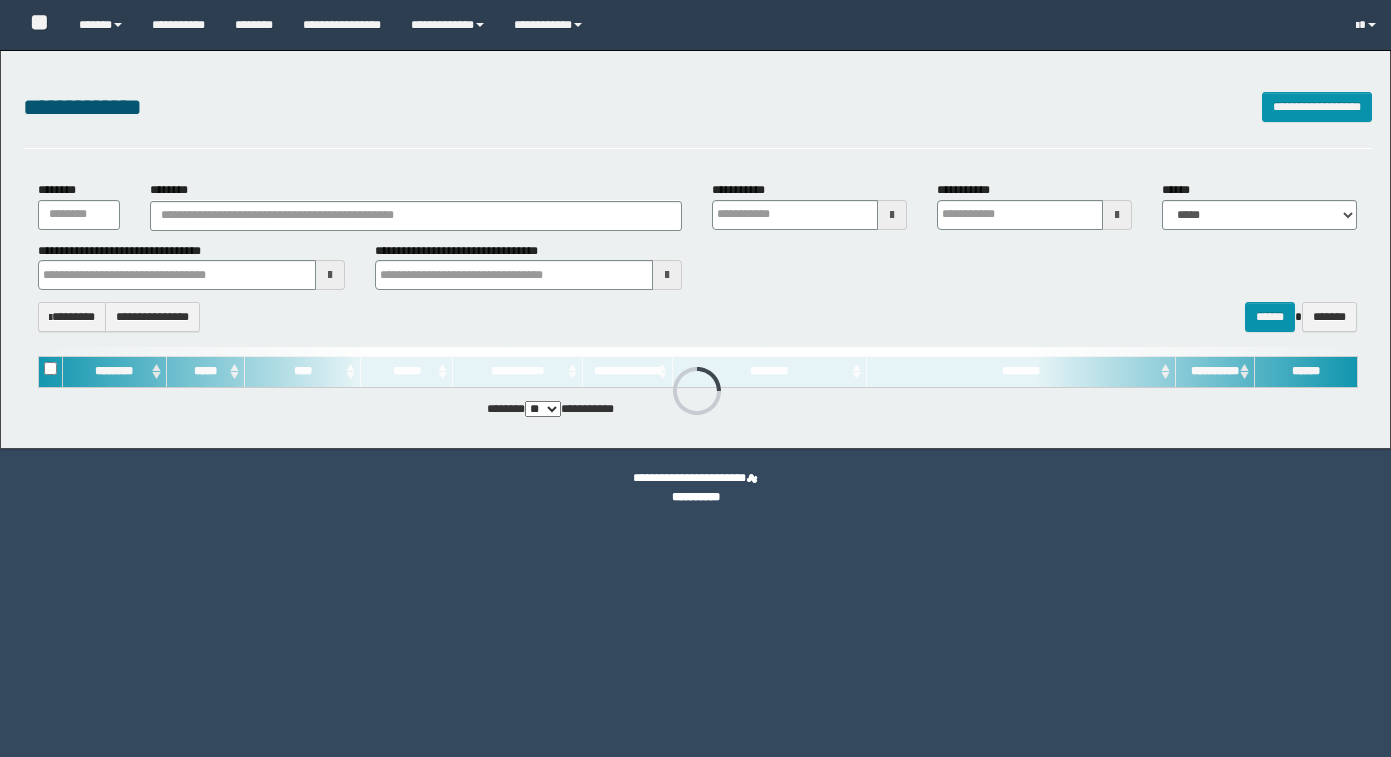 type on "**********" 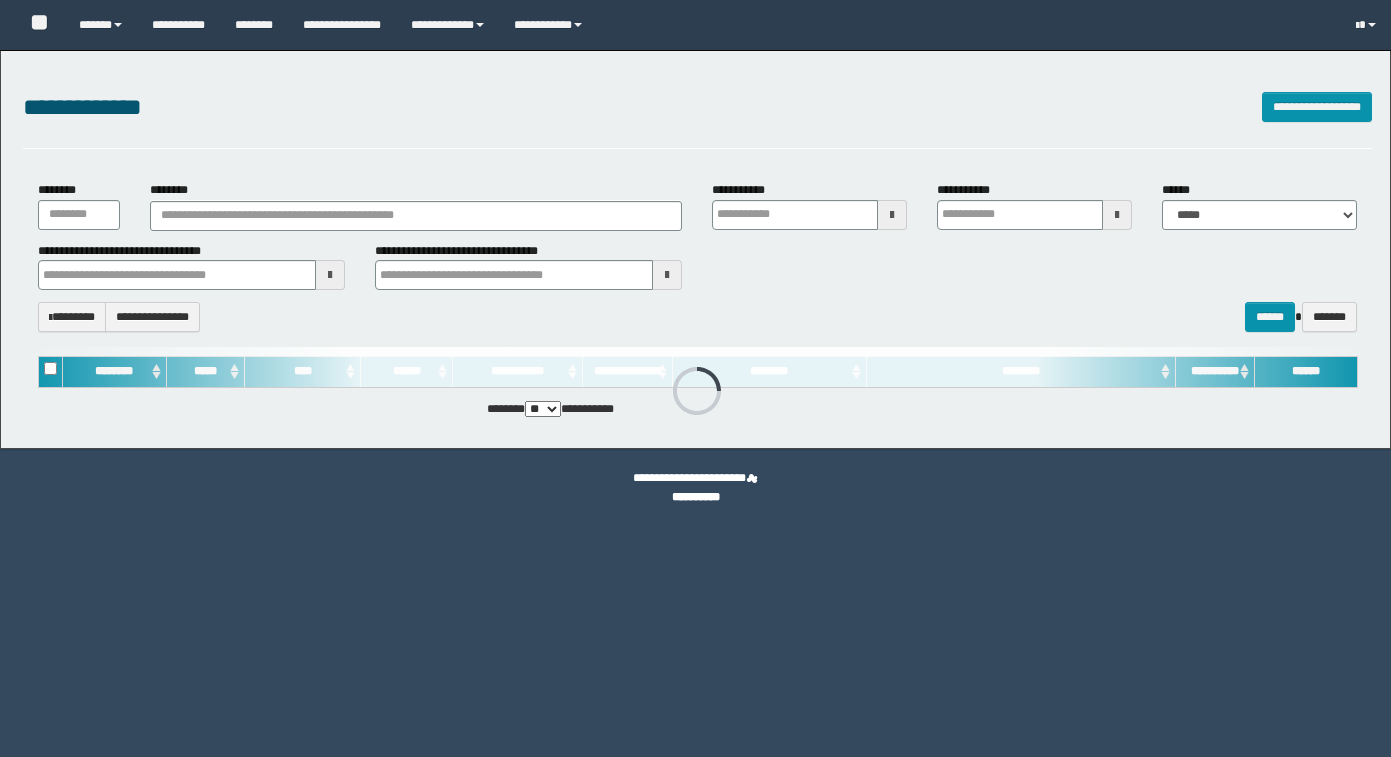 type on "**********" 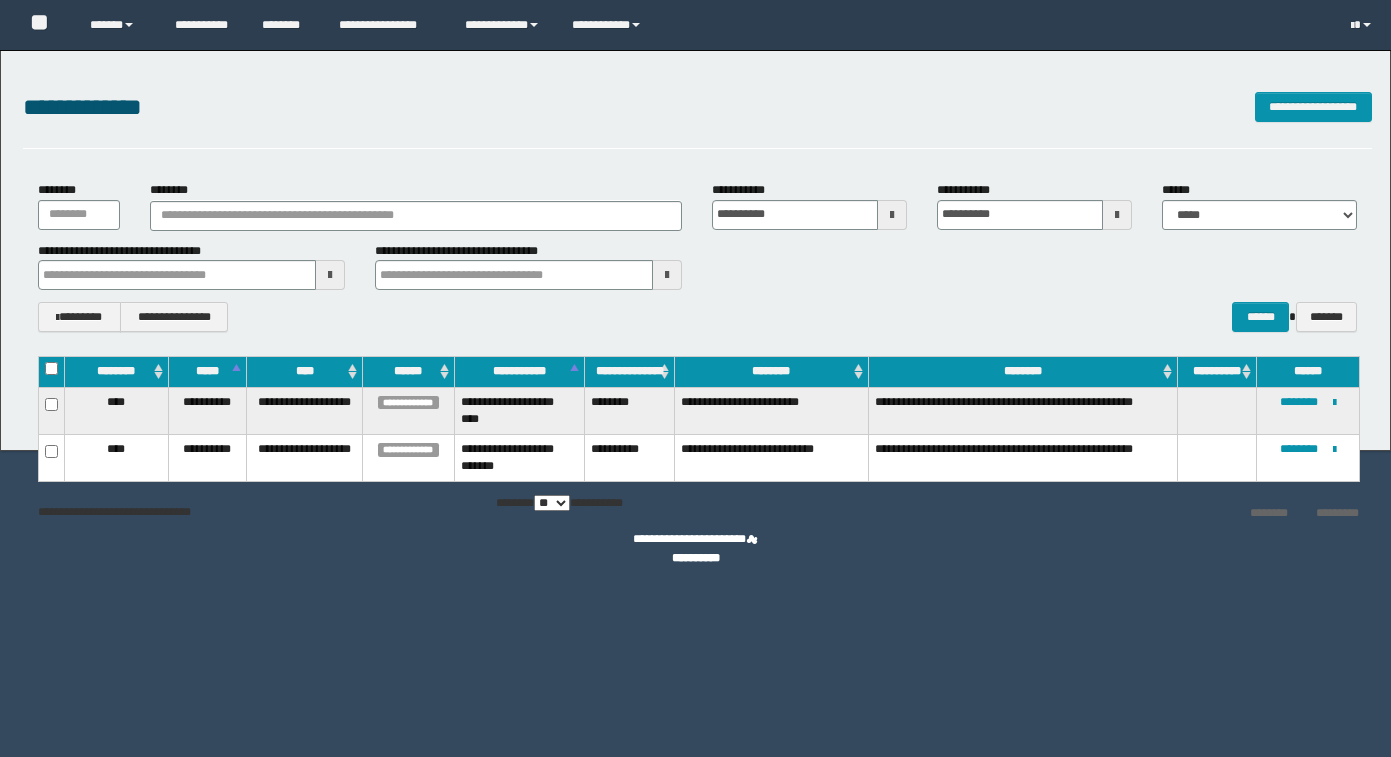 scroll, scrollTop: 0, scrollLeft: 0, axis: both 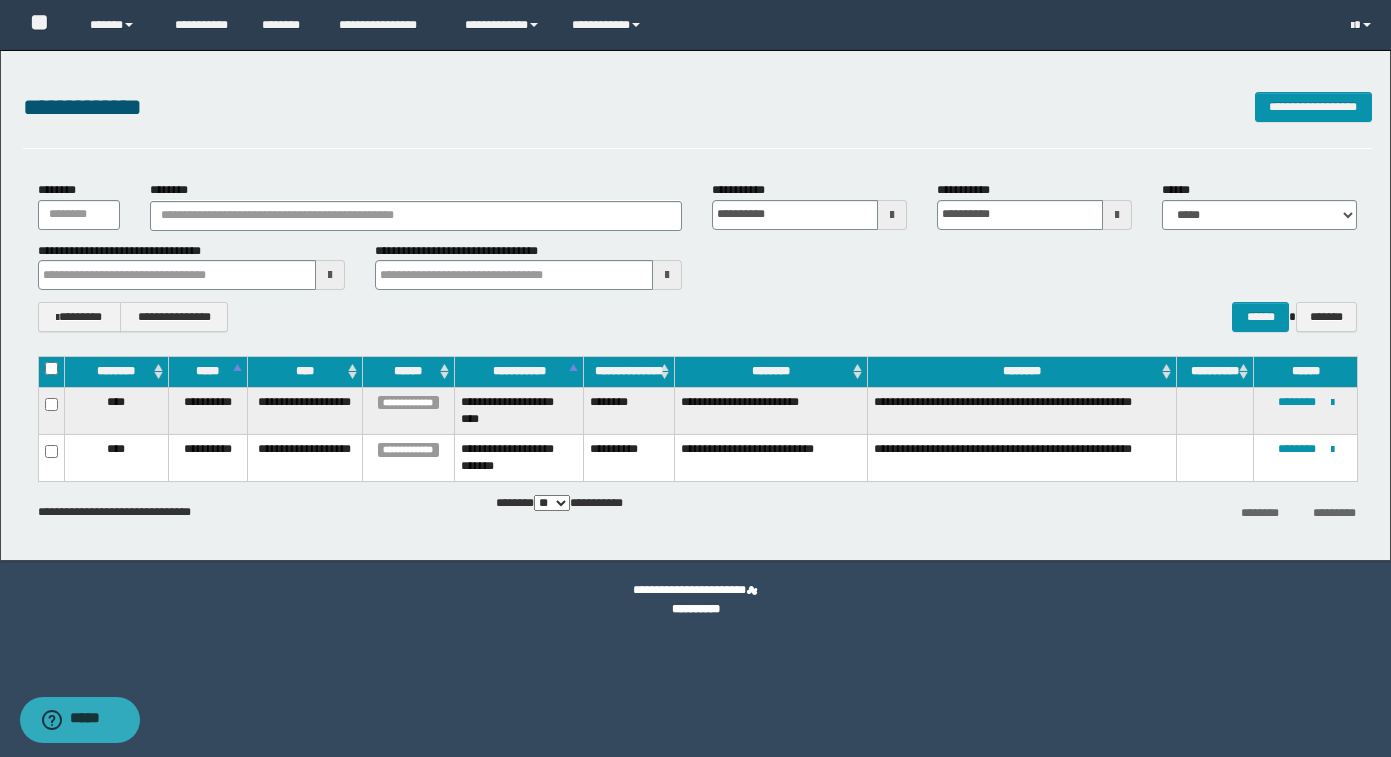 click at bounding box center [51, 457] 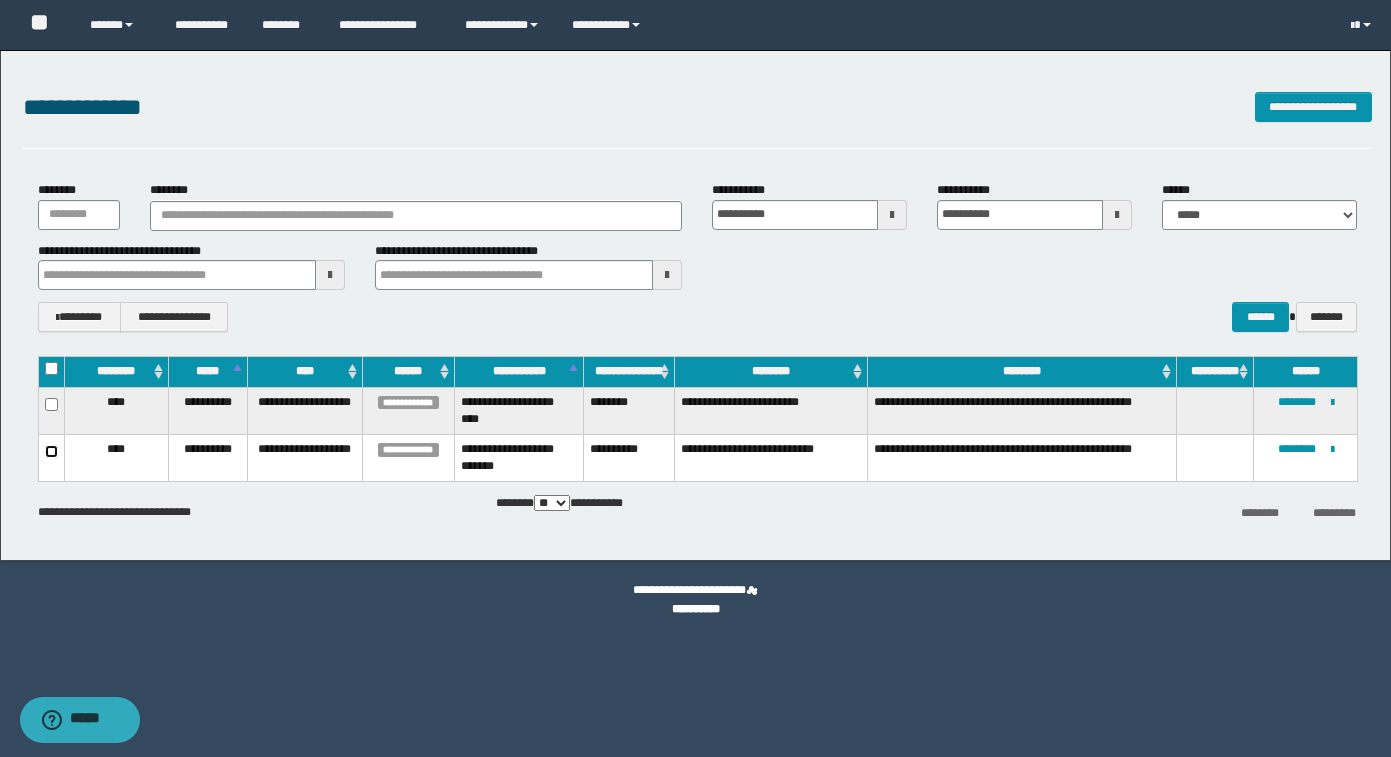 type 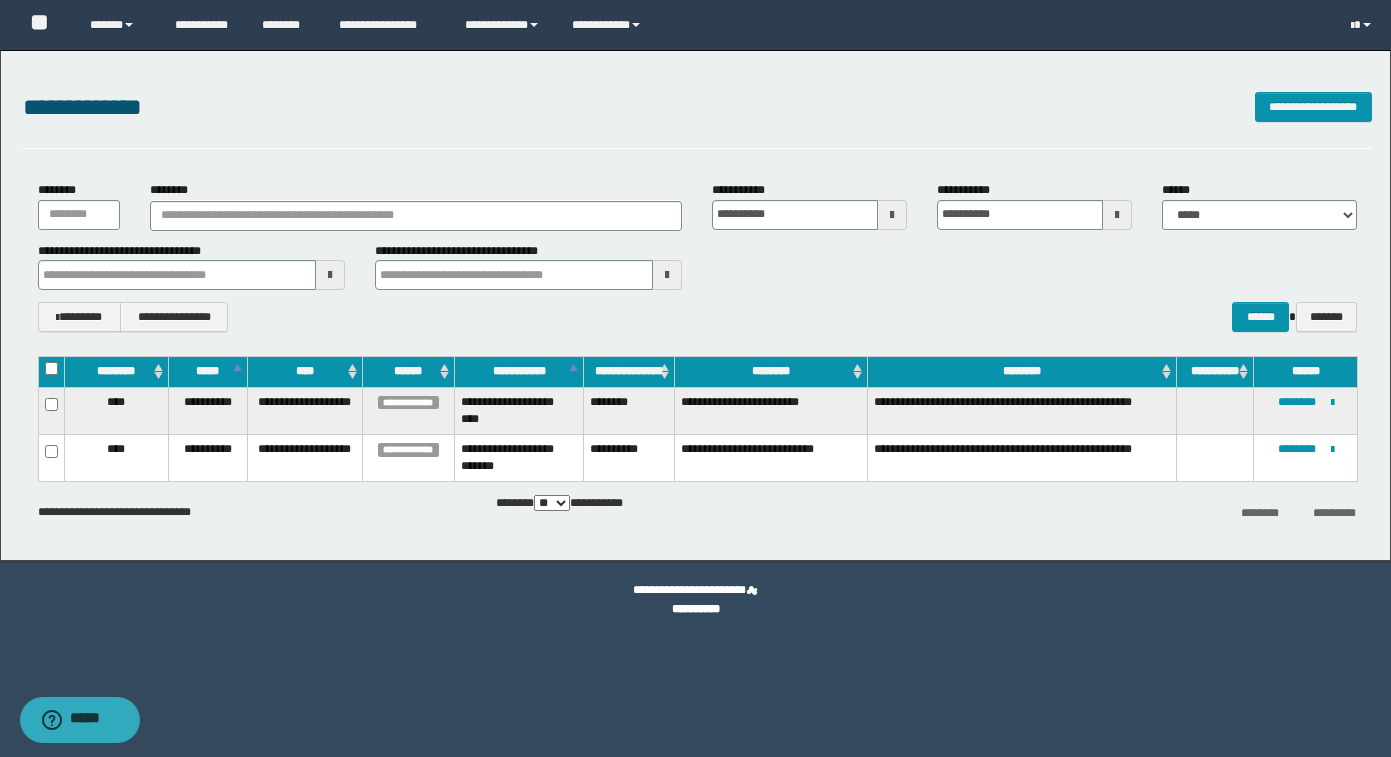 type 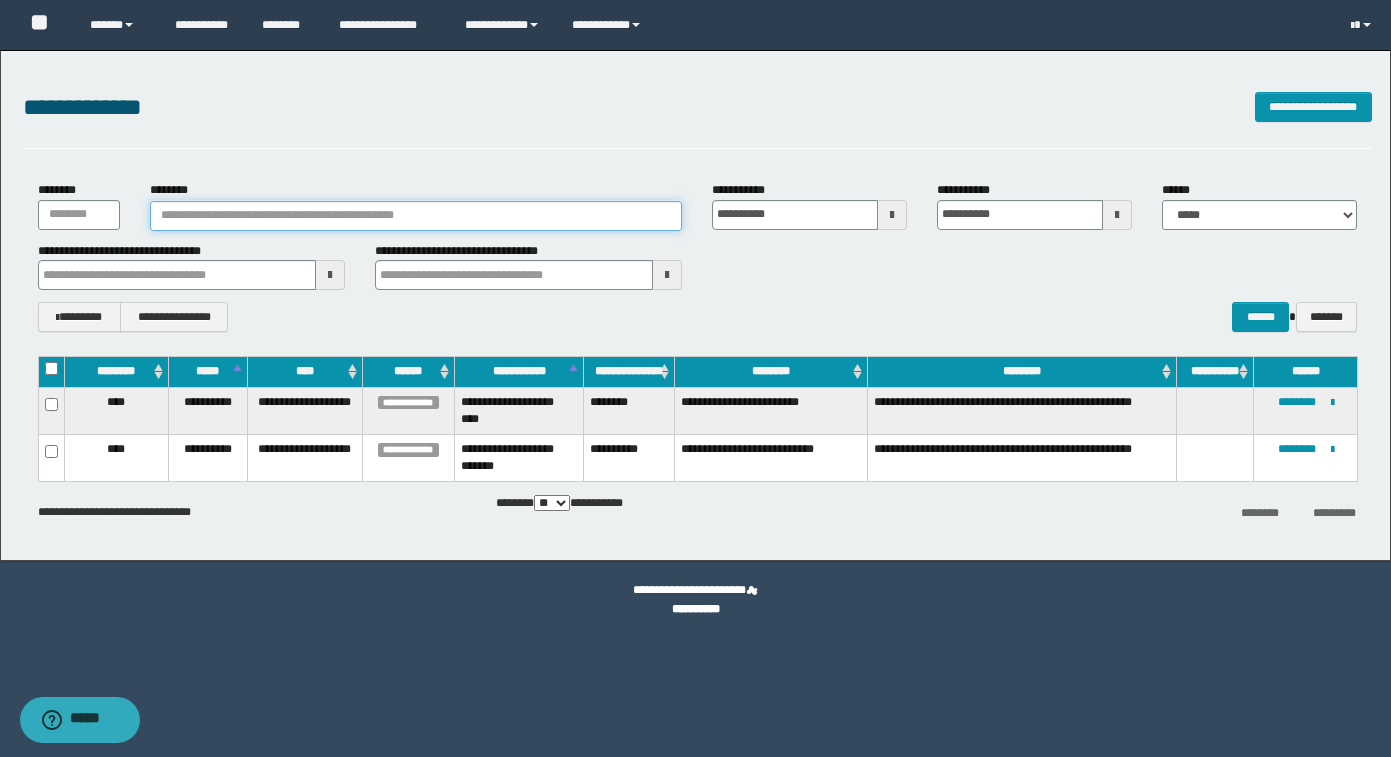 click on "********" at bounding box center (416, 216) 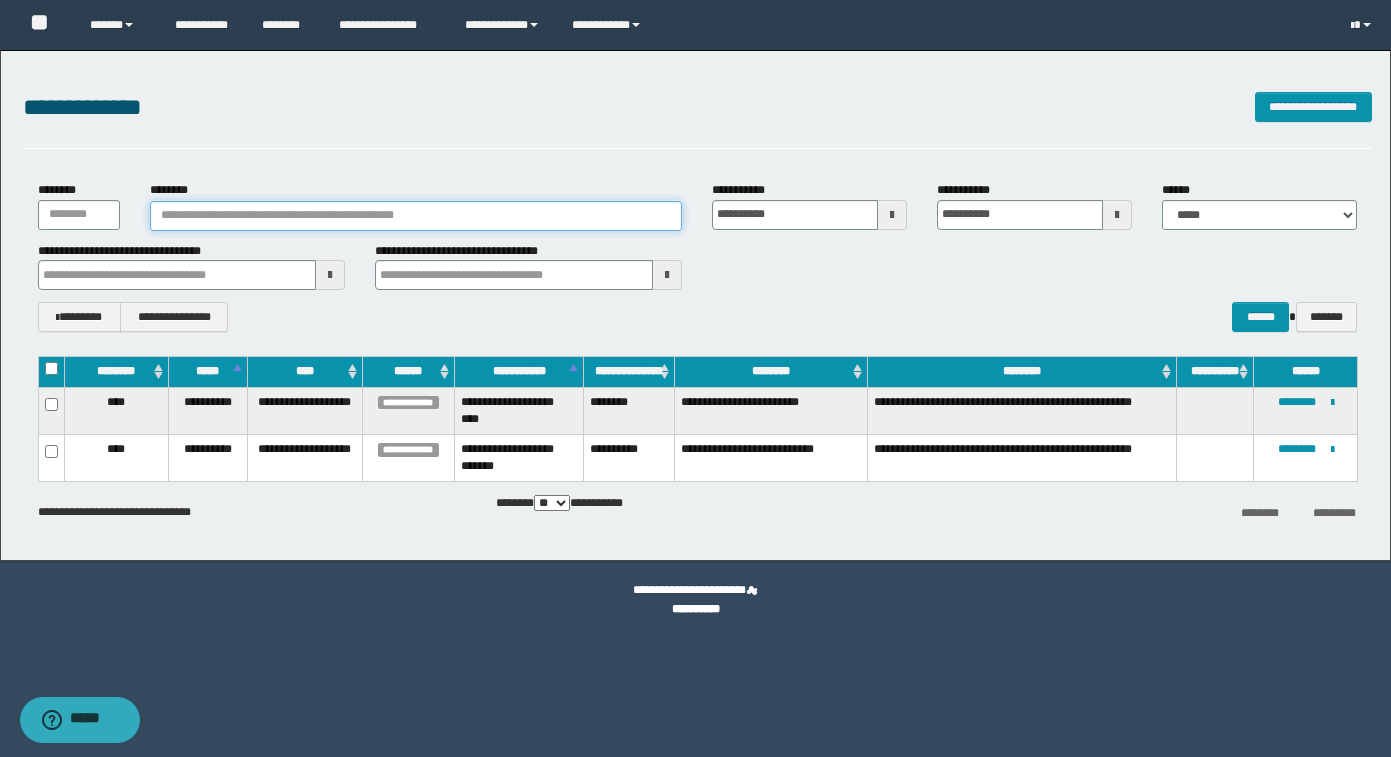 type 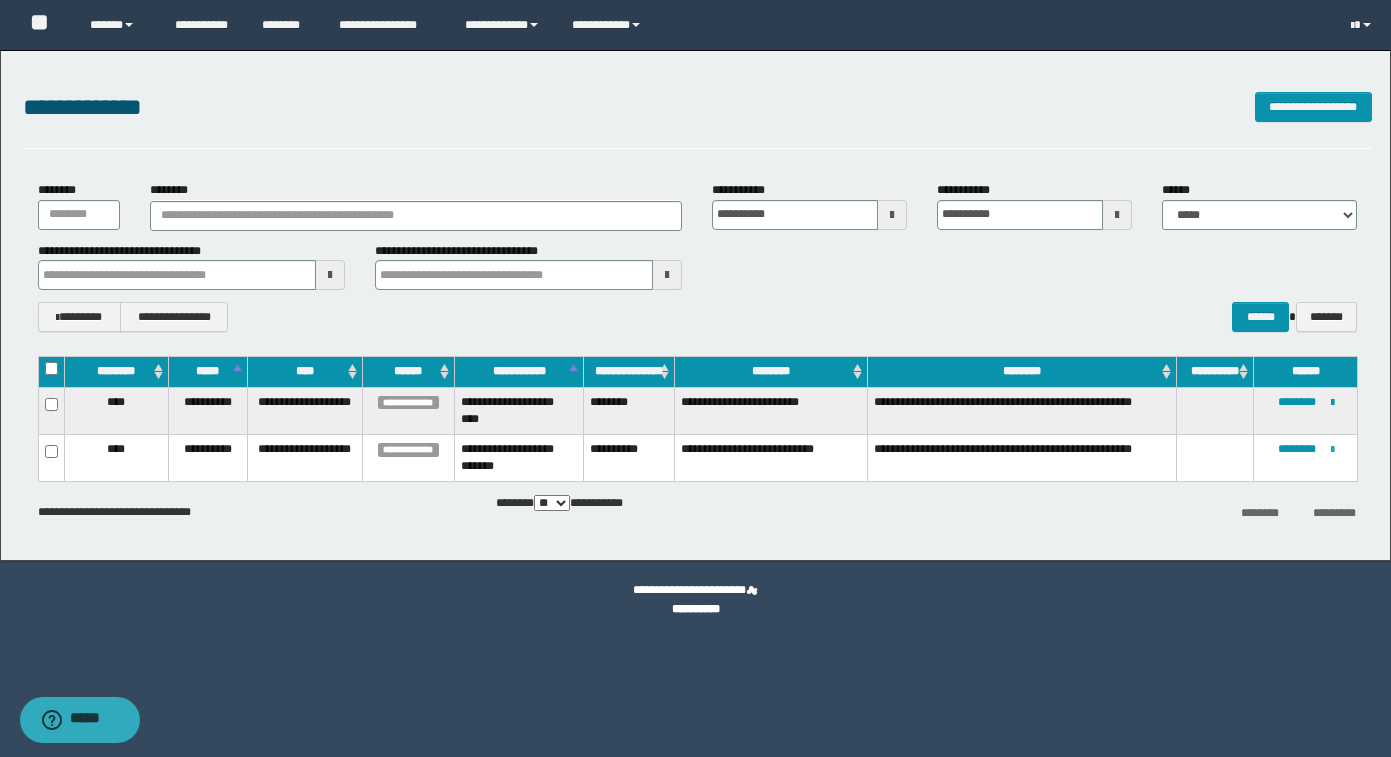 click at bounding box center [1332, 450] 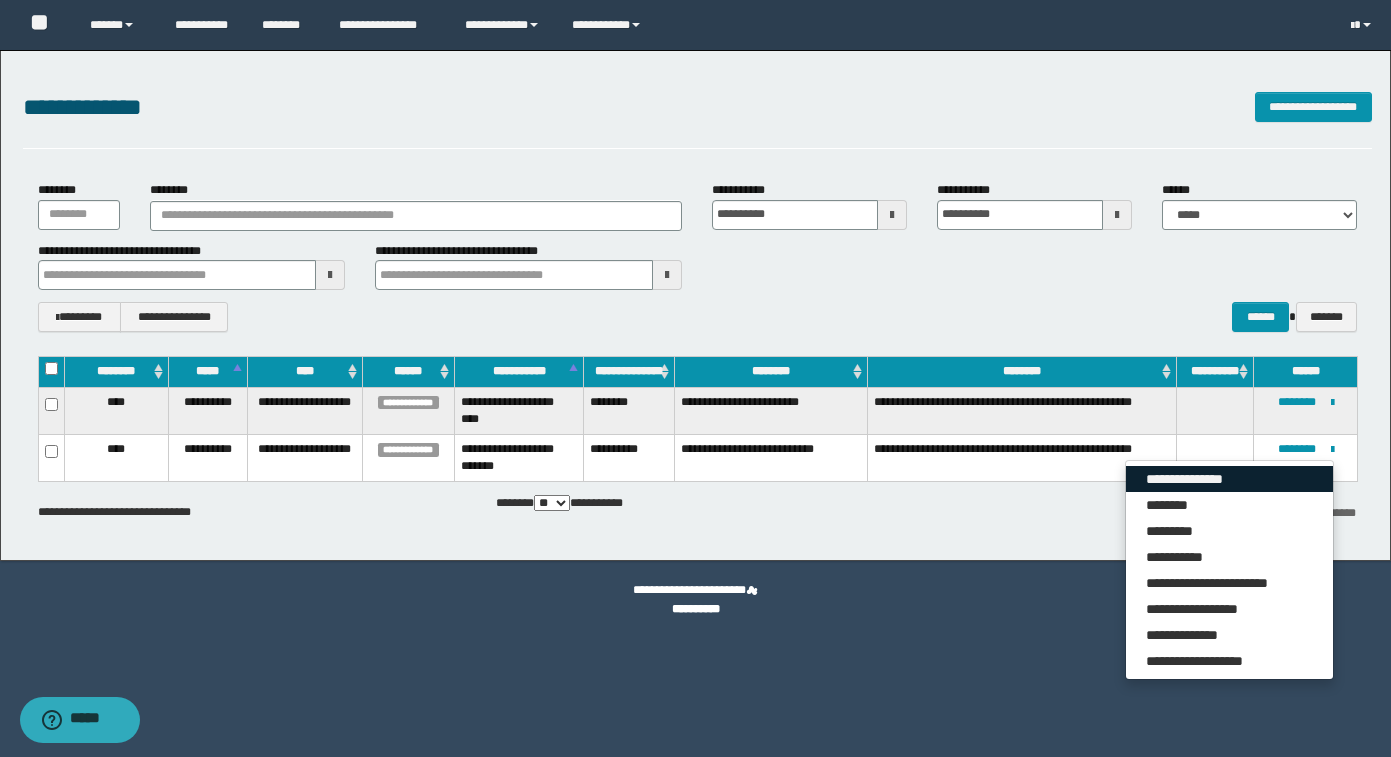 click on "**********" at bounding box center [1229, 479] 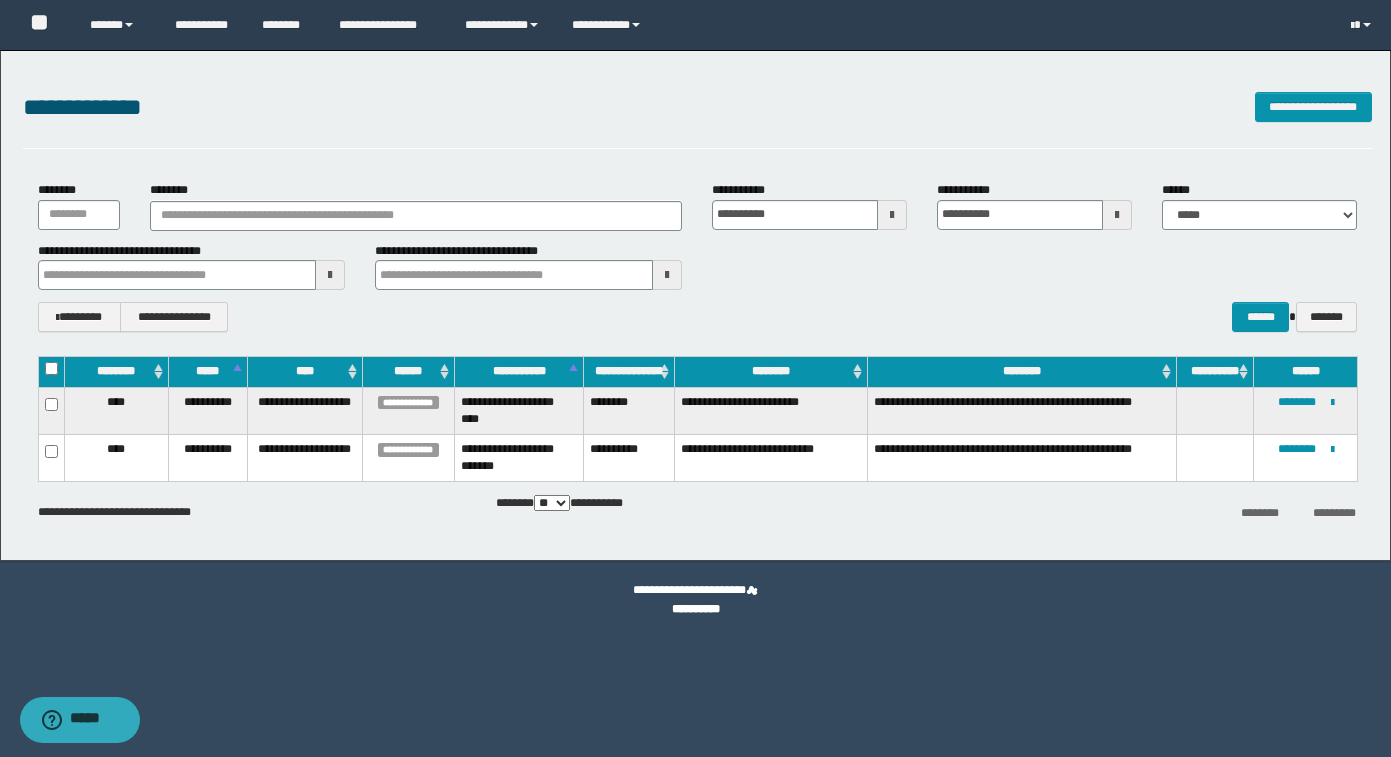 type 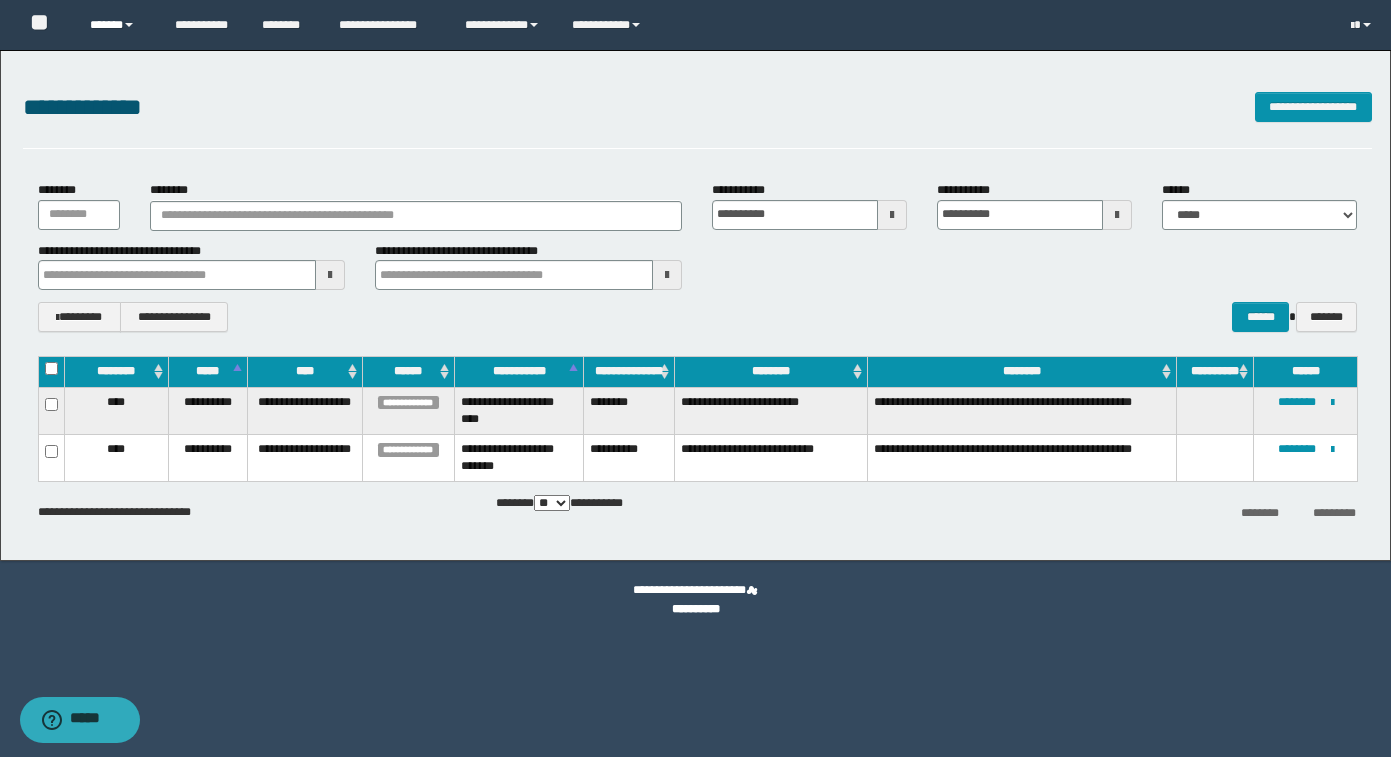 click on "******" at bounding box center (117, 25) 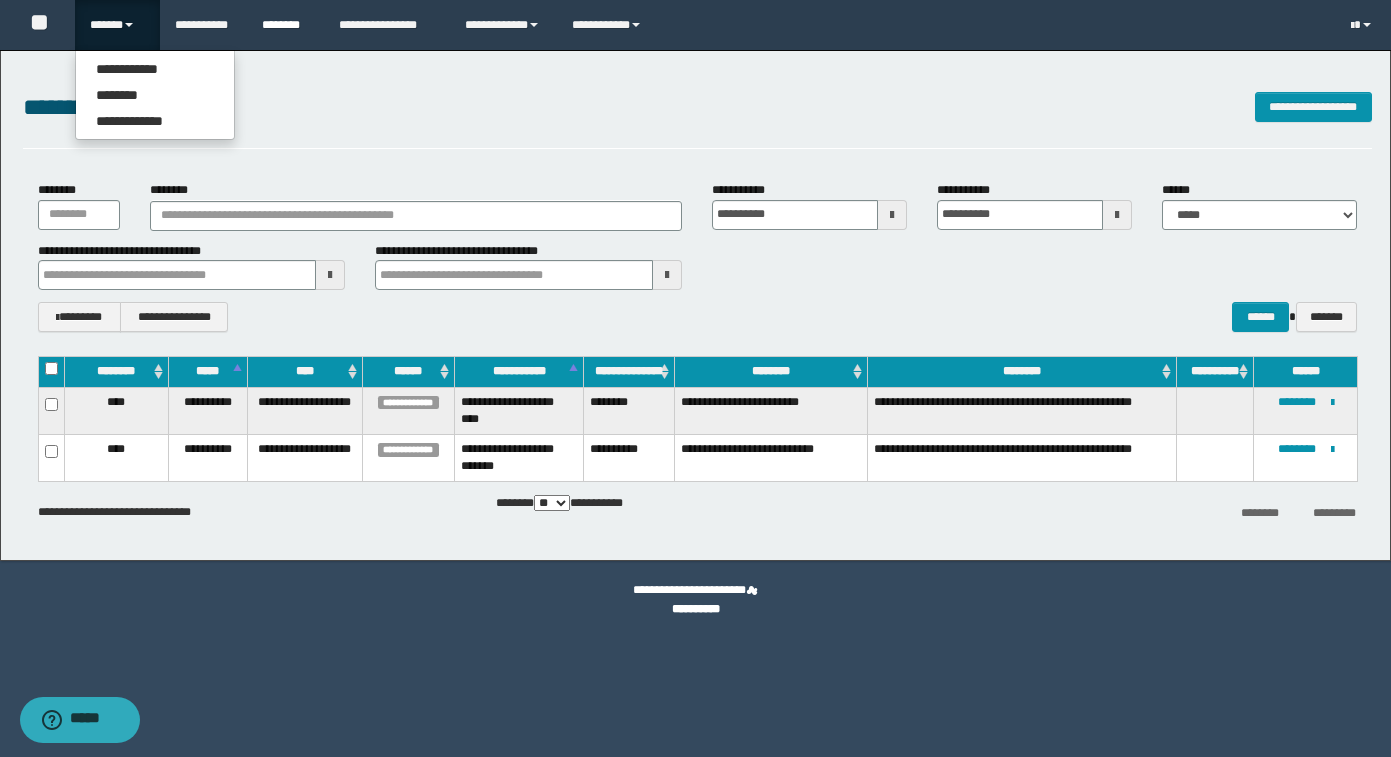 type 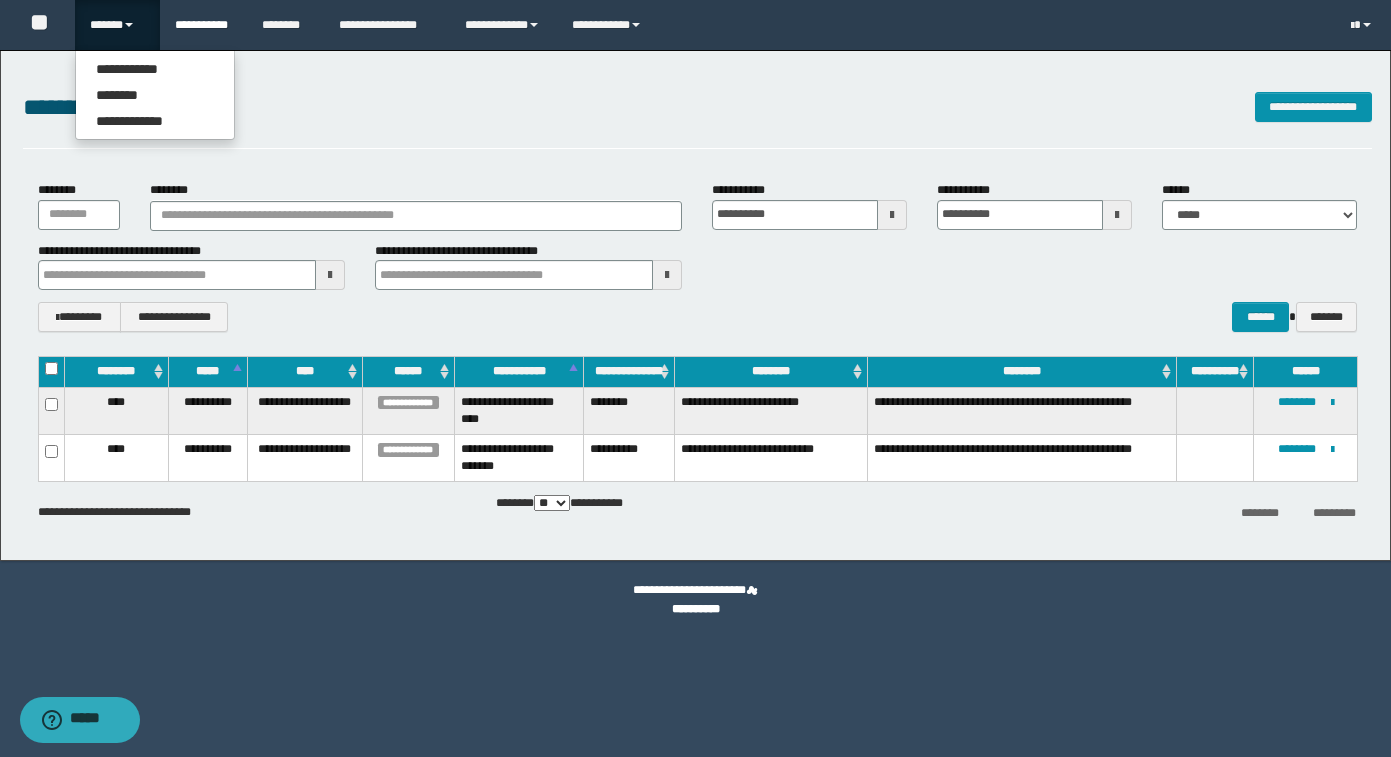 click on "**********" at bounding box center (203, 25) 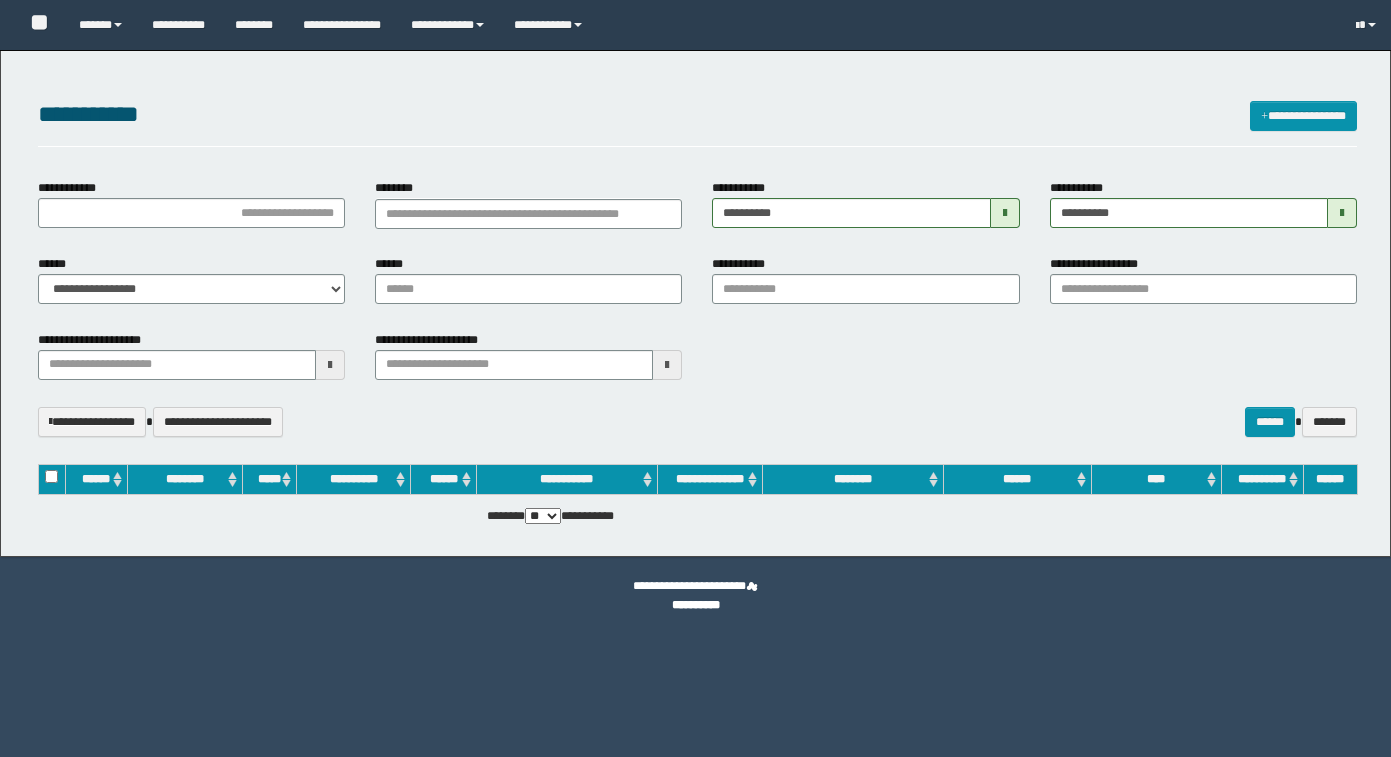 scroll, scrollTop: 0, scrollLeft: 0, axis: both 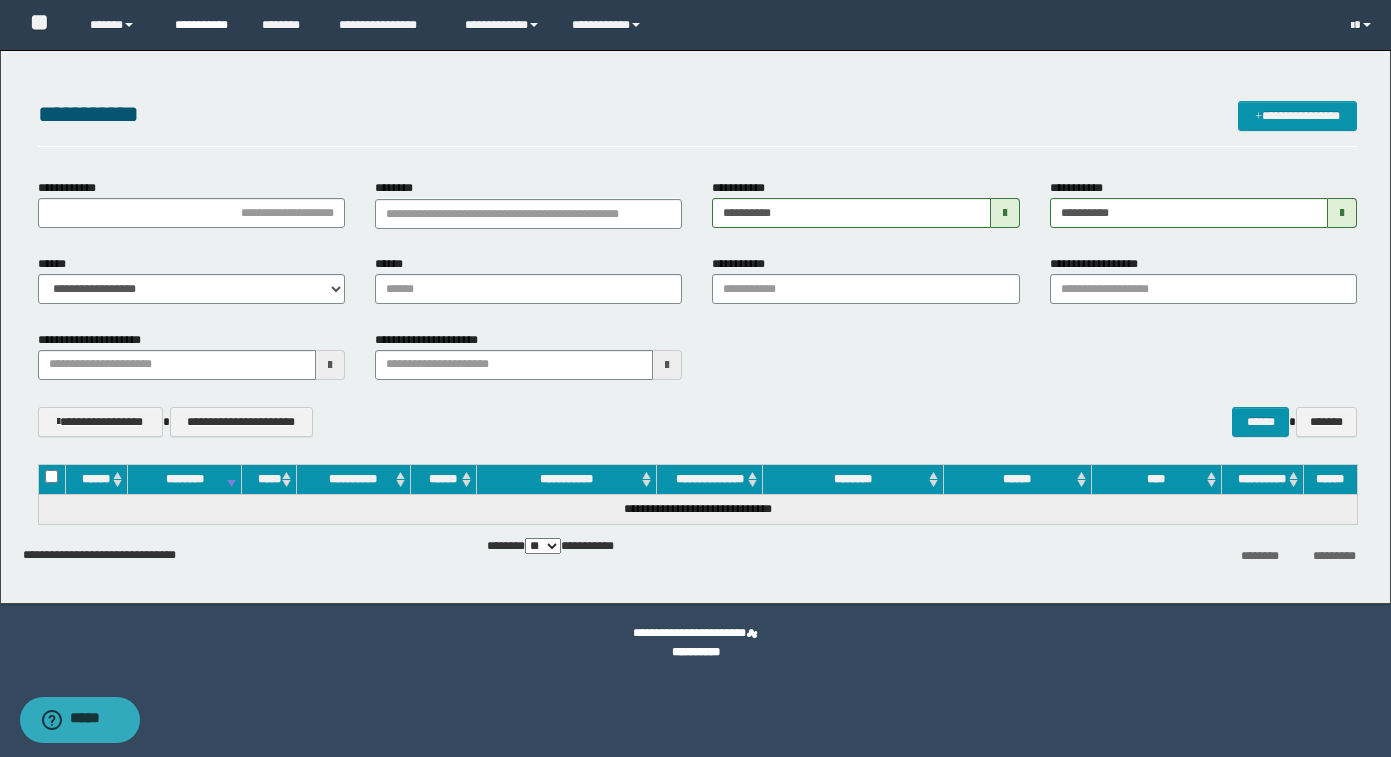 click on "**********" at bounding box center (203, 25) 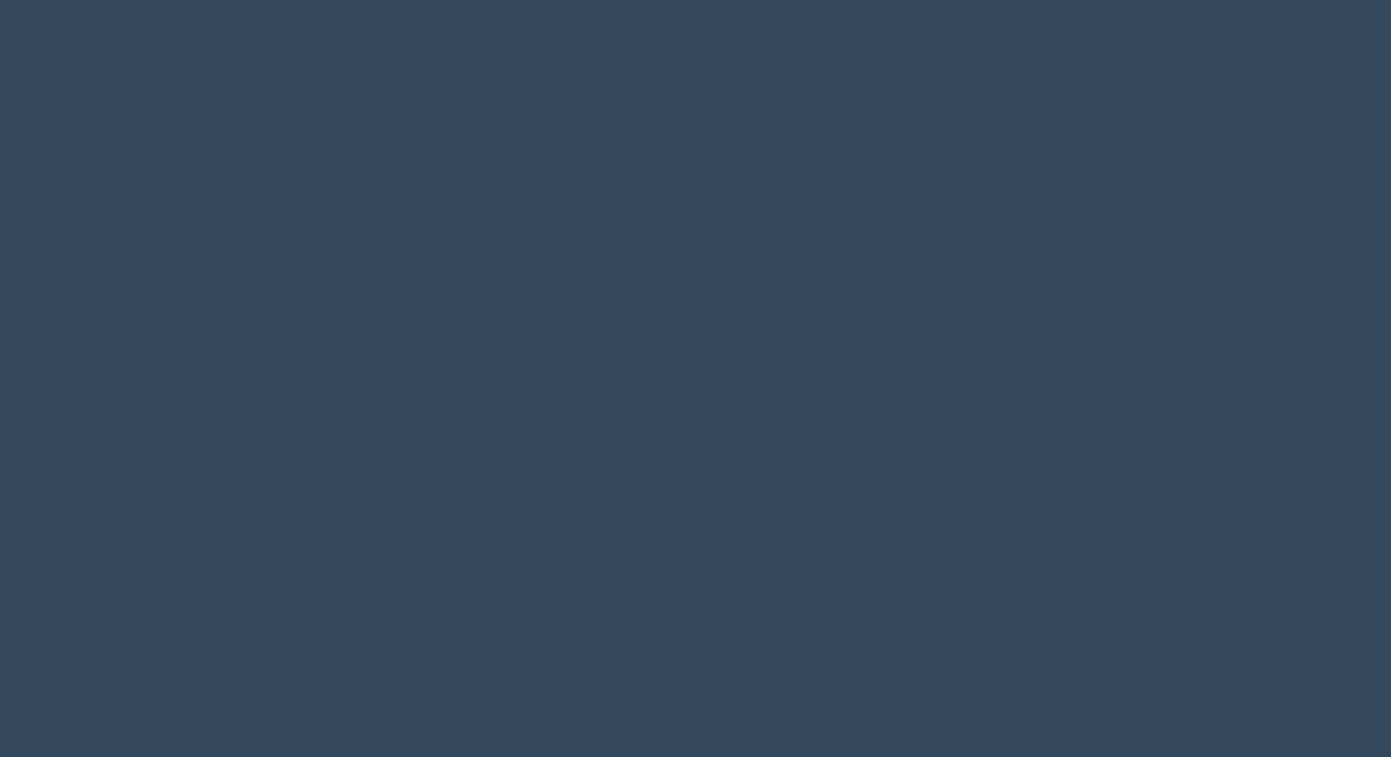 scroll, scrollTop: 0, scrollLeft: 0, axis: both 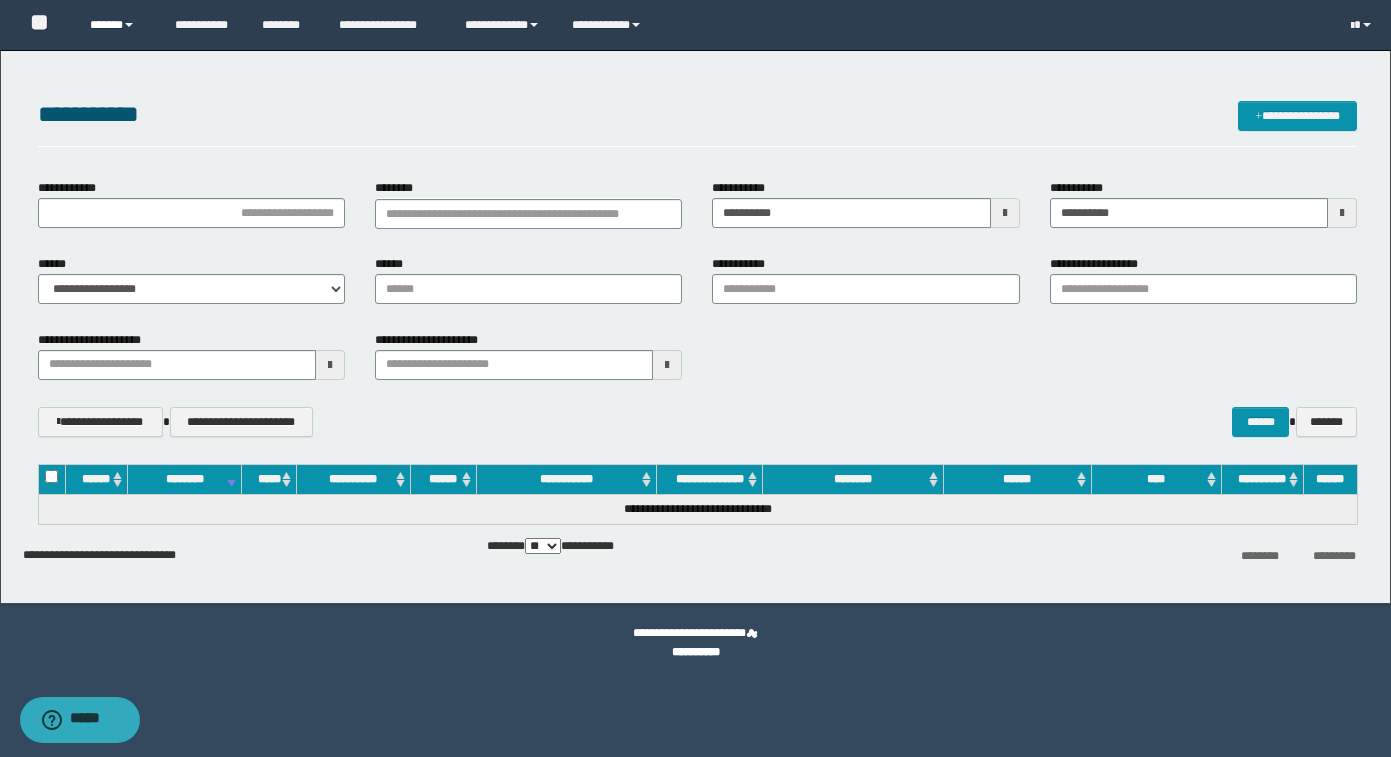 click on "******" at bounding box center [117, 25] 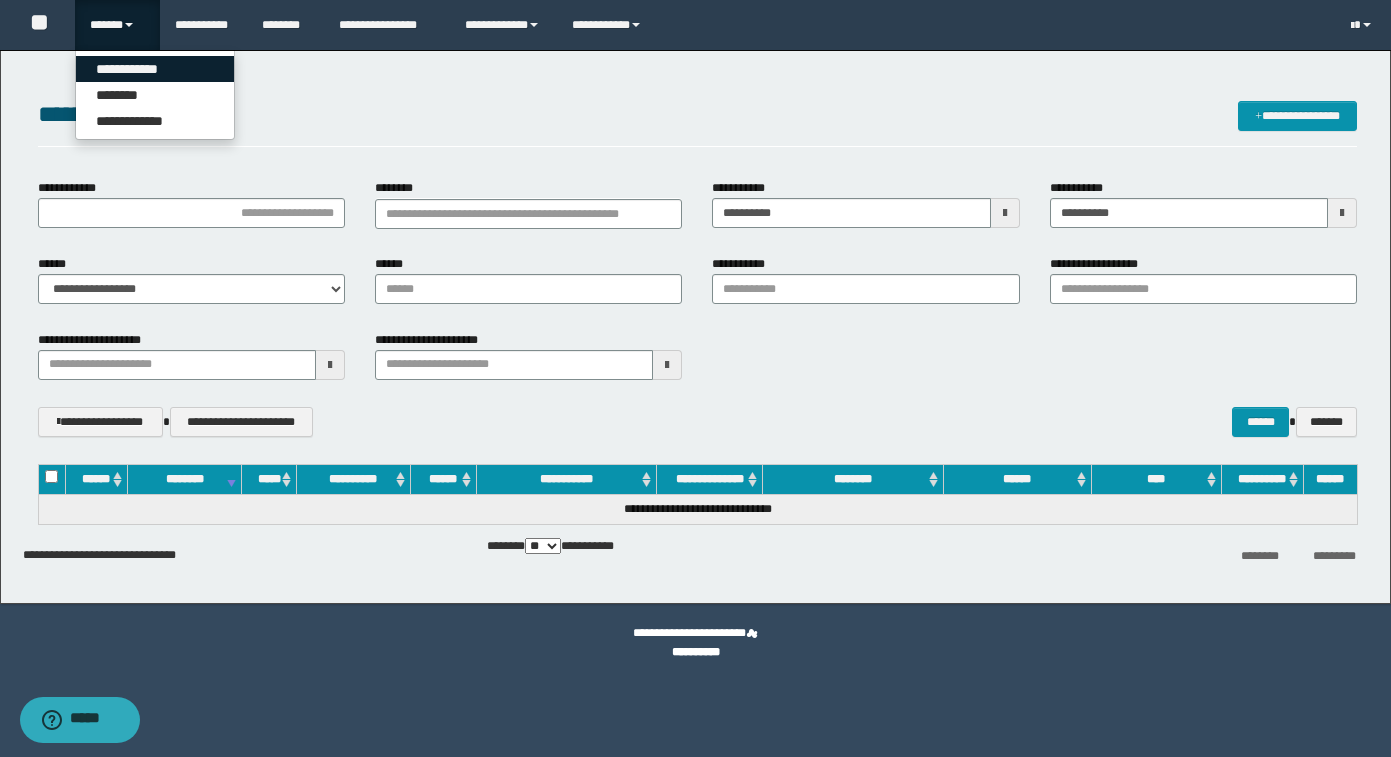 click on "**********" at bounding box center [155, 69] 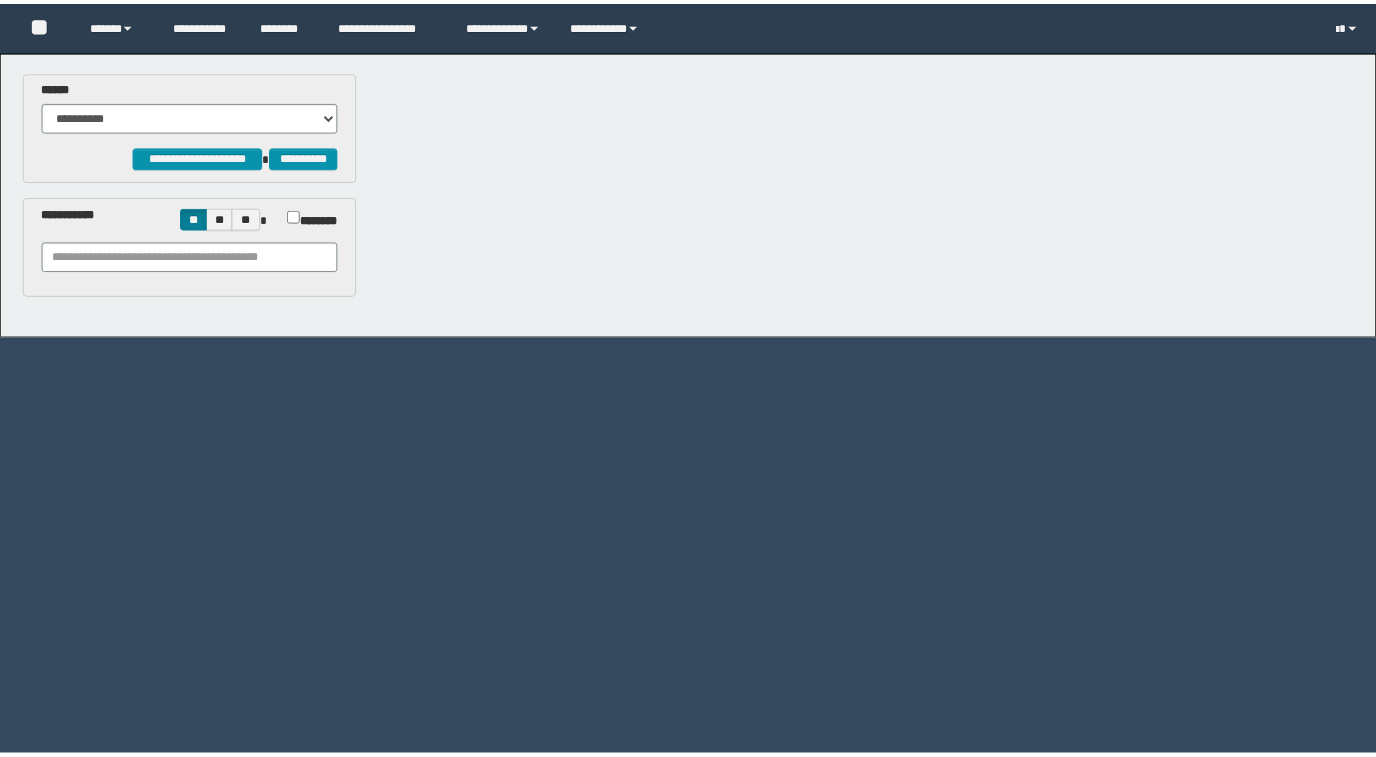 scroll, scrollTop: 0, scrollLeft: 0, axis: both 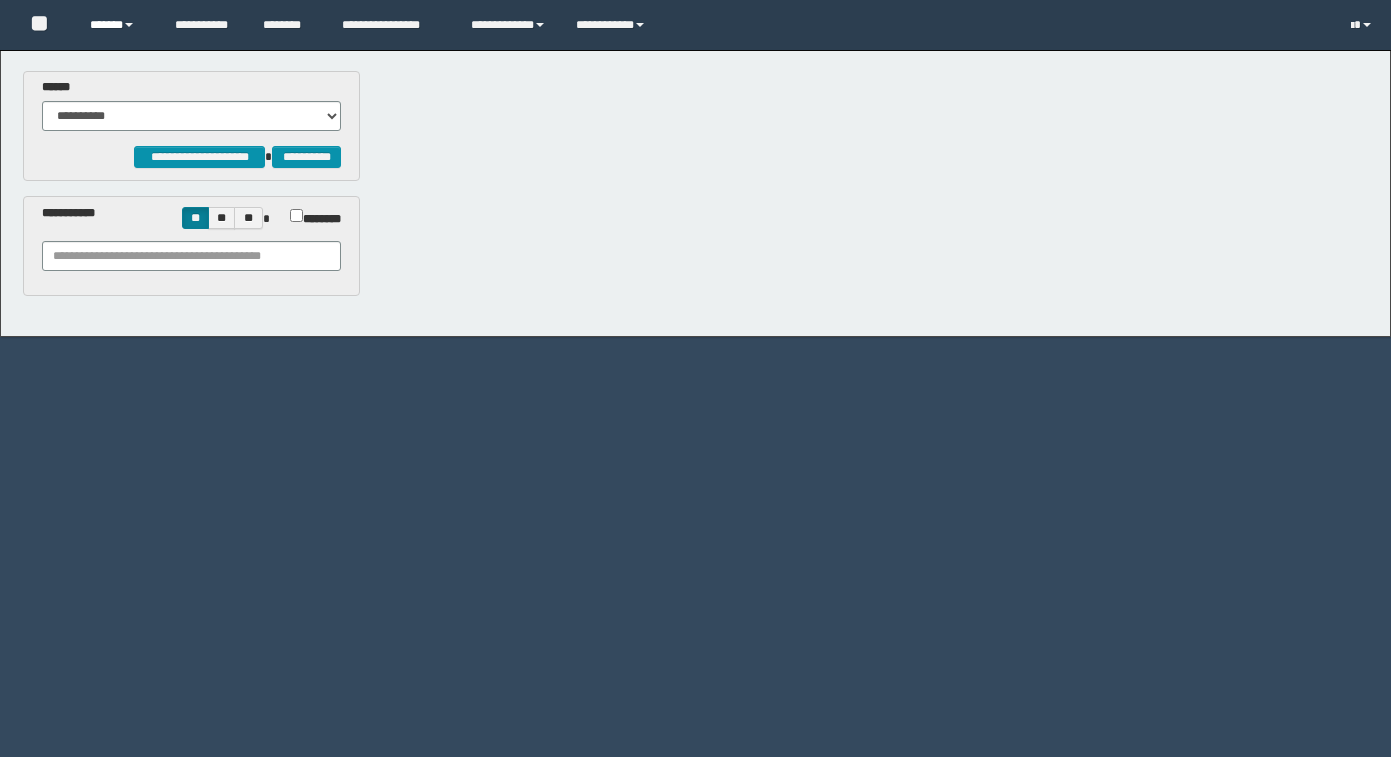 click on "******" at bounding box center (117, 25) 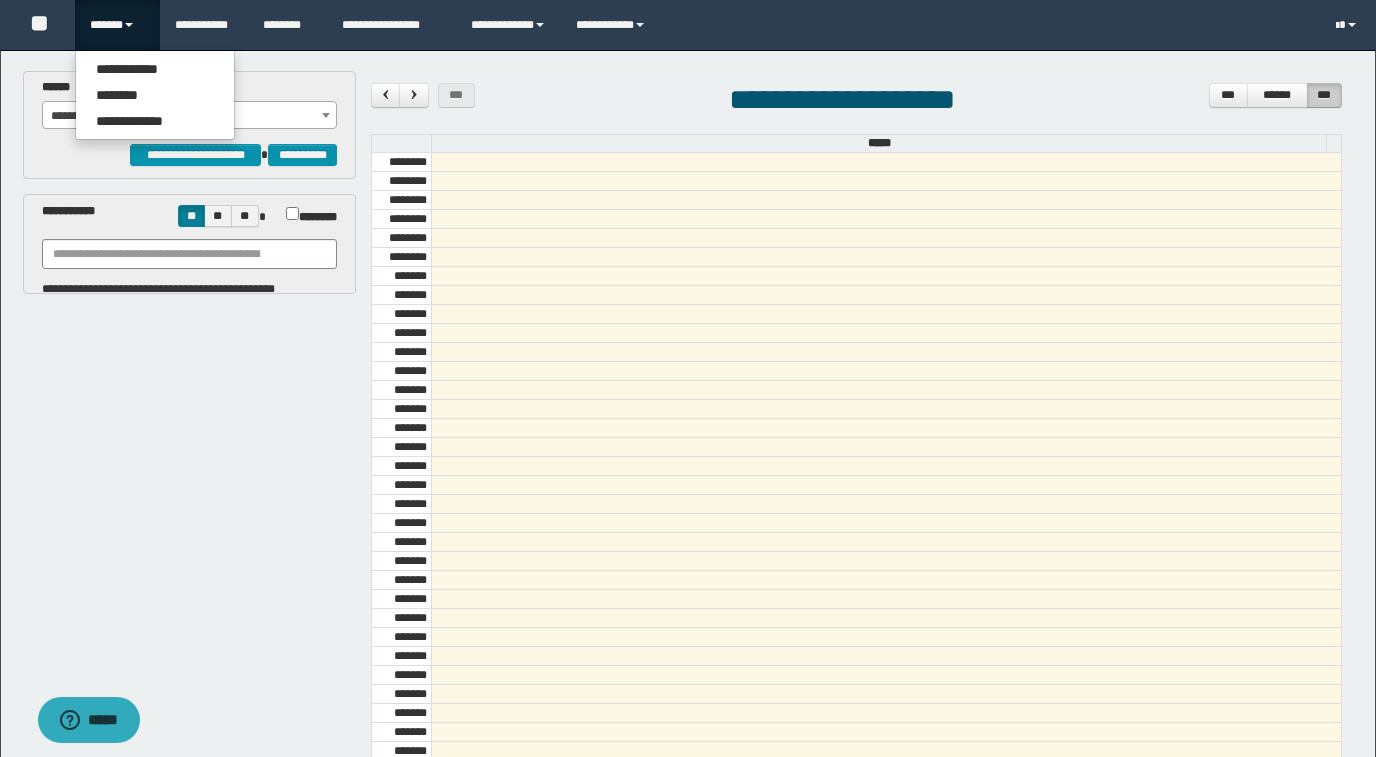 scroll, scrollTop: 685, scrollLeft: 0, axis: vertical 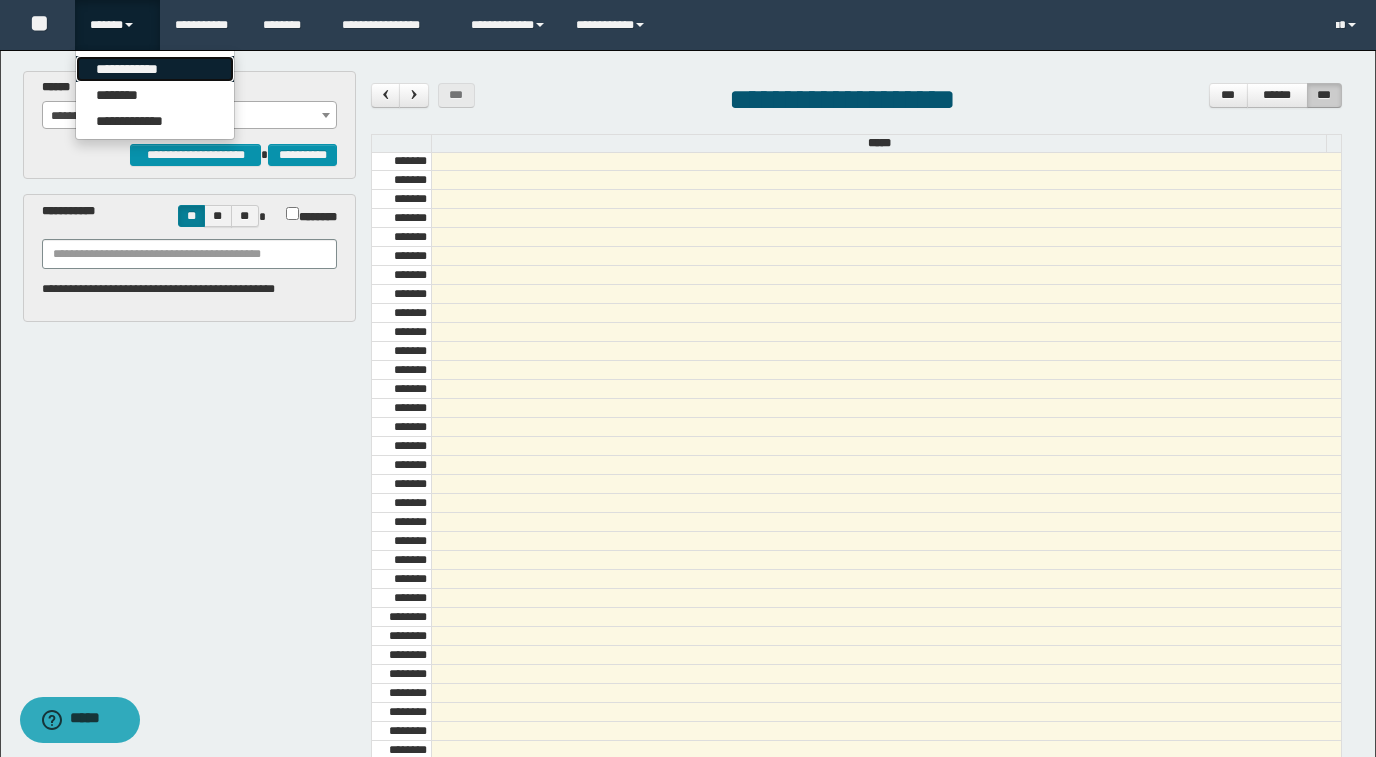 click on "**********" at bounding box center [155, 69] 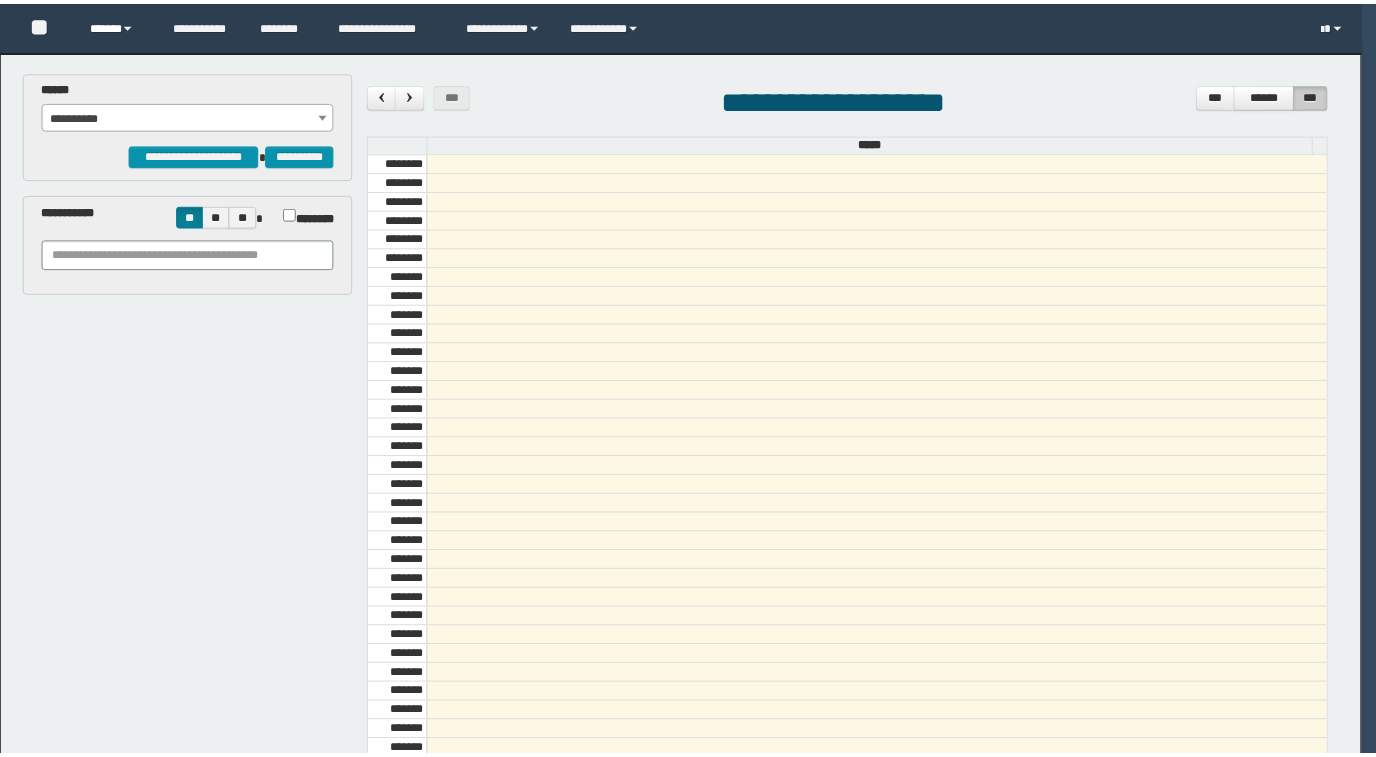 scroll, scrollTop: 0, scrollLeft: 0, axis: both 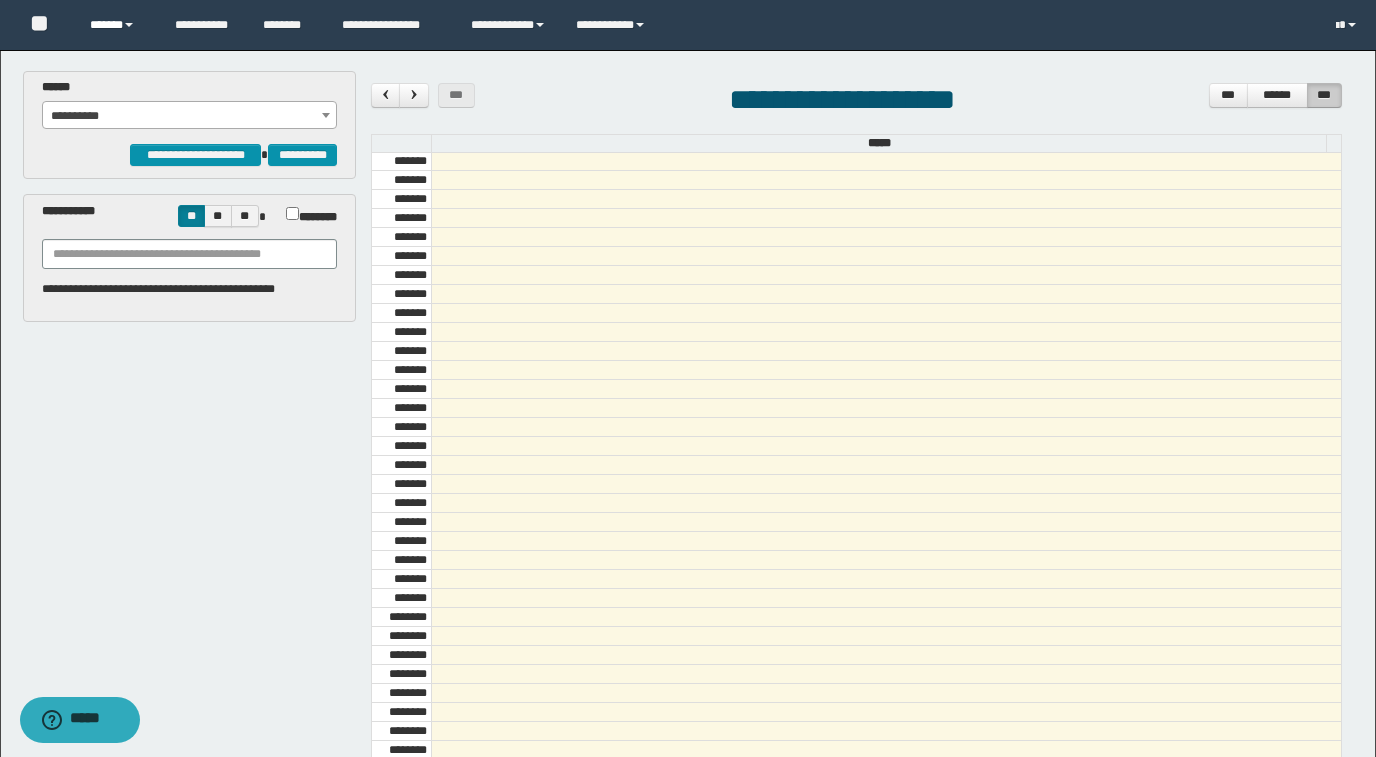 click on "******" at bounding box center [117, 25] 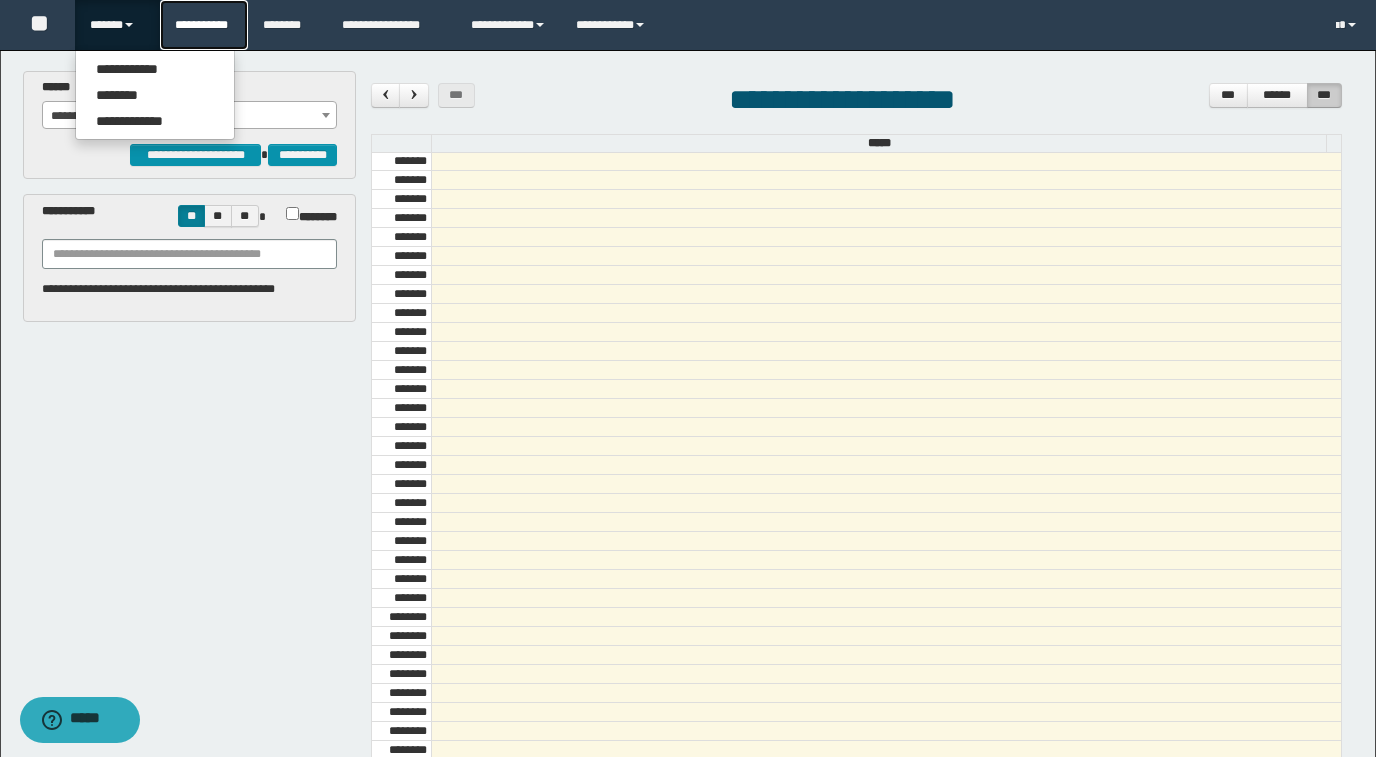 click on "**********" at bounding box center [204, 25] 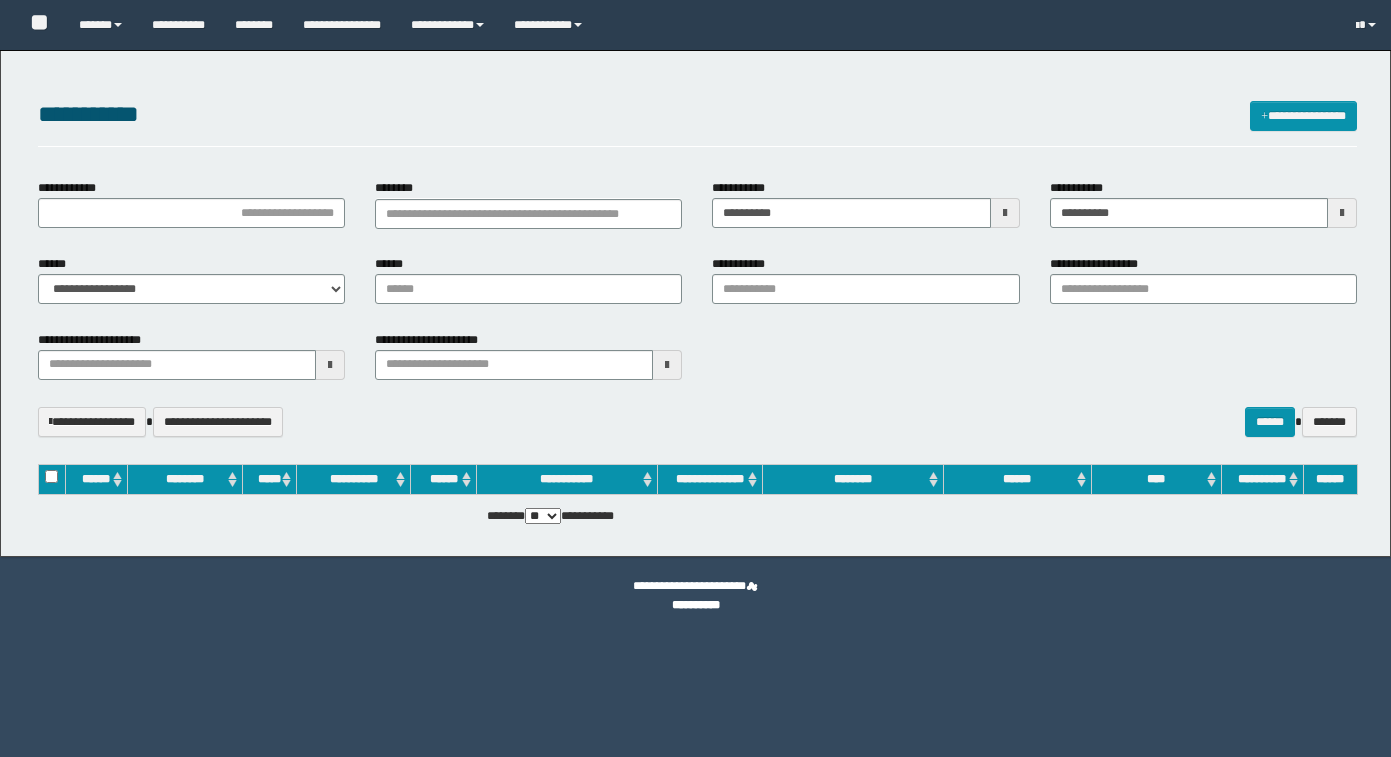scroll, scrollTop: 0, scrollLeft: 0, axis: both 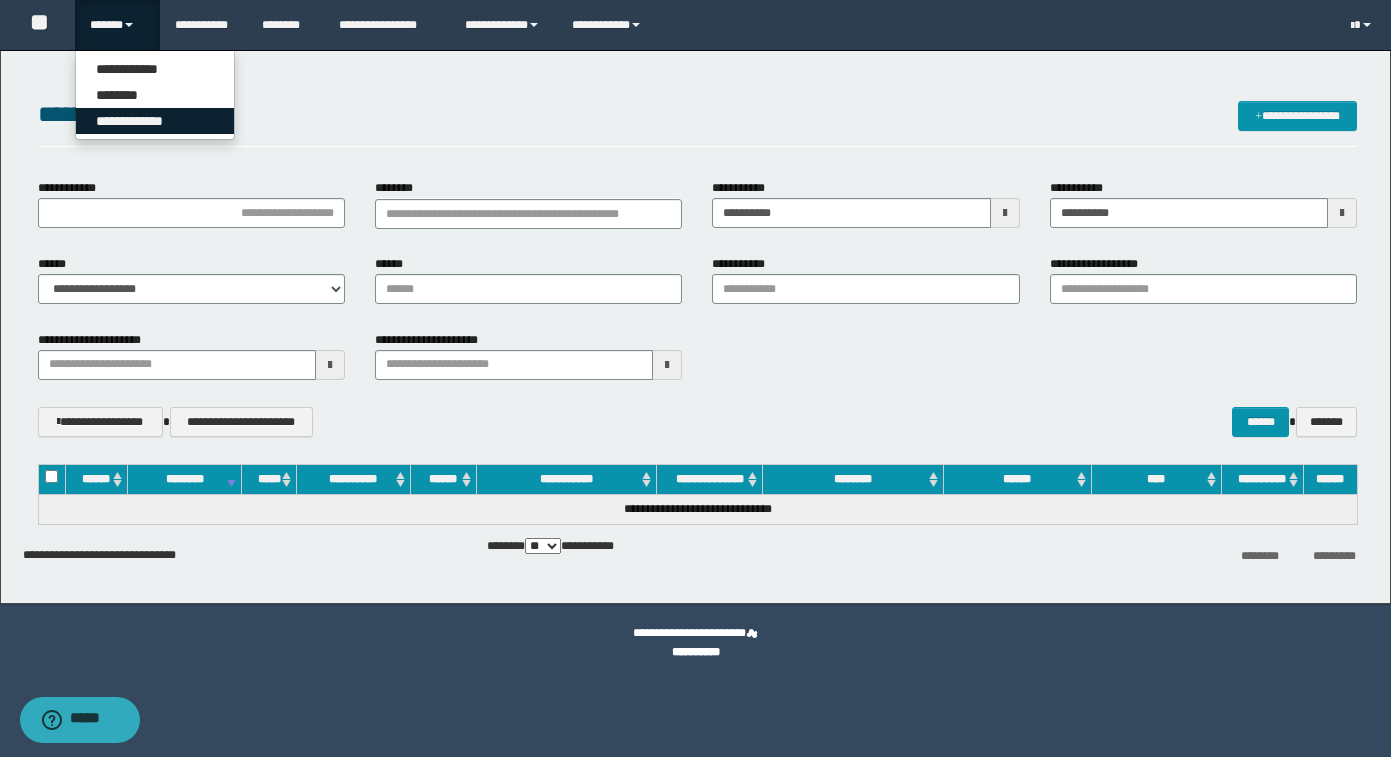 click on "**********" at bounding box center [155, 121] 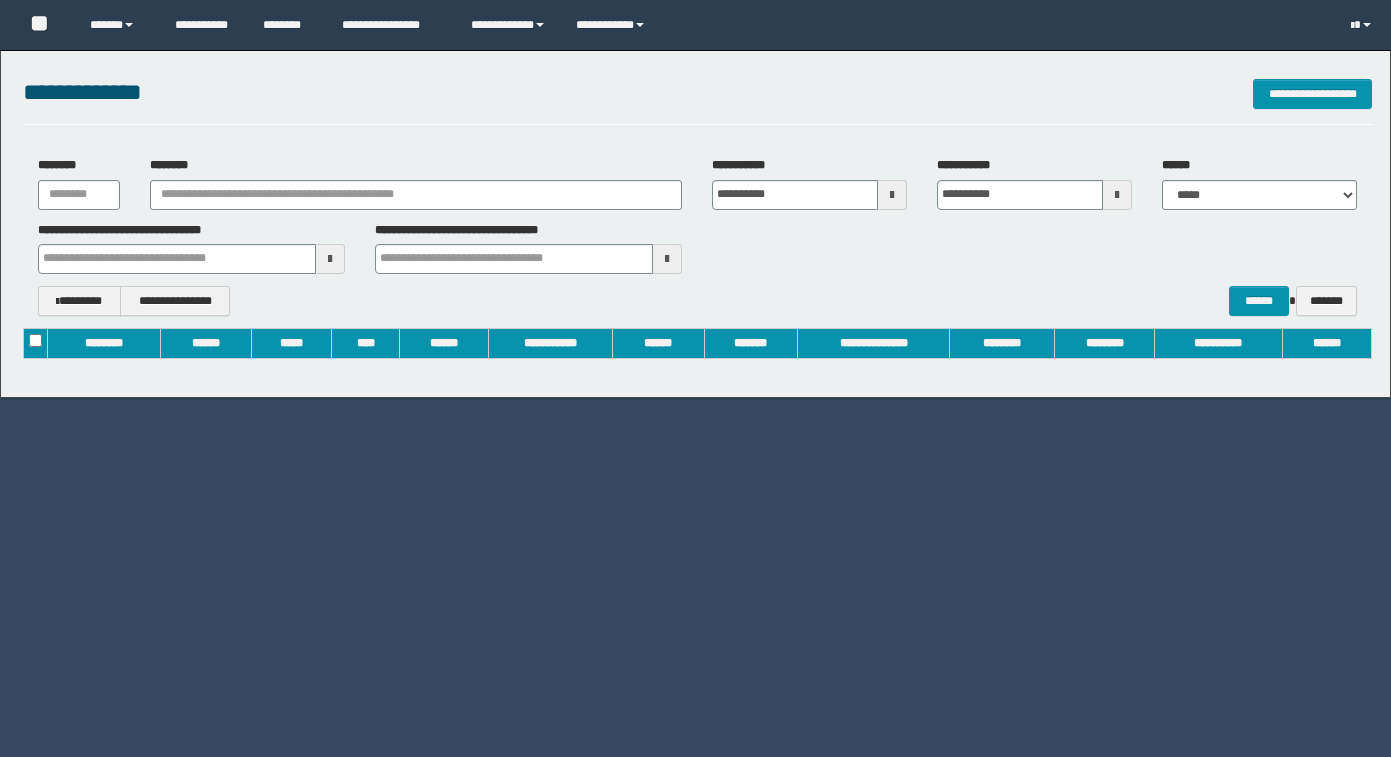scroll, scrollTop: 0, scrollLeft: 0, axis: both 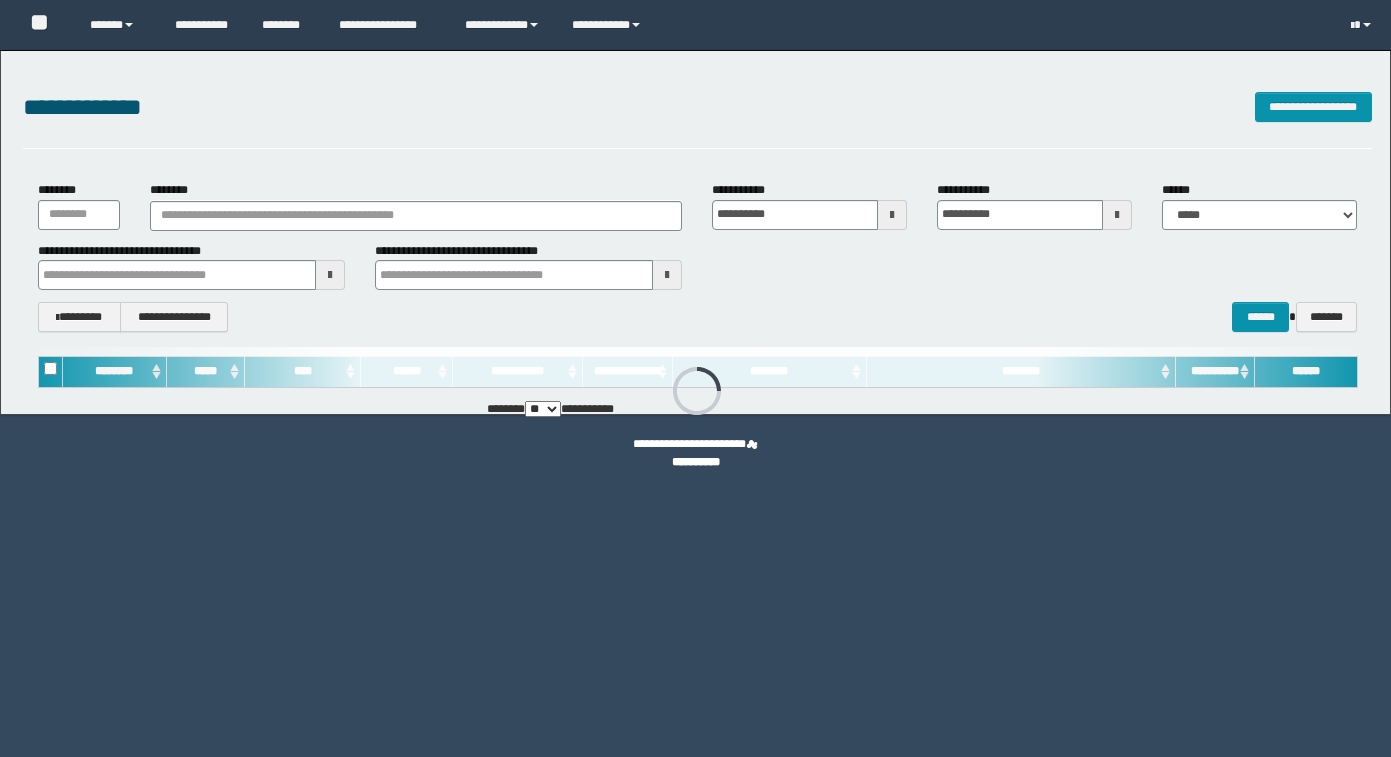 type on "**********" 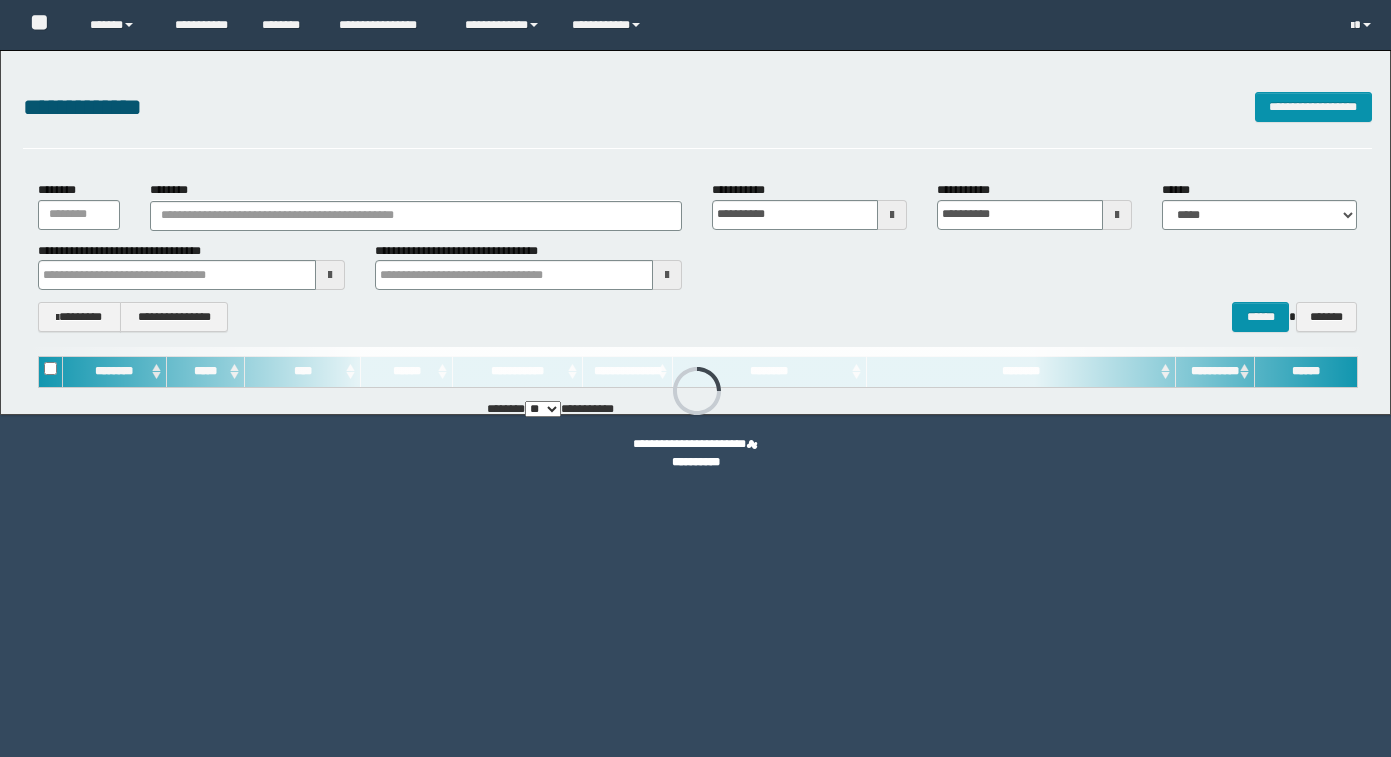 type on "**********" 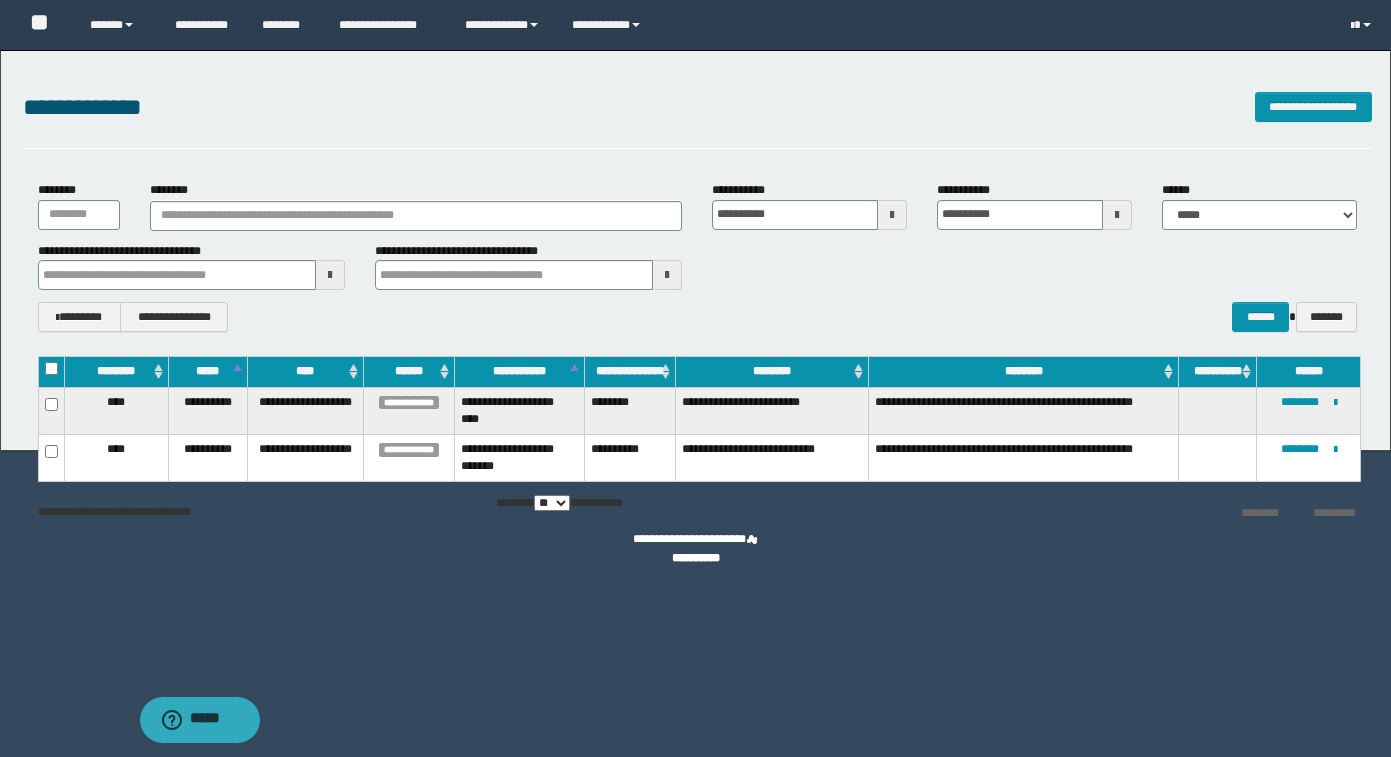 scroll, scrollTop: 0, scrollLeft: 0, axis: both 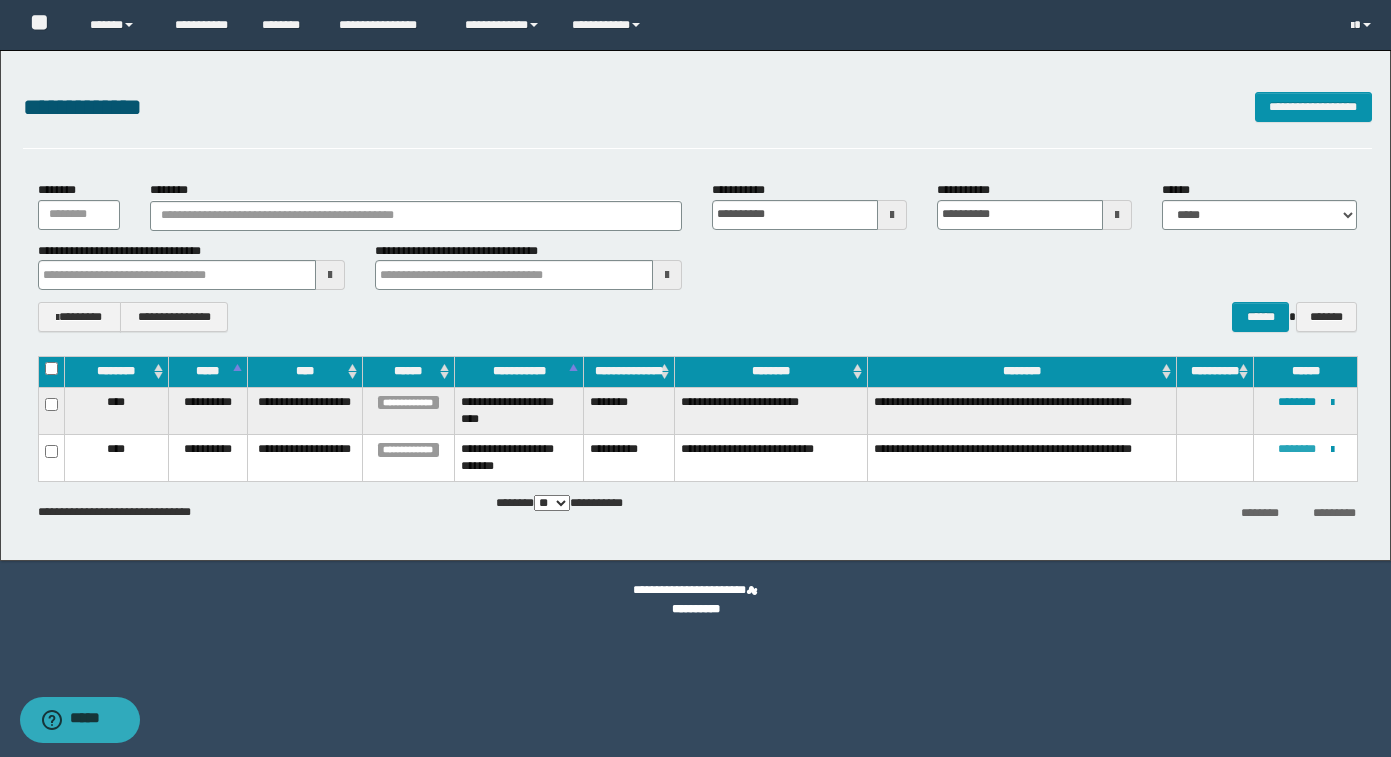 click on "********" at bounding box center (1297, 449) 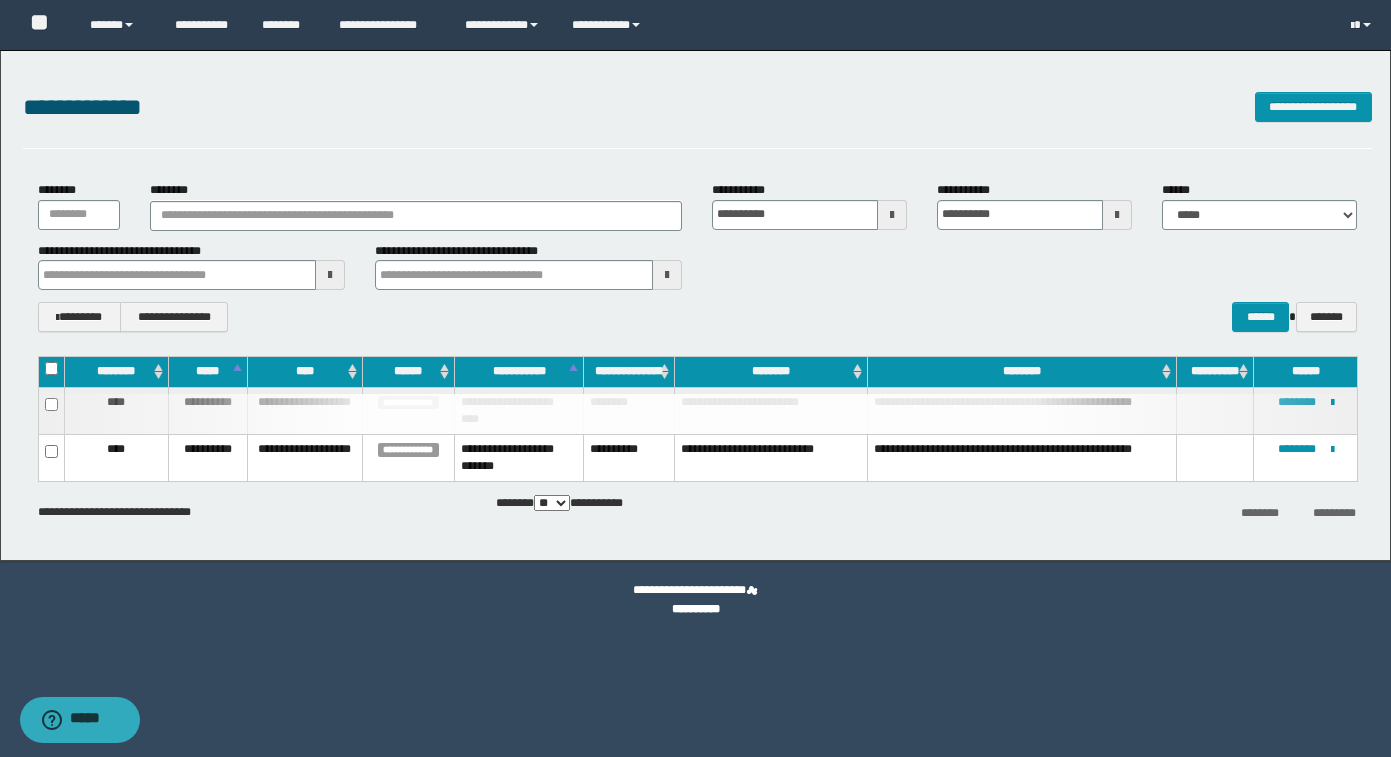type 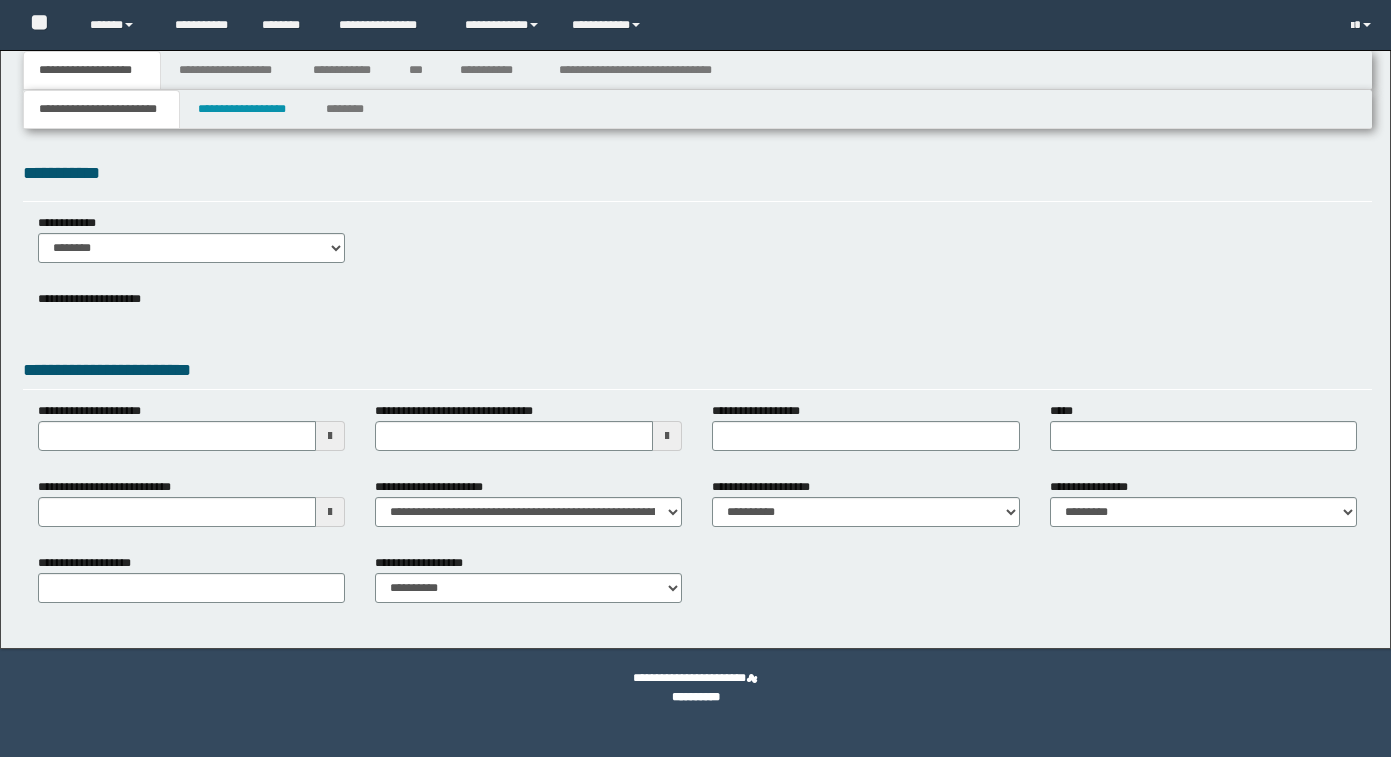scroll, scrollTop: 0, scrollLeft: 0, axis: both 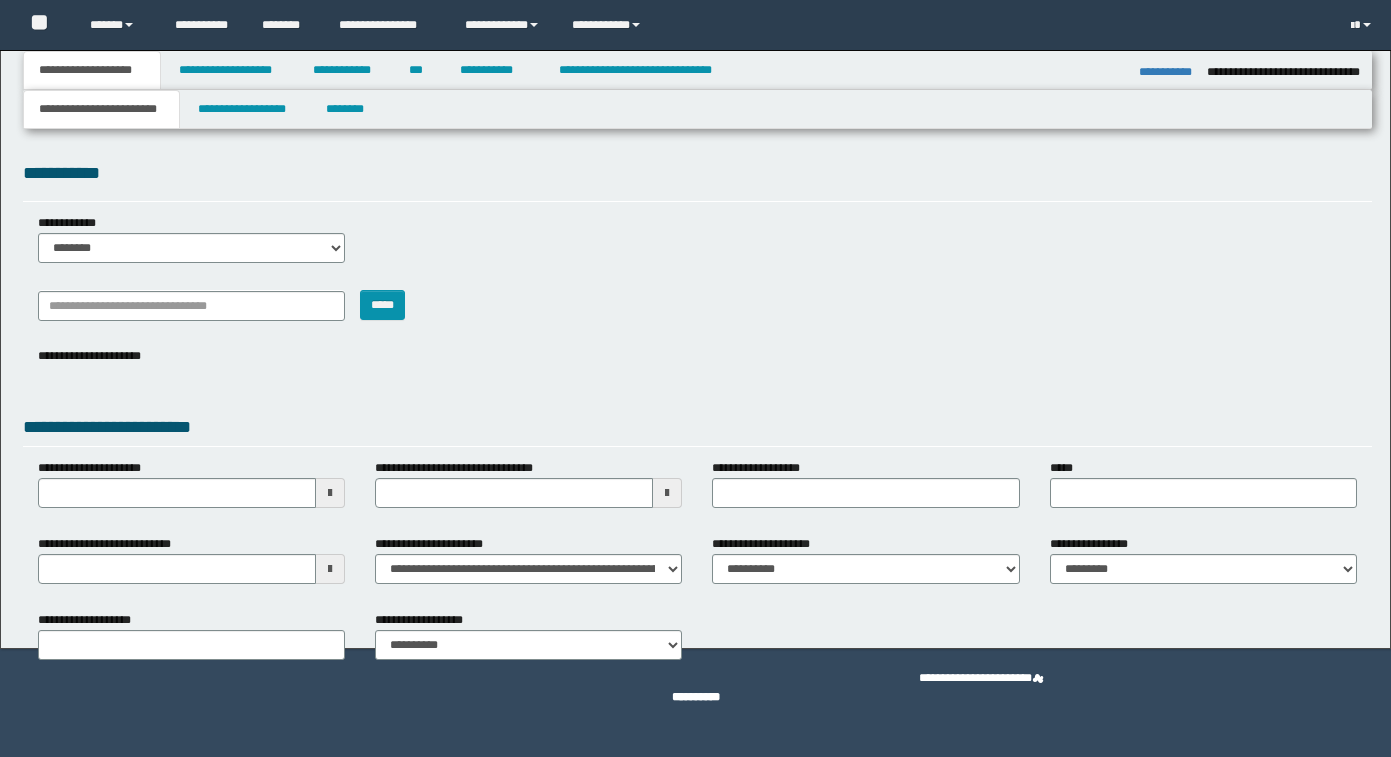 type on "**********" 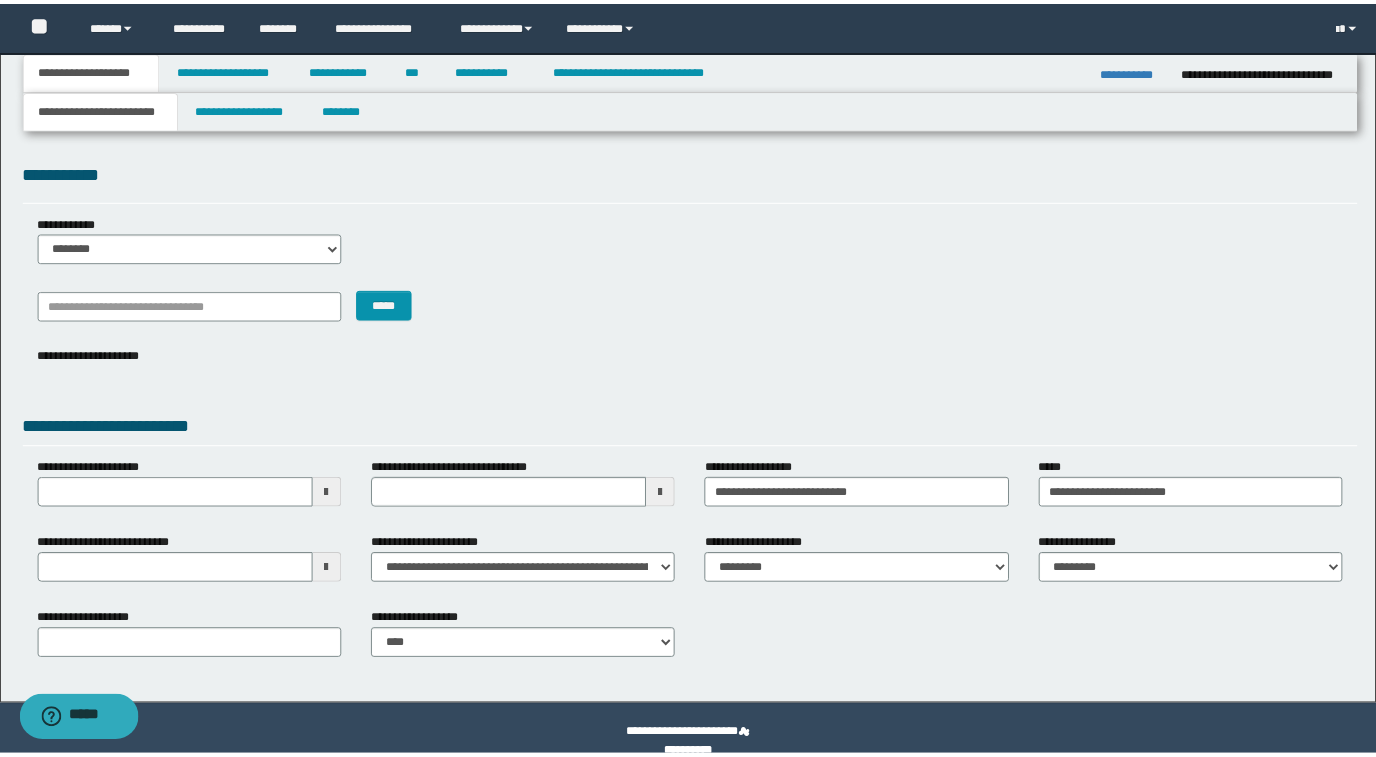 scroll, scrollTop: 0, scrollLeft: 0, axis: both 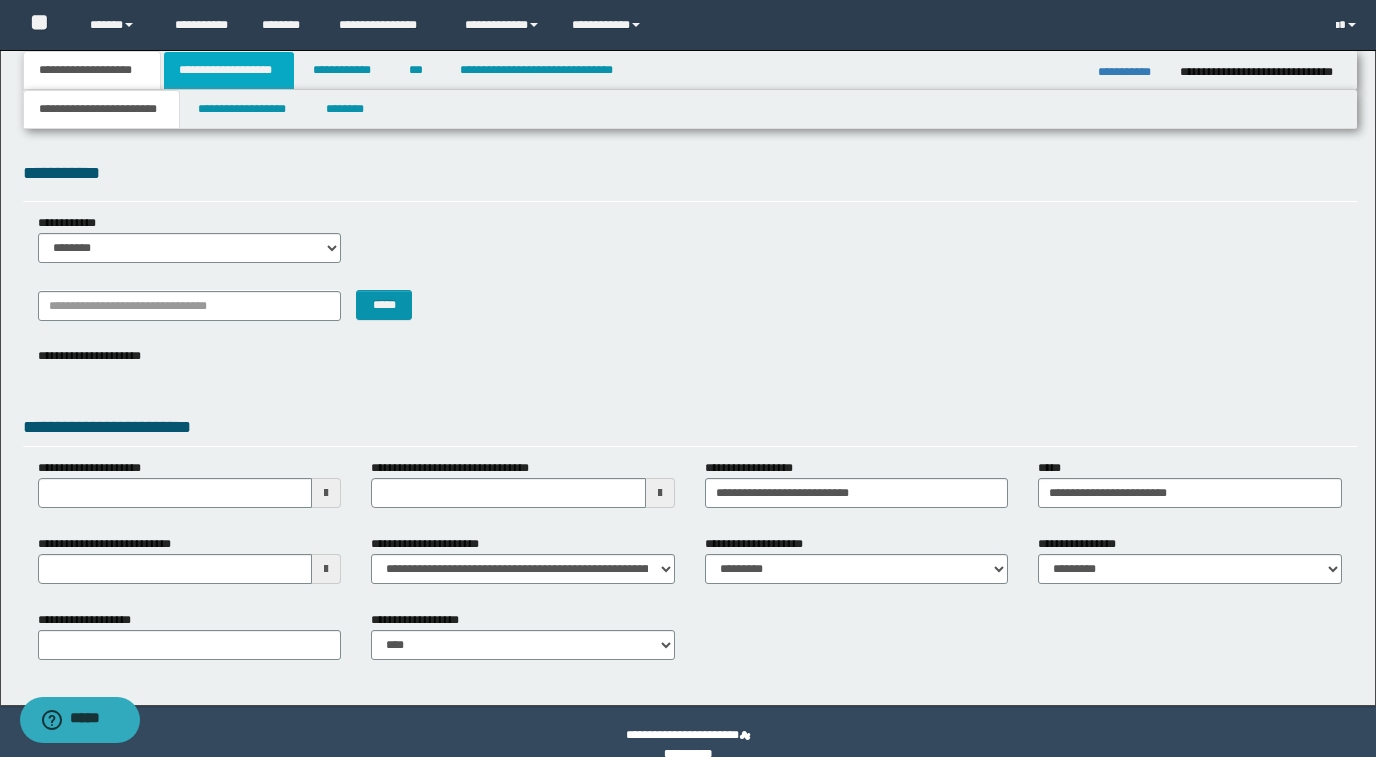 click on "**********" at bounding box center (229, 70) 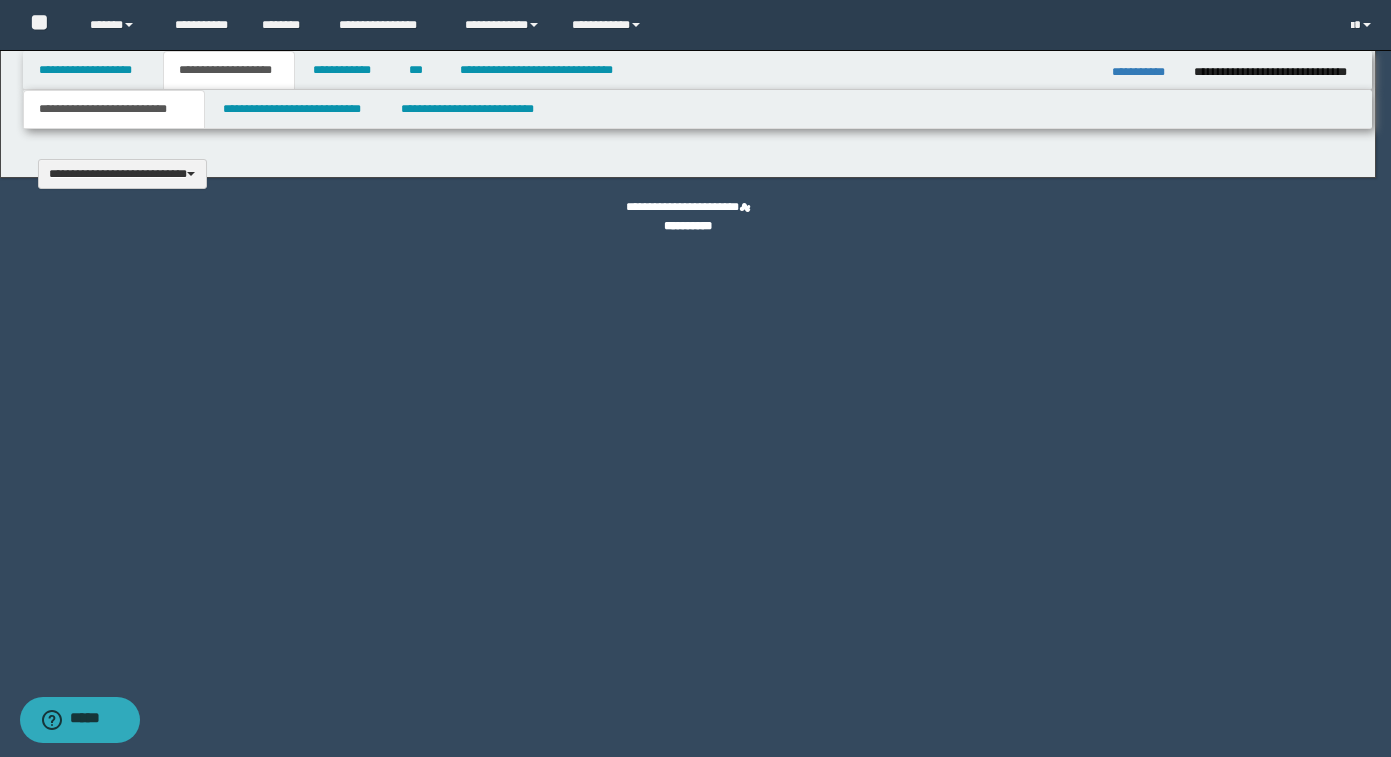 type 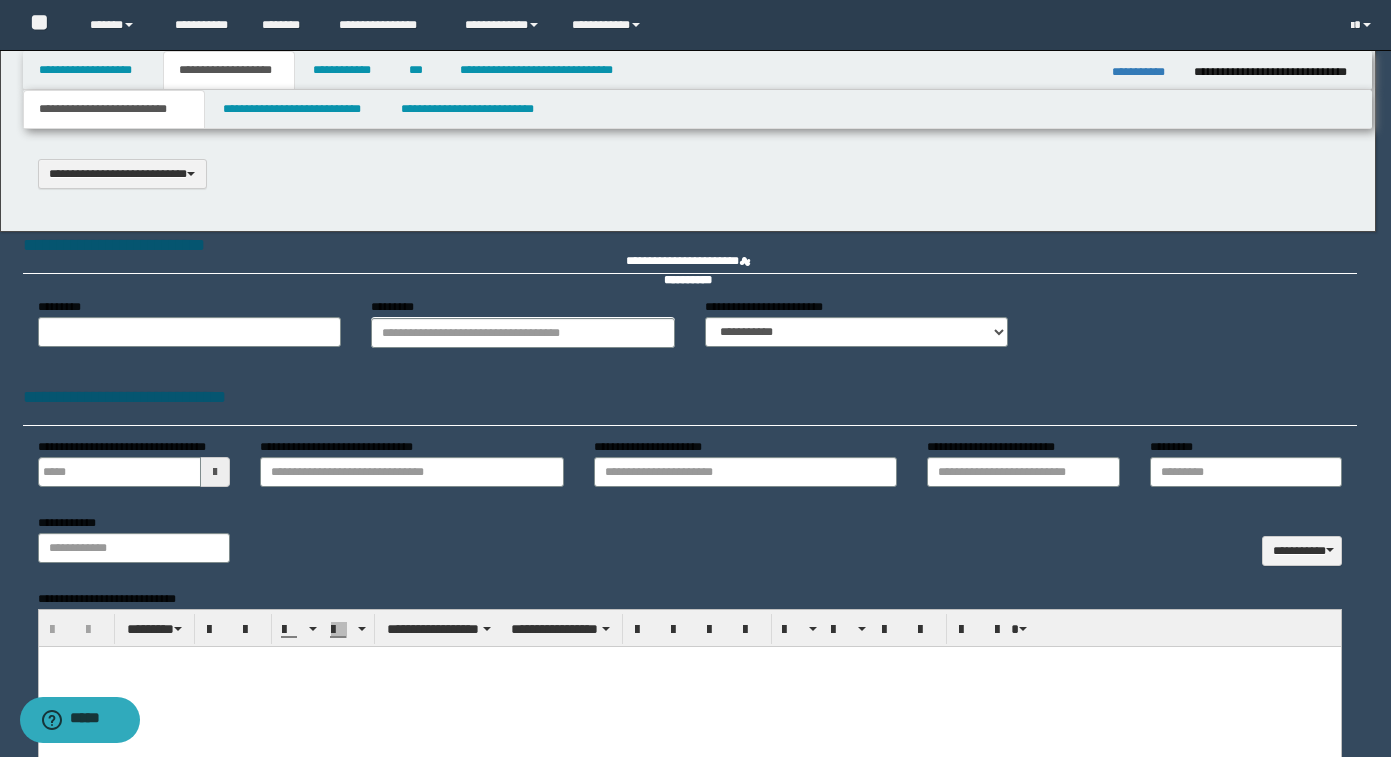 select on "*" 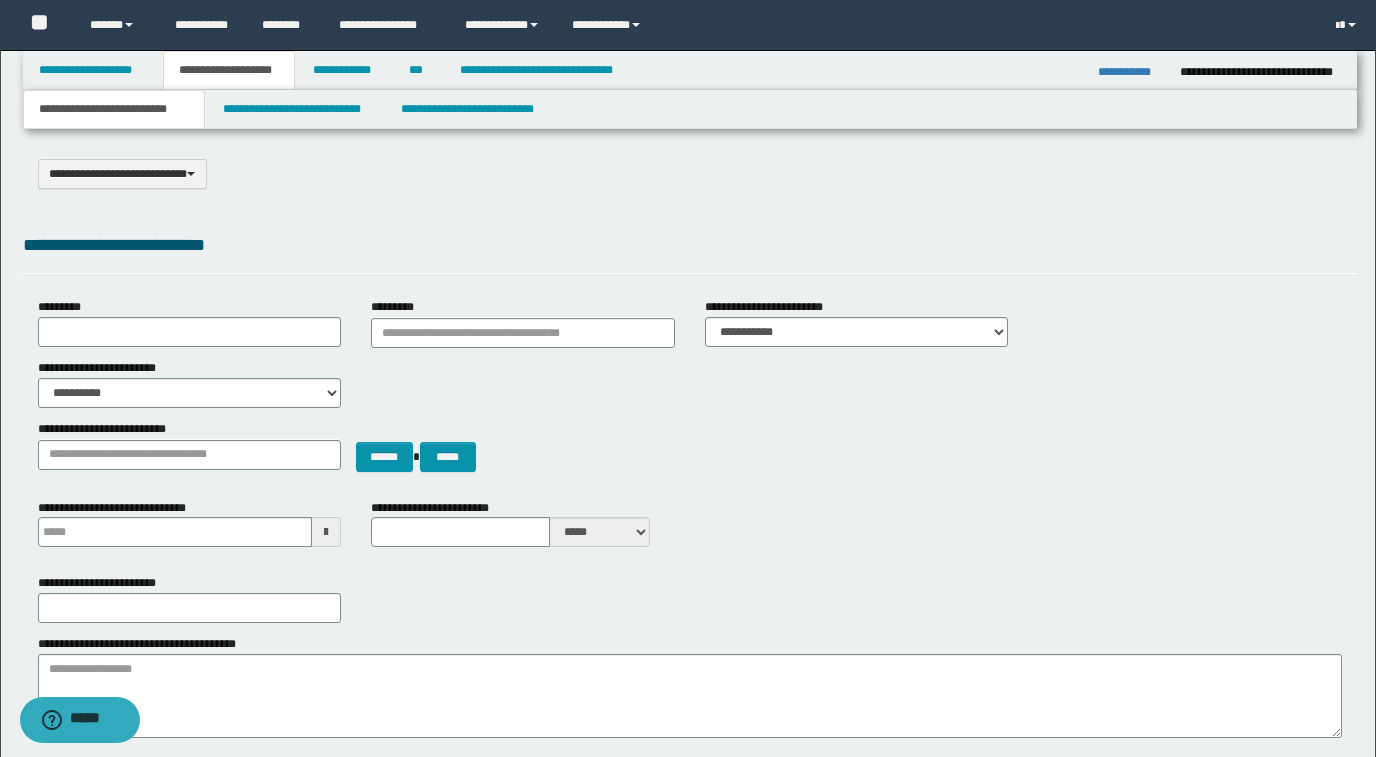 scroll, scrollTop: 100, scrollLeft: 0, axis: vertical 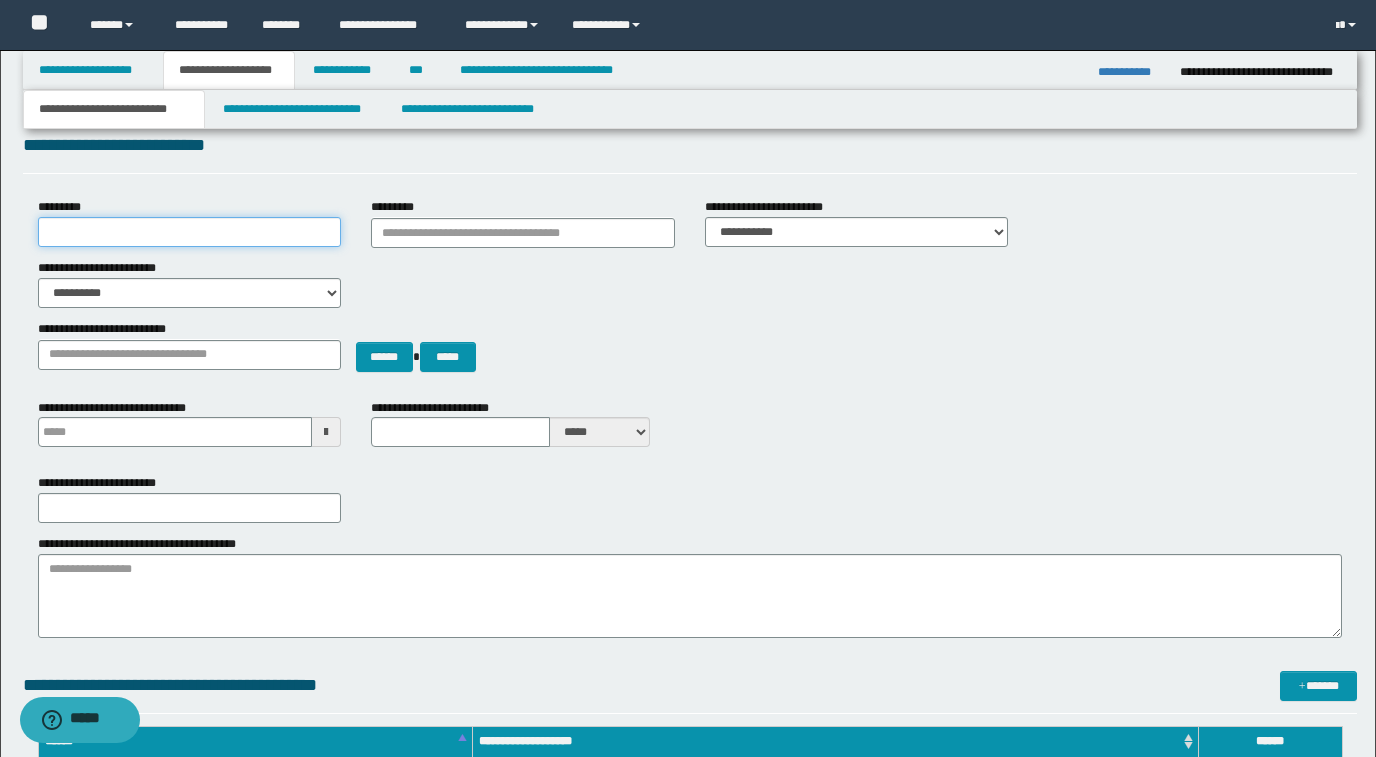 click on "*********" at bounding box center [190, 232] 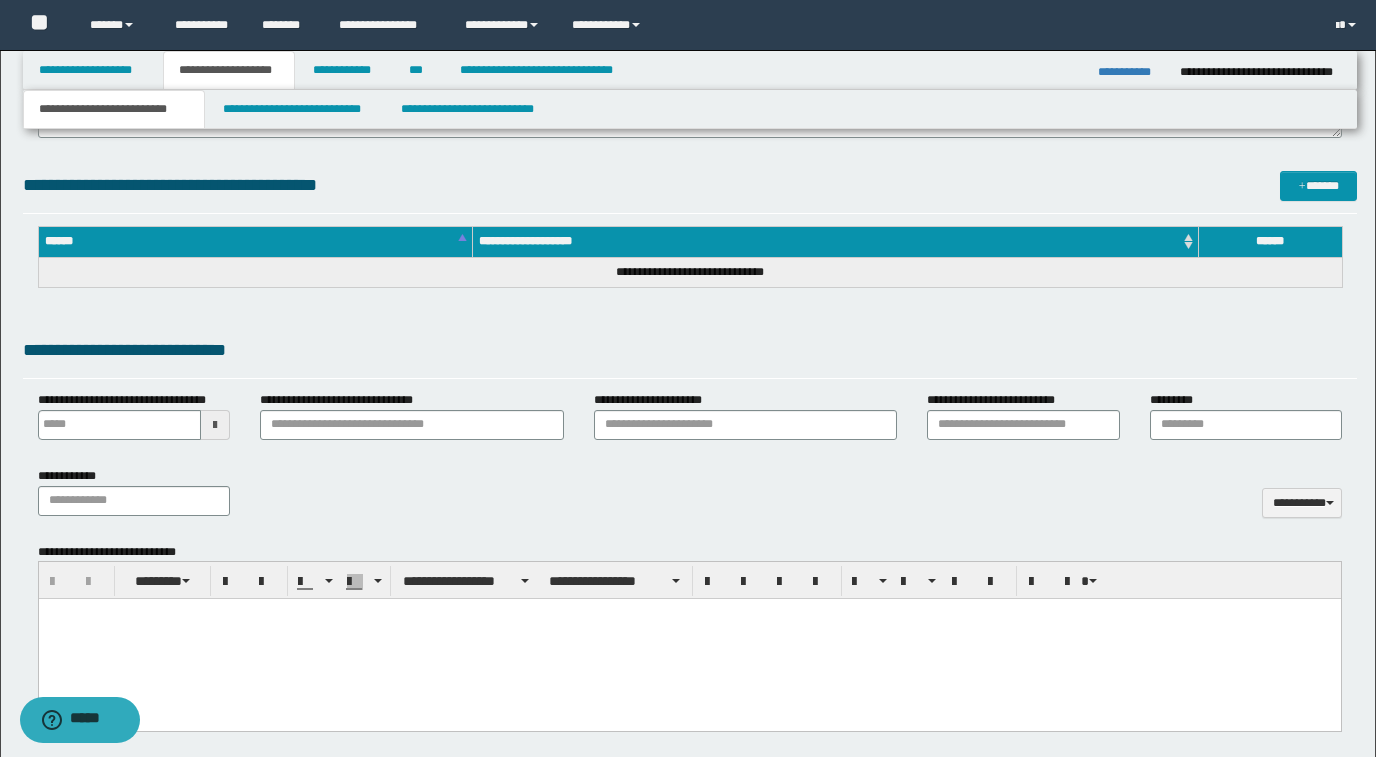 scroll, scrollTop: 700, scrollLeft: 0, axis: vertical 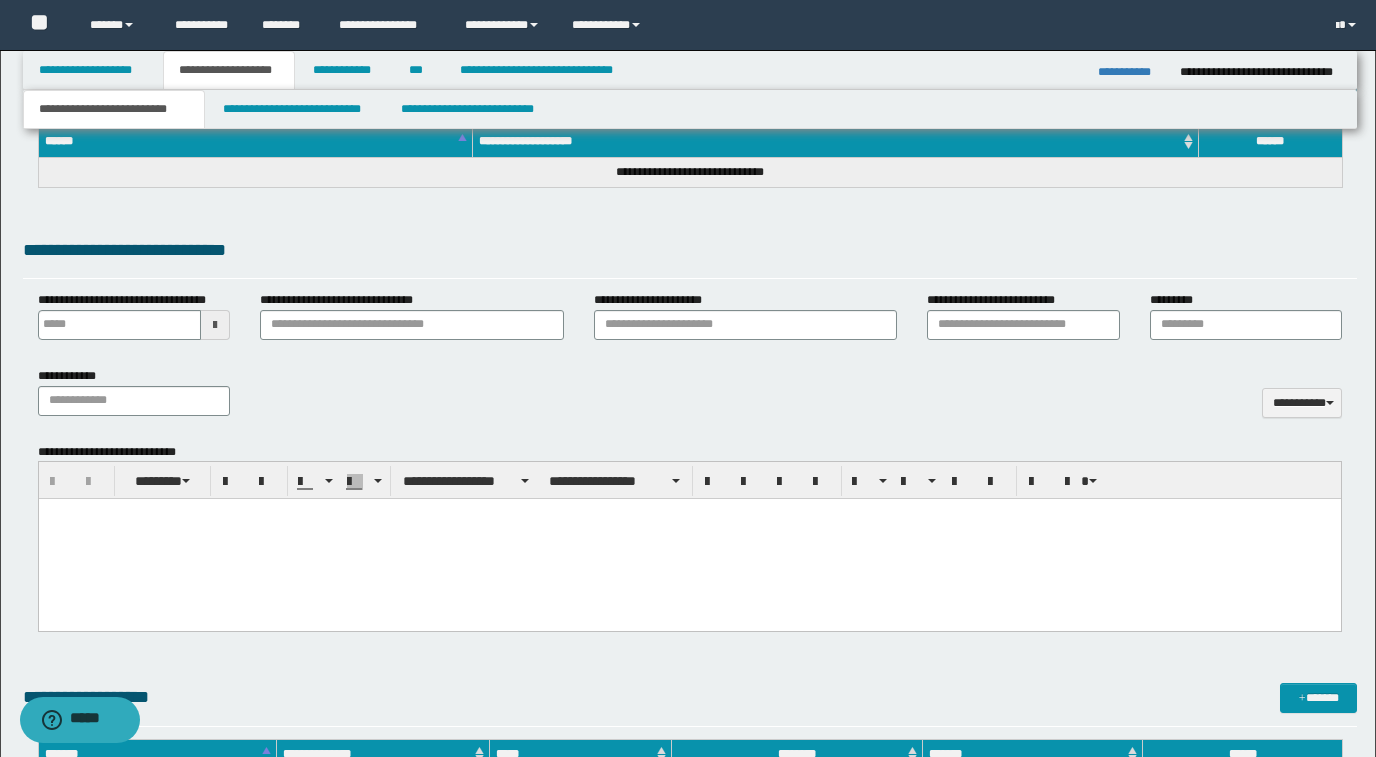 type 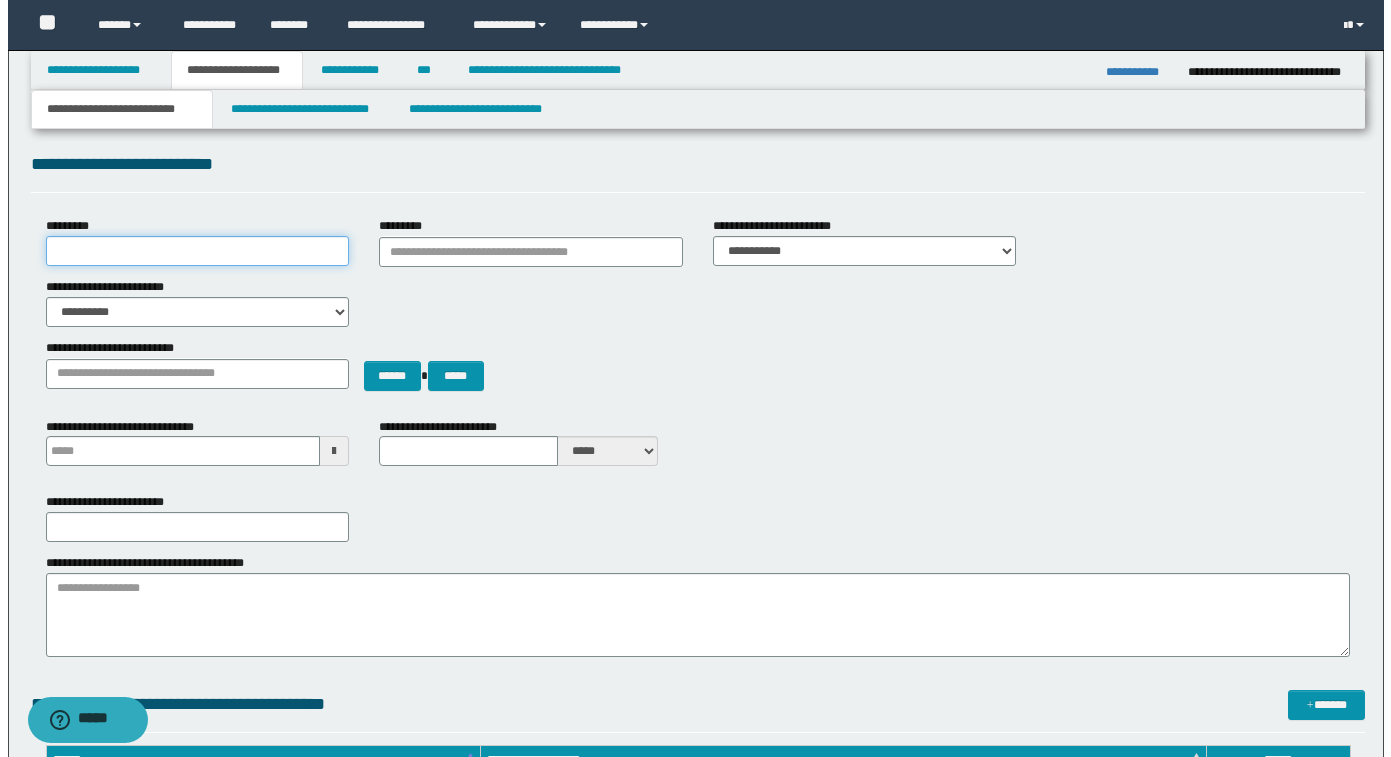 scroll, scrollTop: 0, scrollLeft: 0, axis: both 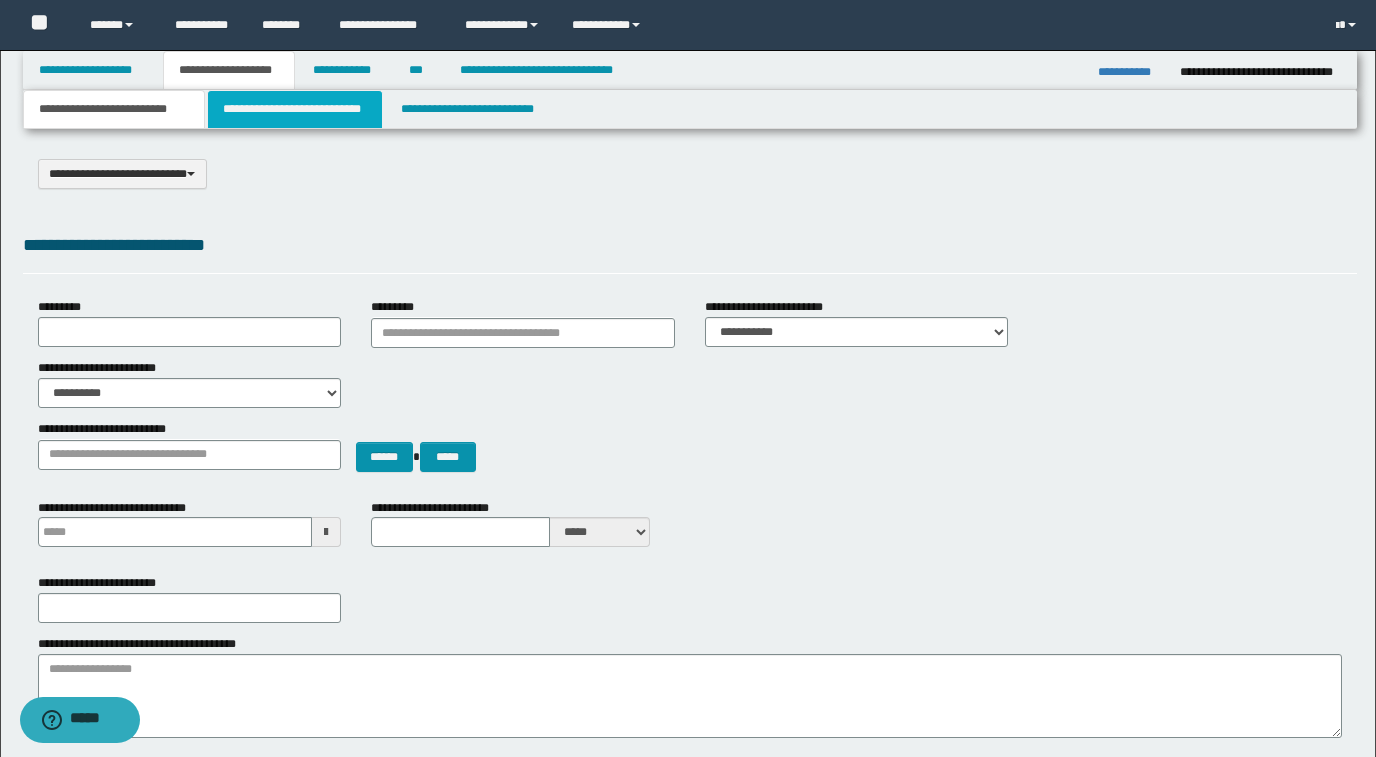 click on "**********" at bounding box center (295, 109) 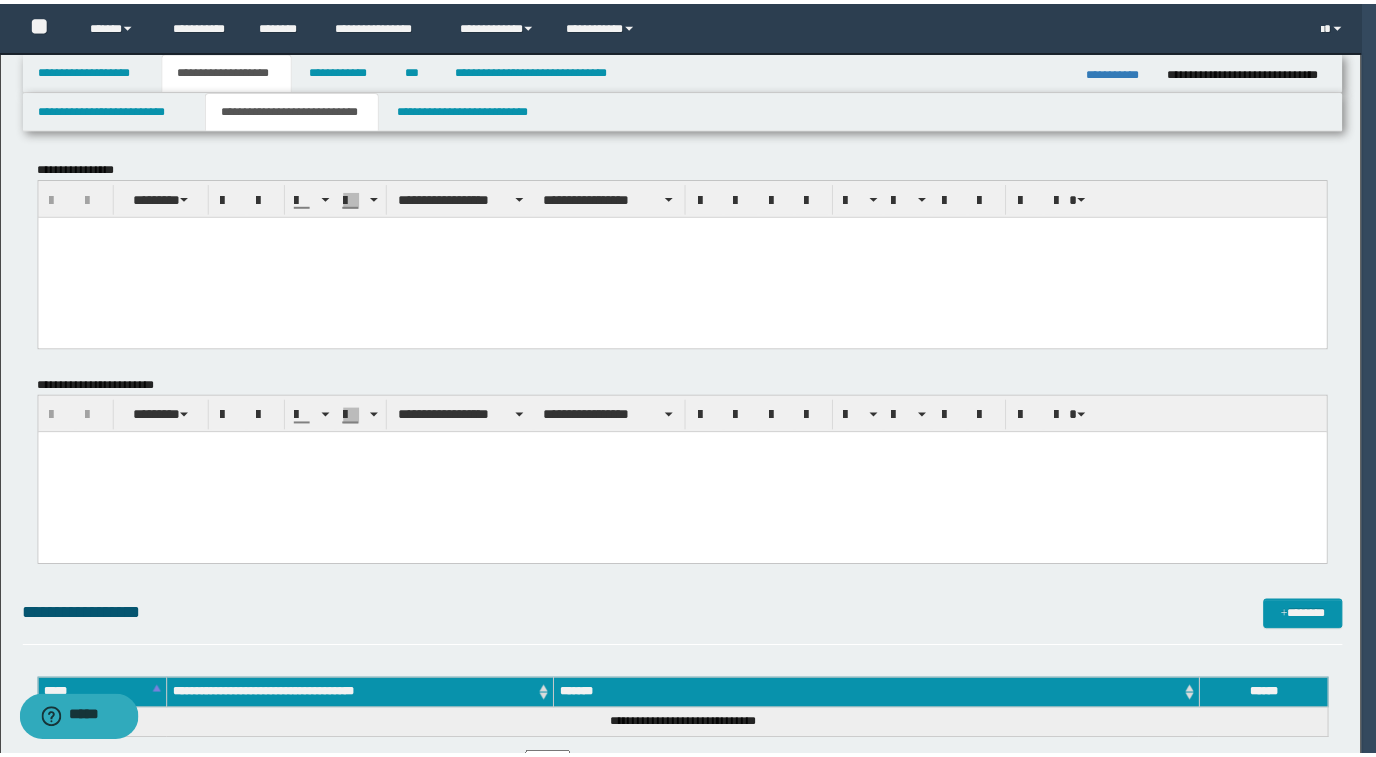 scroll, scrollTop: 0, scrollLeft: 0, axis: both 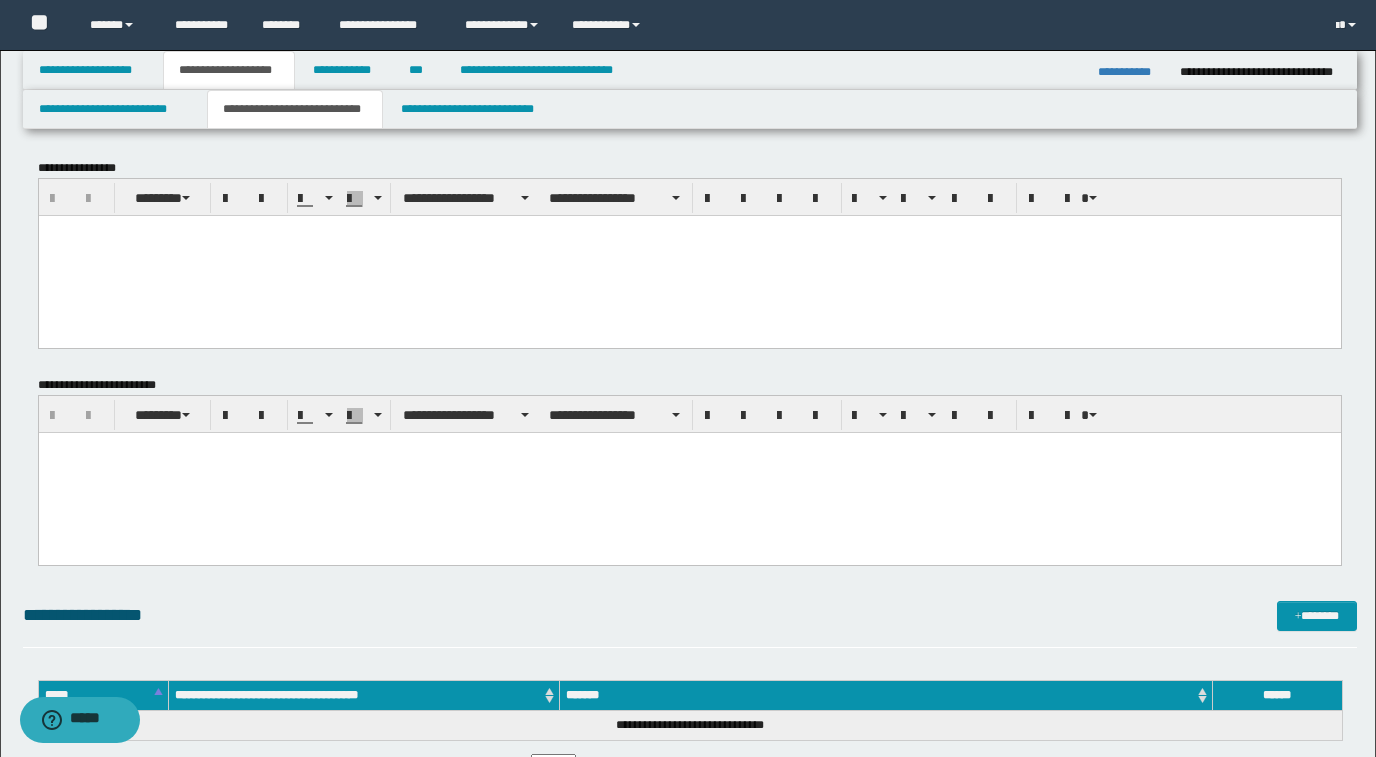 click at bounding box center [689, 255] 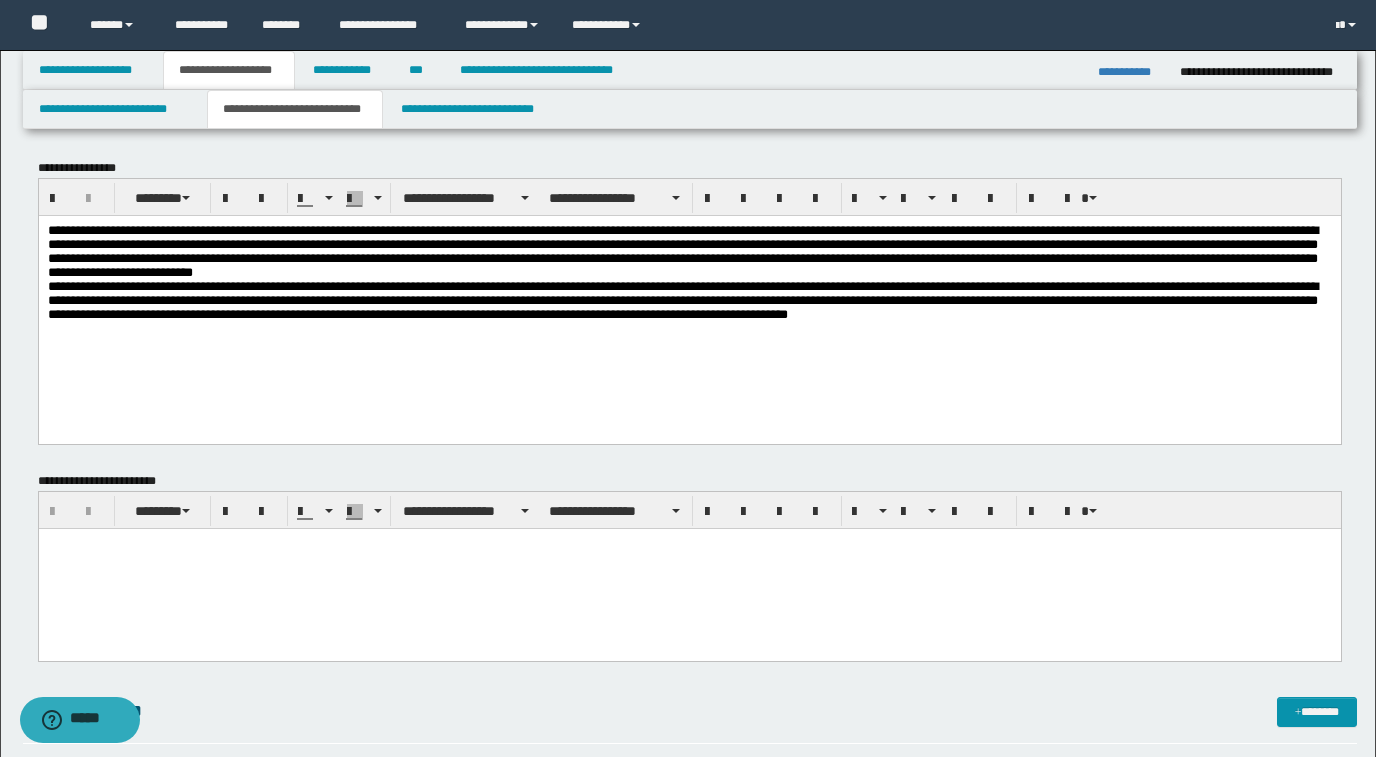 click on "**********" at bounding box center [689, 279] 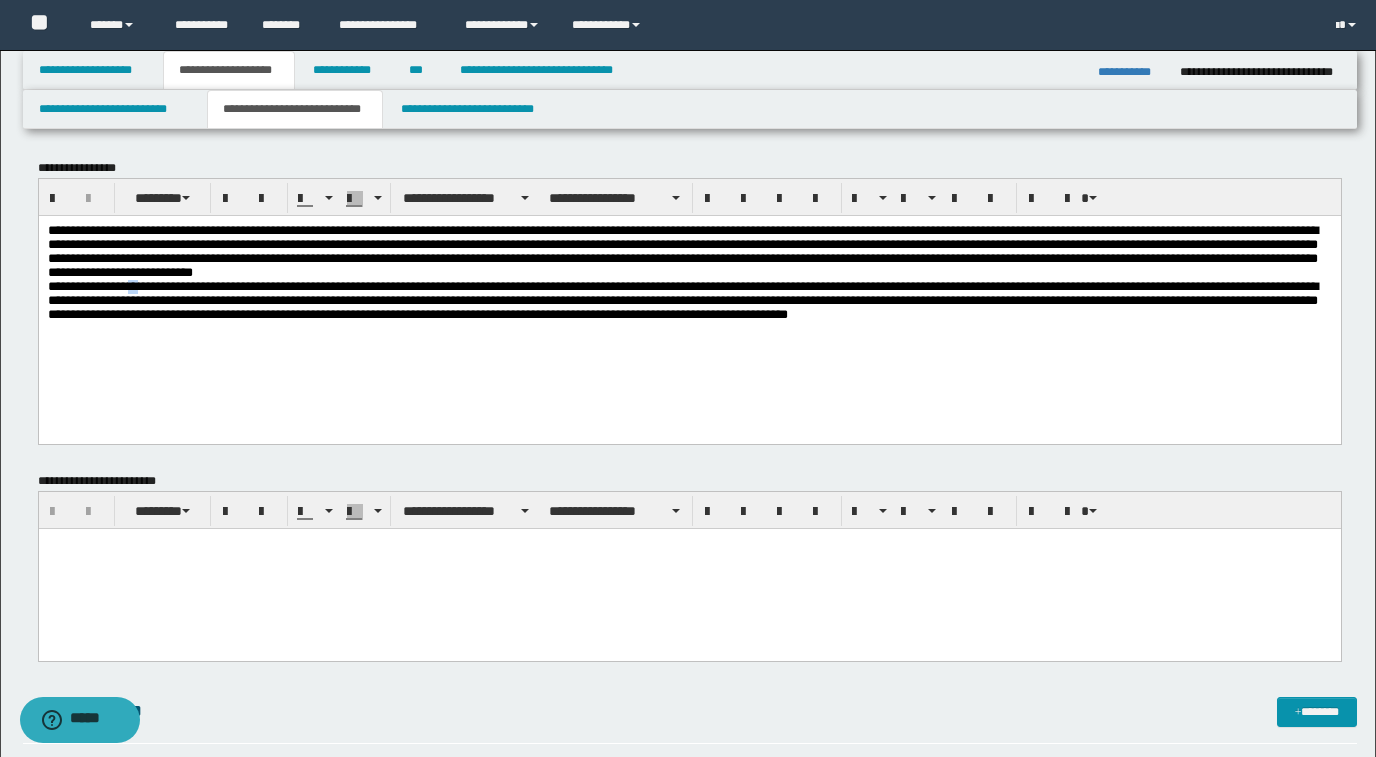 drag, startPoint x: 150, startPoint y: 296, endPoint x: 134, endPoint y: 296, distance: 16 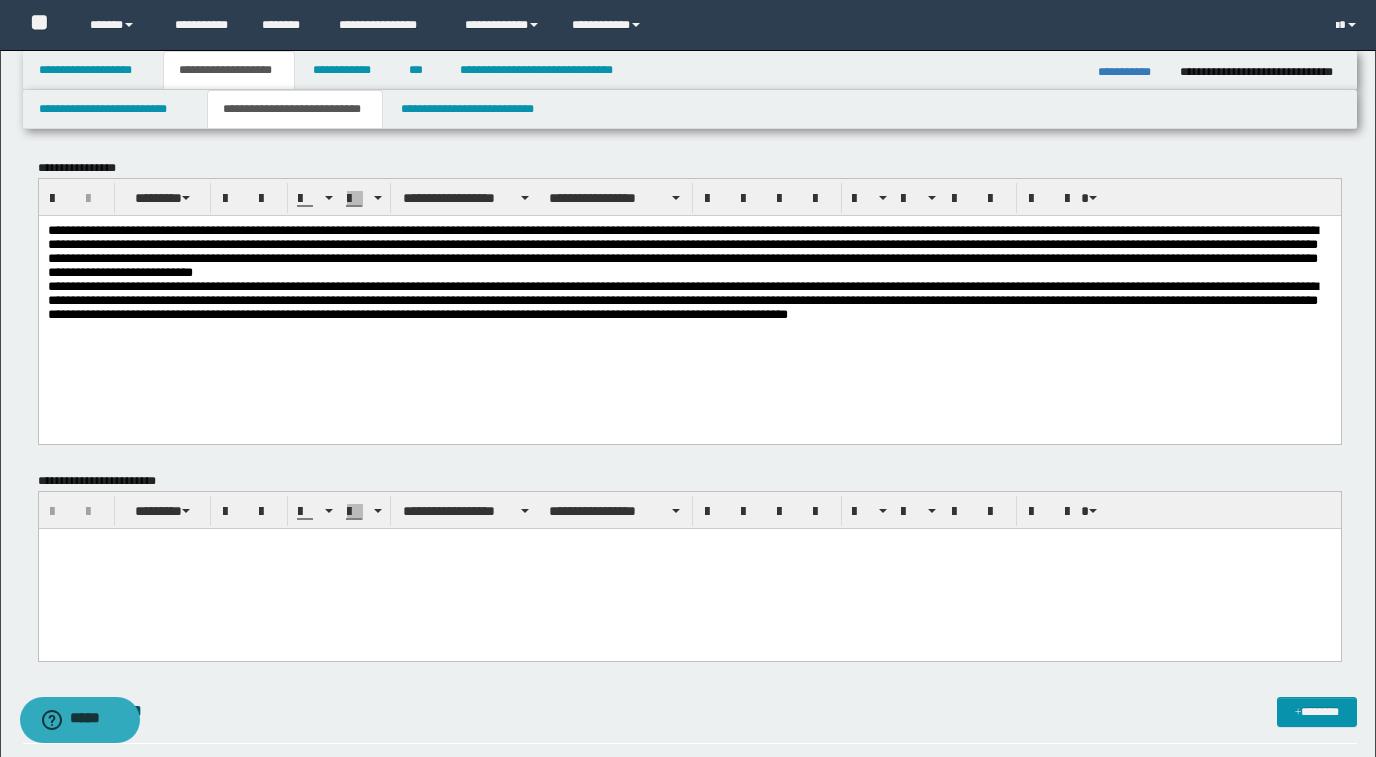 click on "**********" at bounding box center (689, 279) 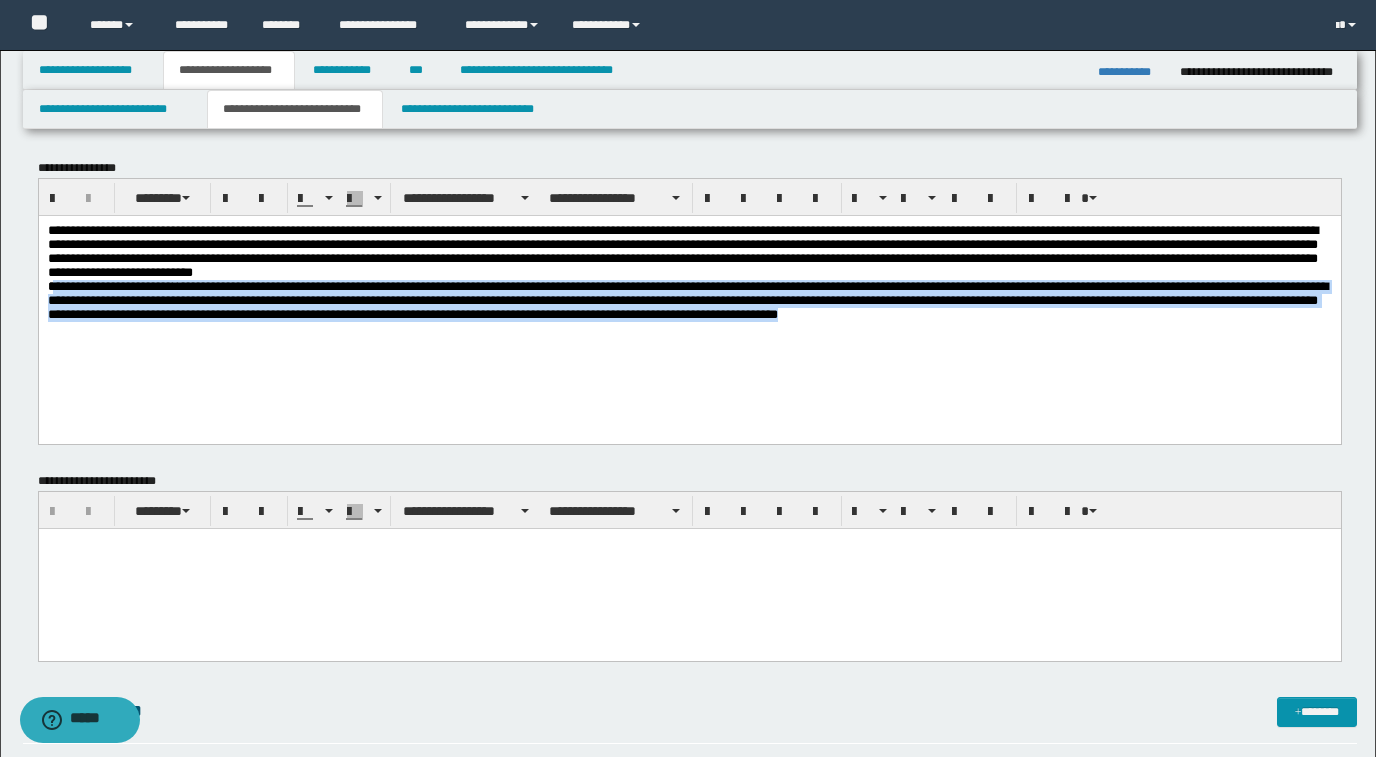 drag, startPoint x: 54, startPoint y: 301, endPoint x: 1418, endPoint y: 568, distance: 1389.8867 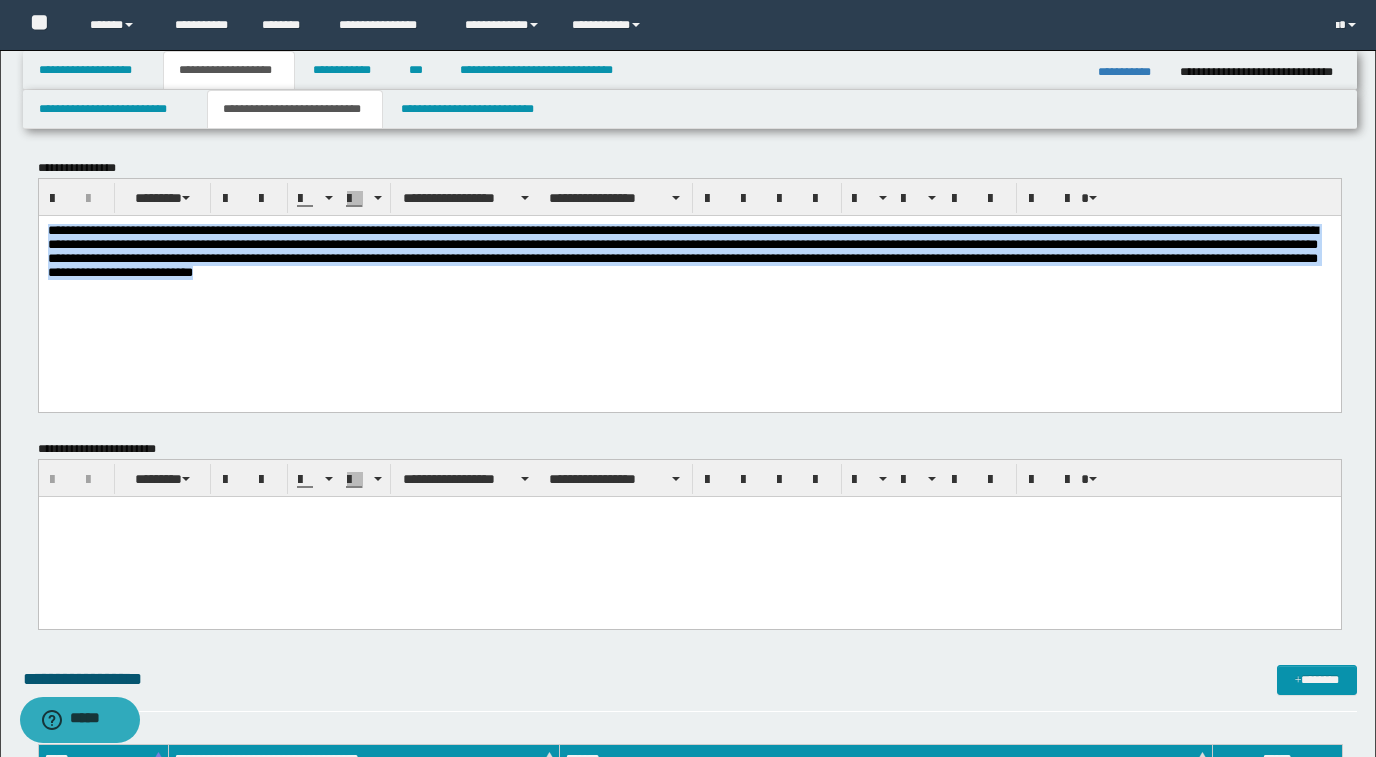 drag, startPoint x: 515, startPoint y: 285, endPoint x: -2, endPoint y: 219, distance: 521.19574 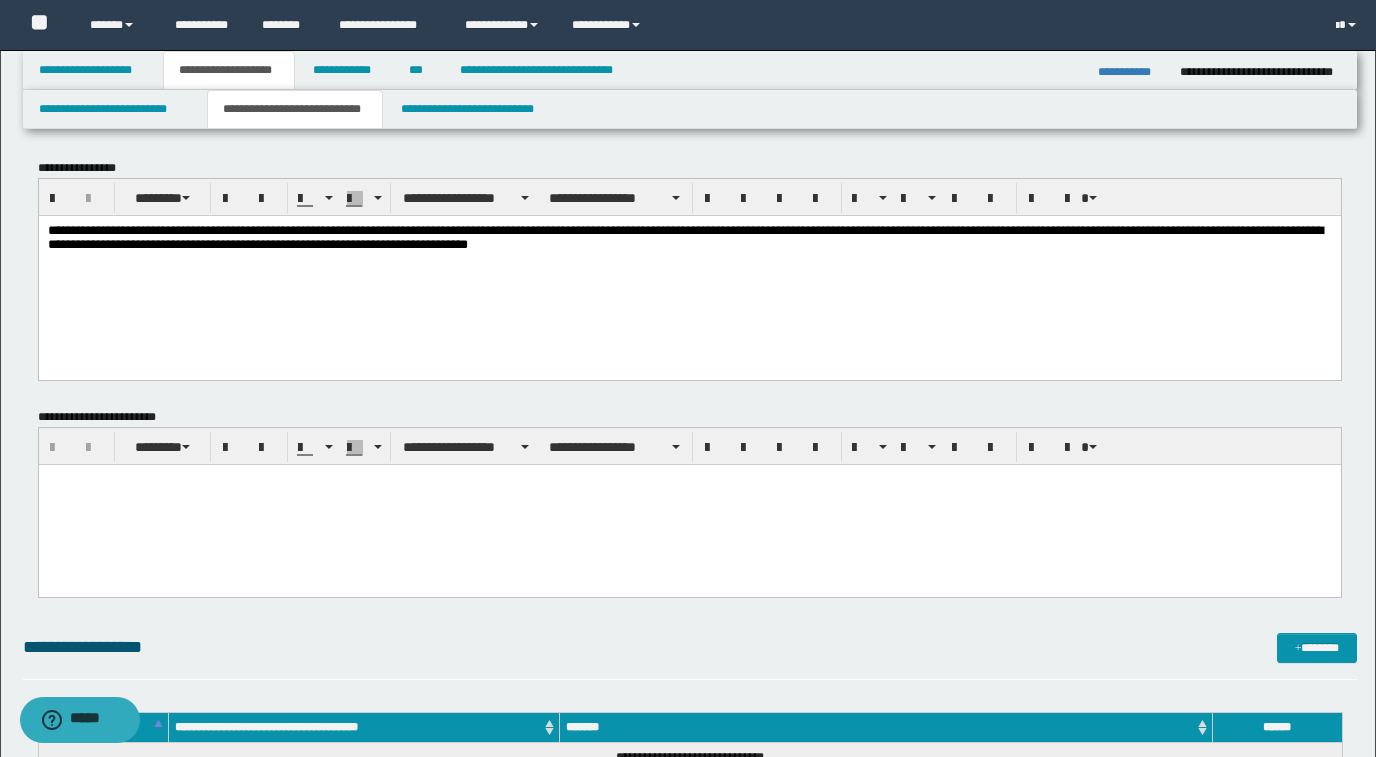 click on "**********" at bounding box center [689, 247] 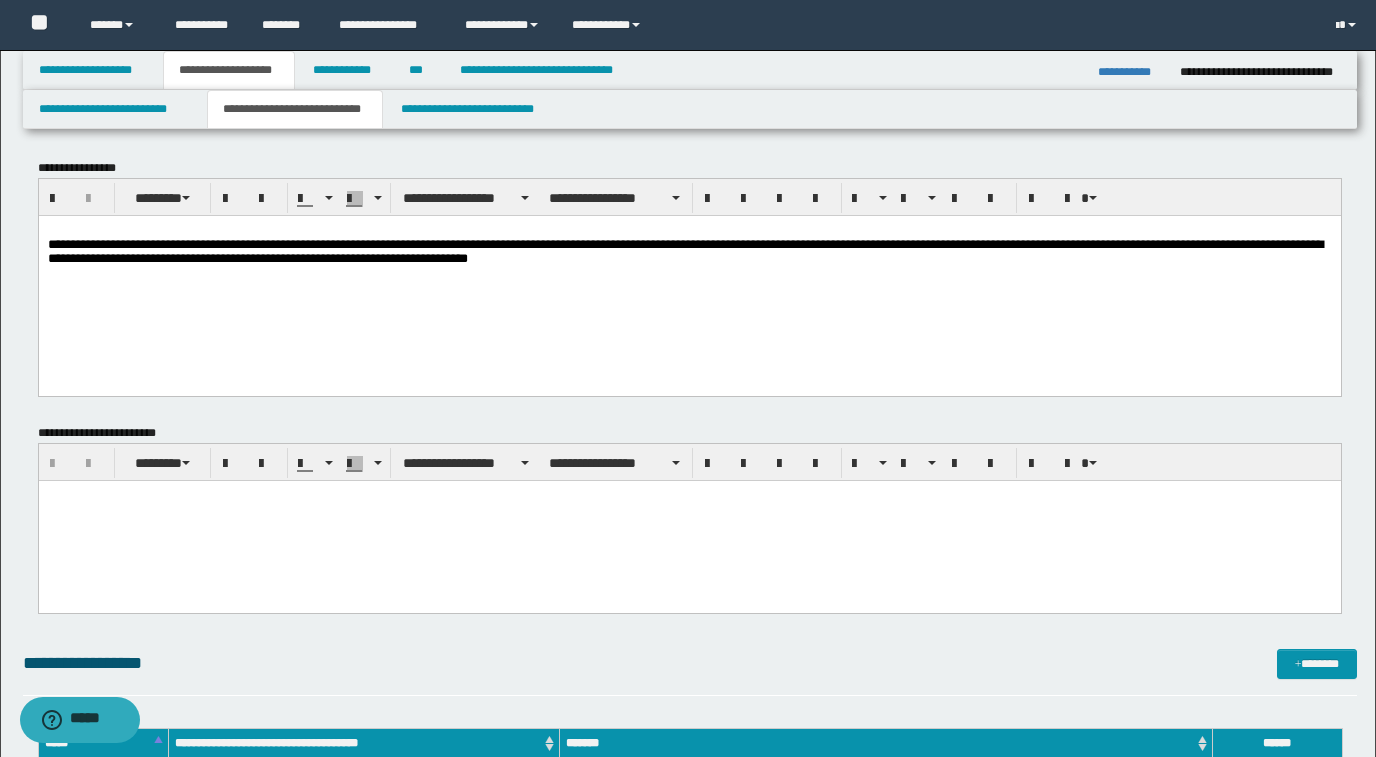 click at bounding box center (689, 520) 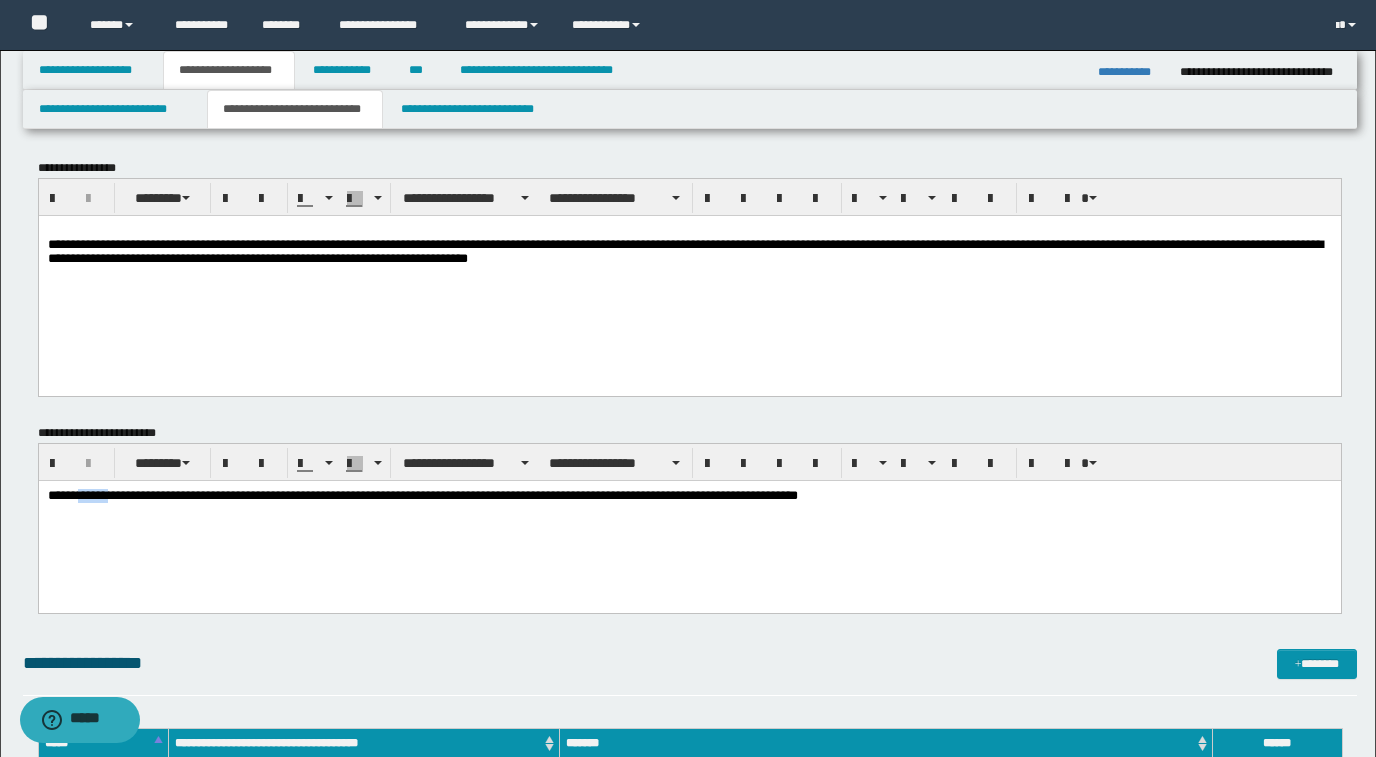 click on "**********" at bounding box center [689, 496] 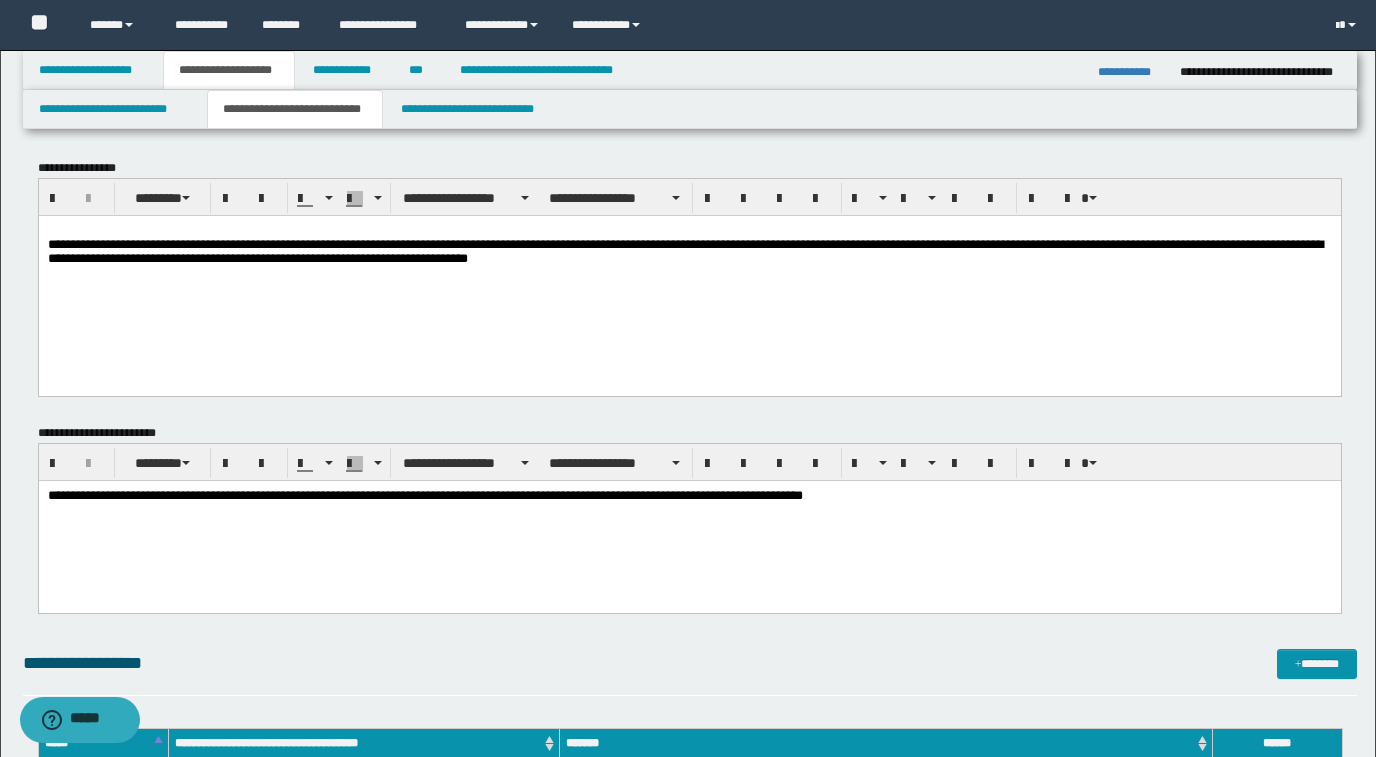 click on "**********" at bounding box center [689, 521] 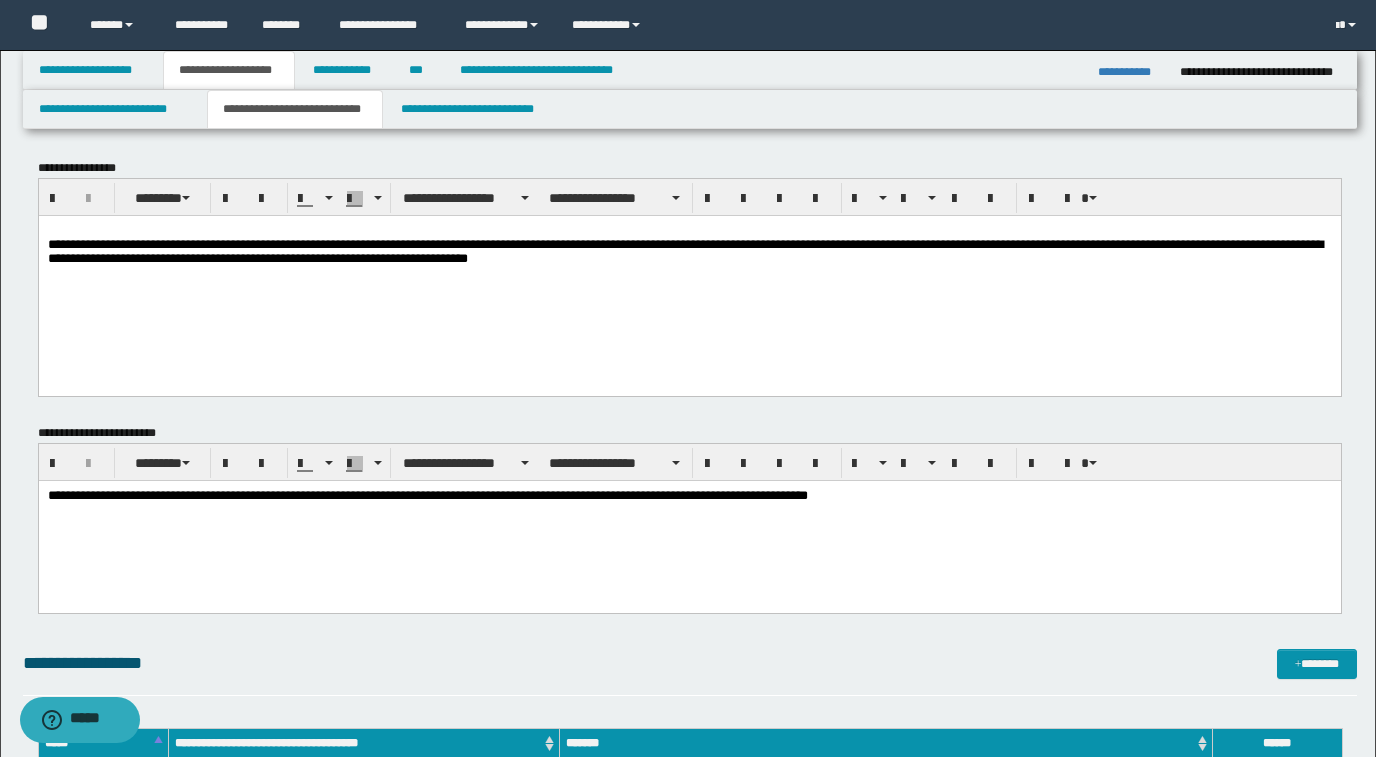 click on "**********" at bounding box center [689, 496] 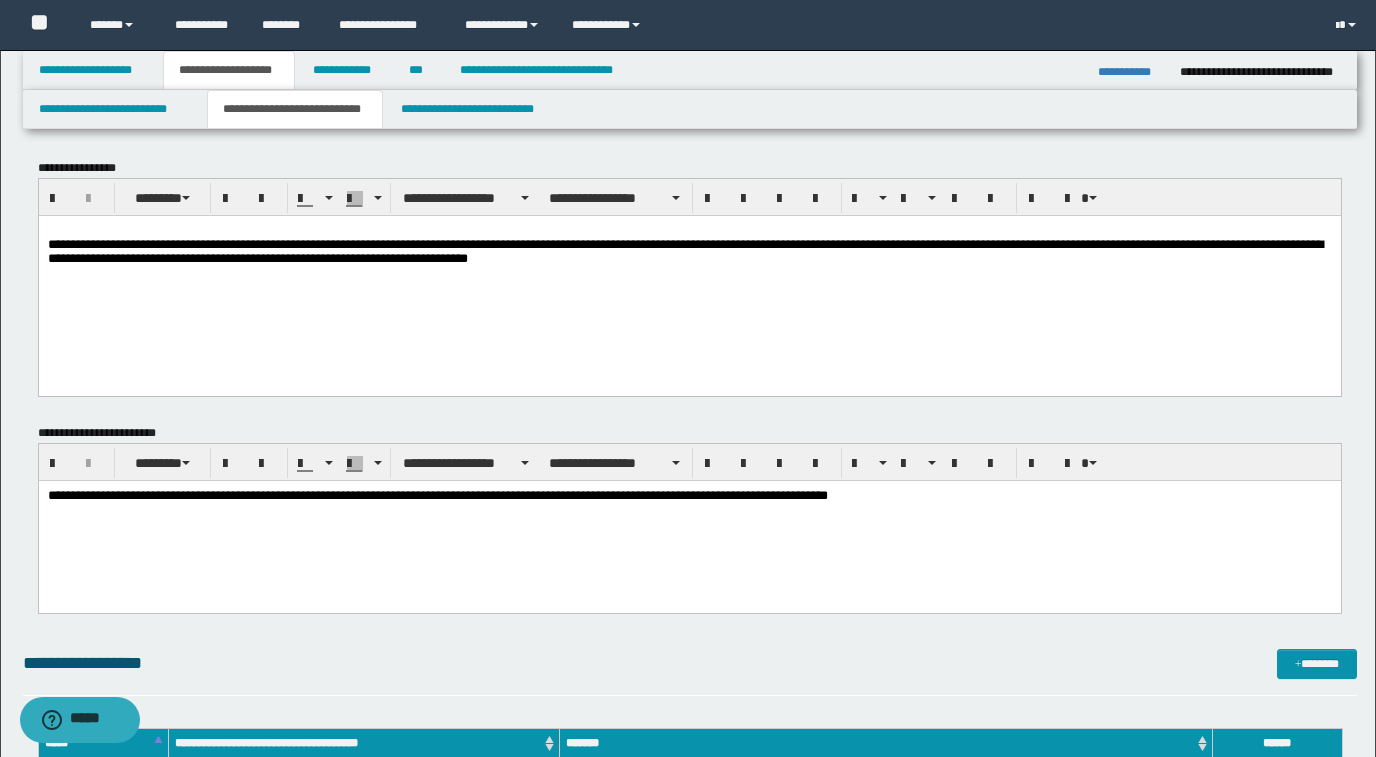 click on "**********" at bounding box center [689, 496] 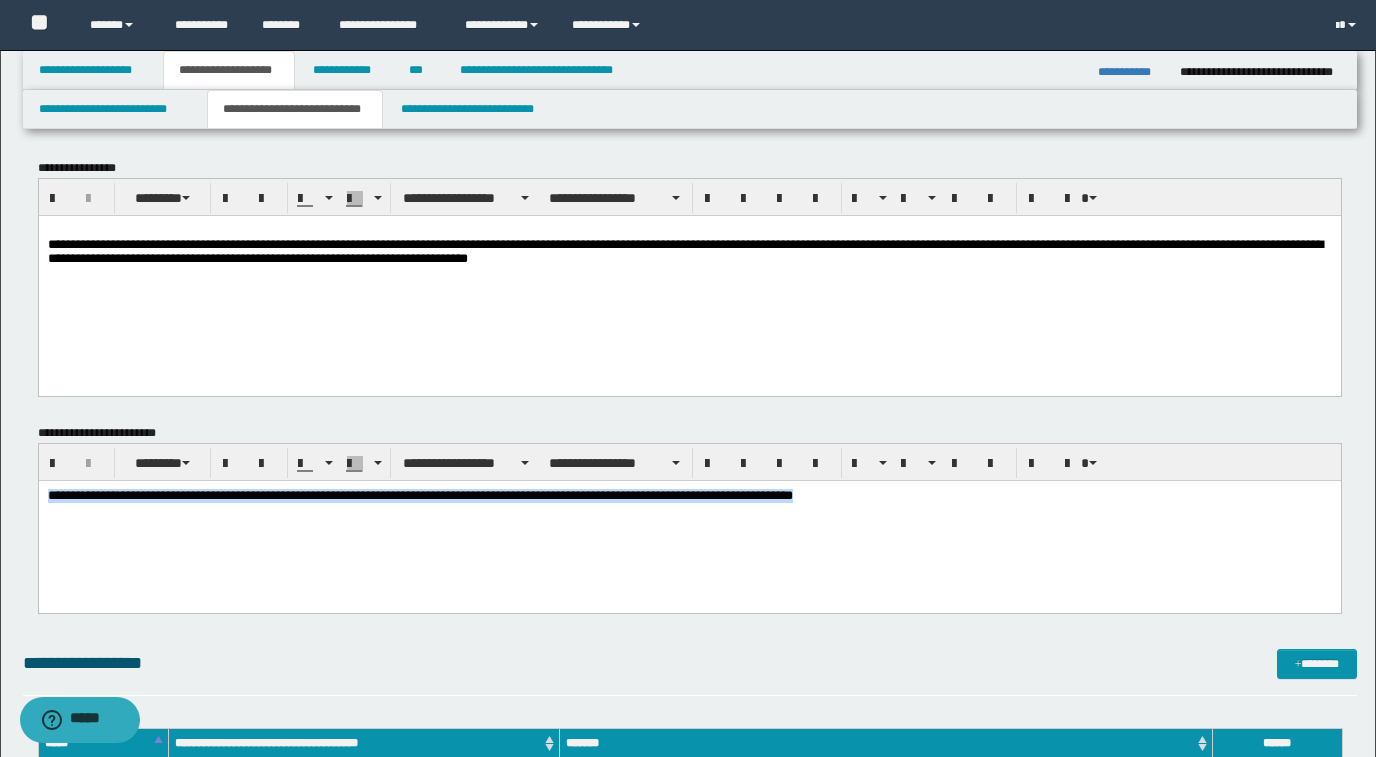 drag, startPoint x: 818, startPoint y: 484, endPoint x: -43, endPoint y: 447, distance: 861.7946 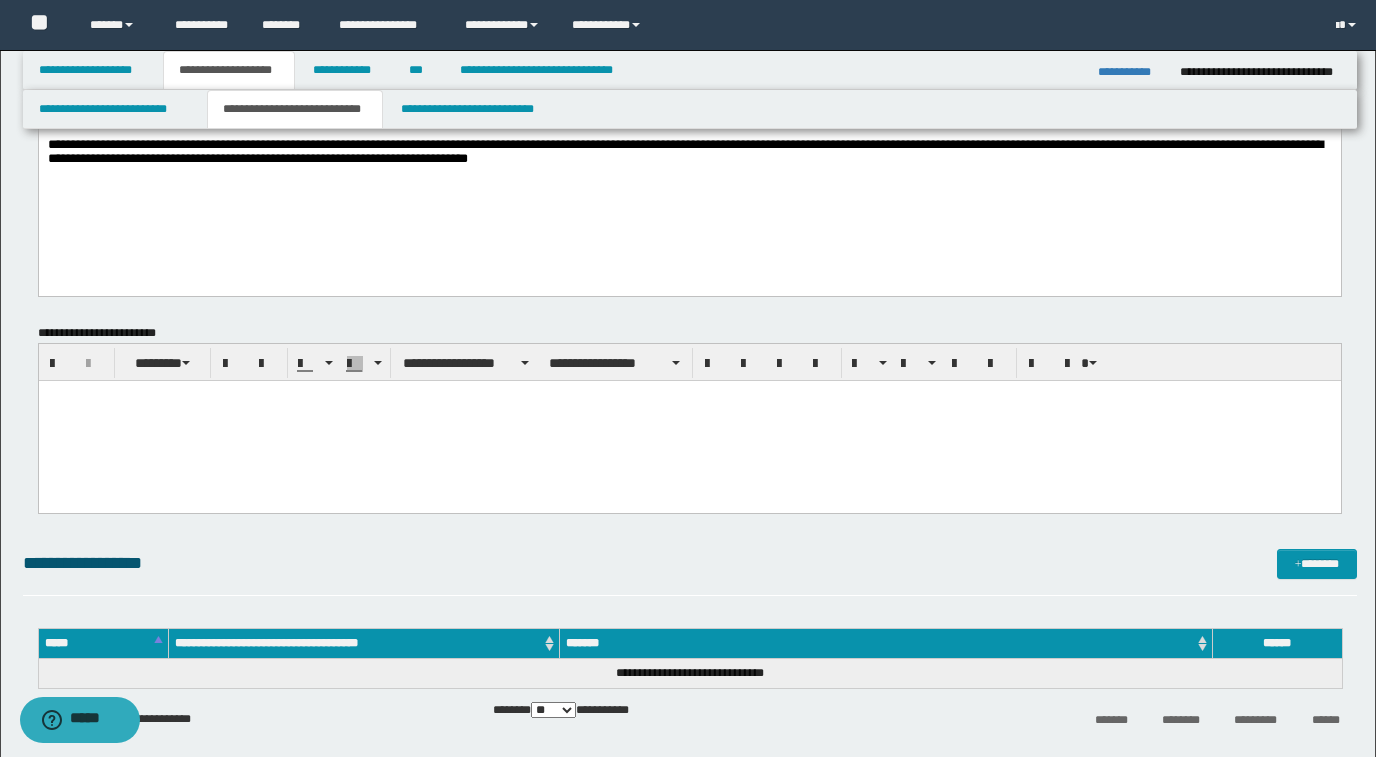 scroll, scrollTop: 0, scrollLeft: 0, axis: both 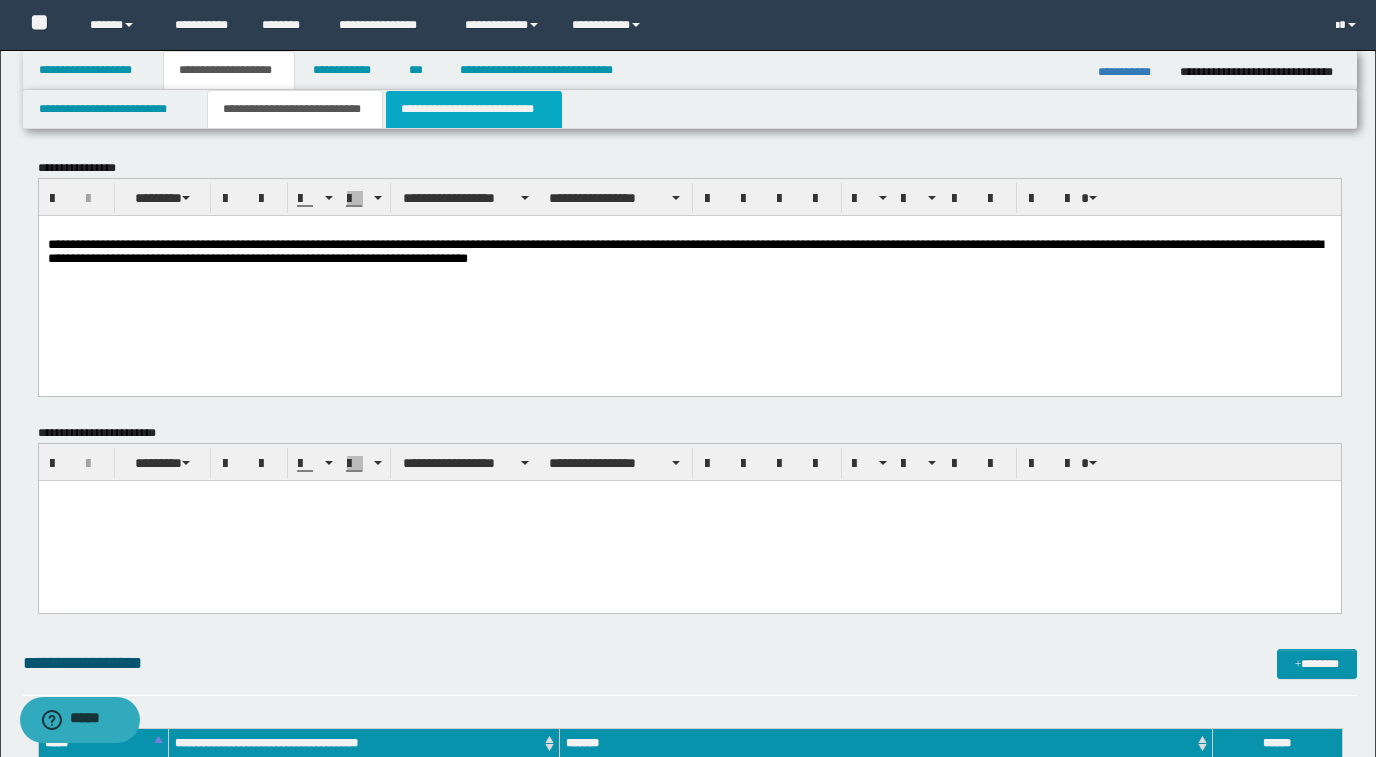 click on "**********" at bounding box center [474, 109] 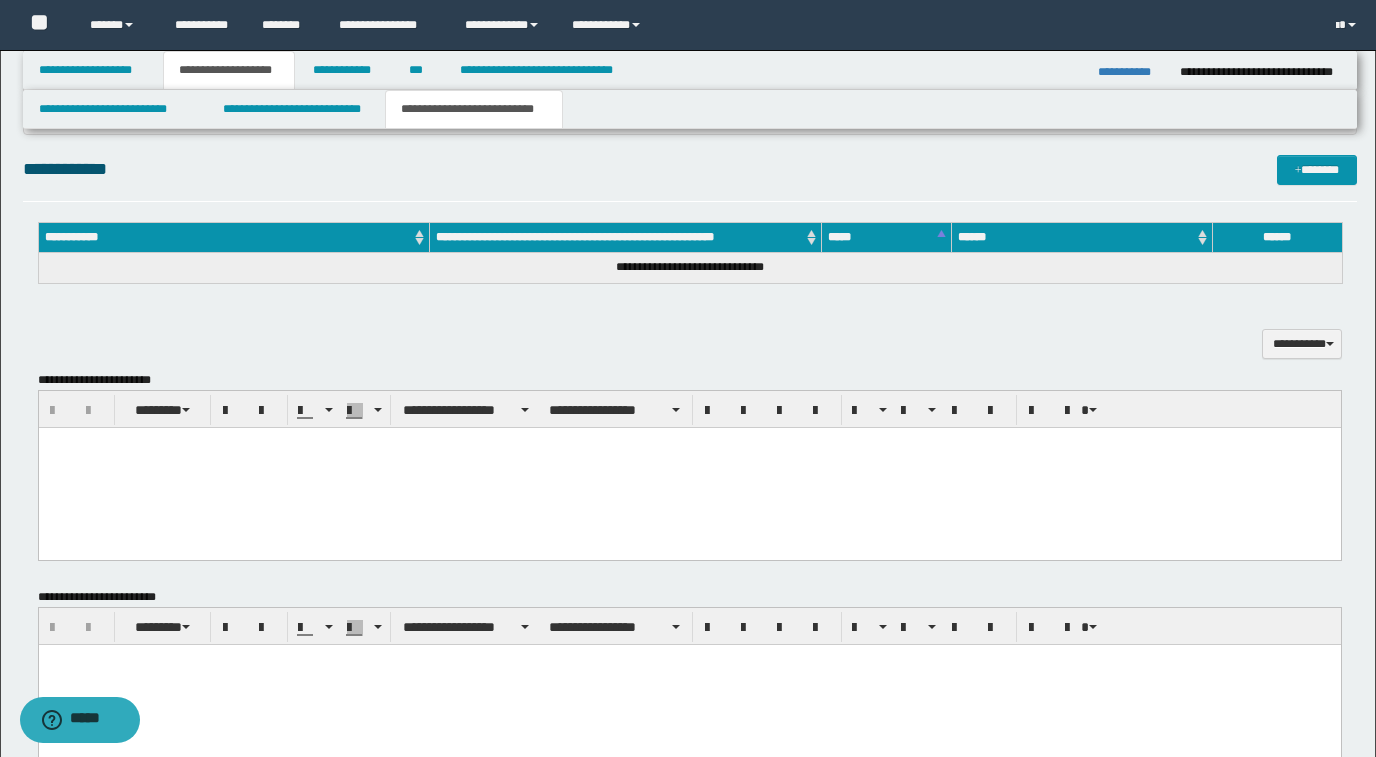 scroll, scrollTop: 500, scrollLeft: 0, axis: vertical 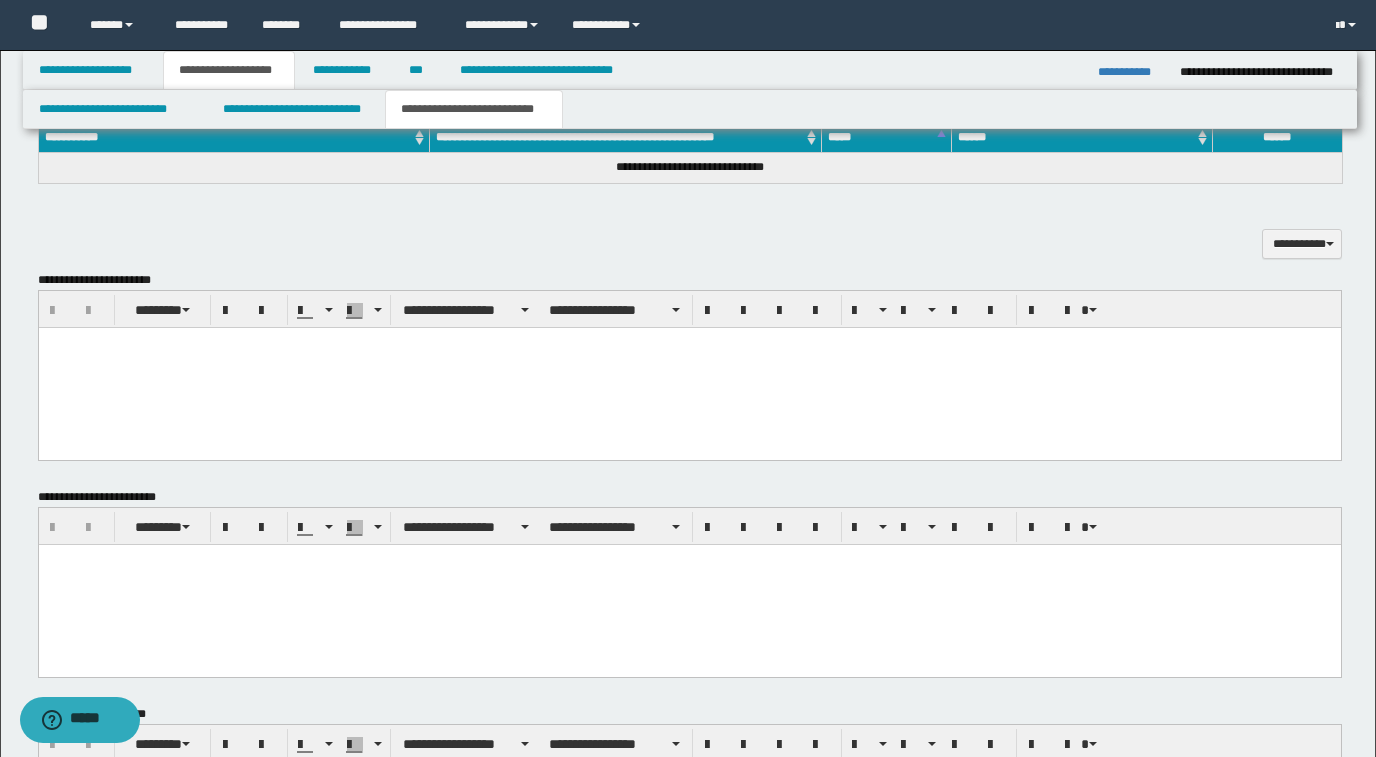 click at bounding box center (689, 368) 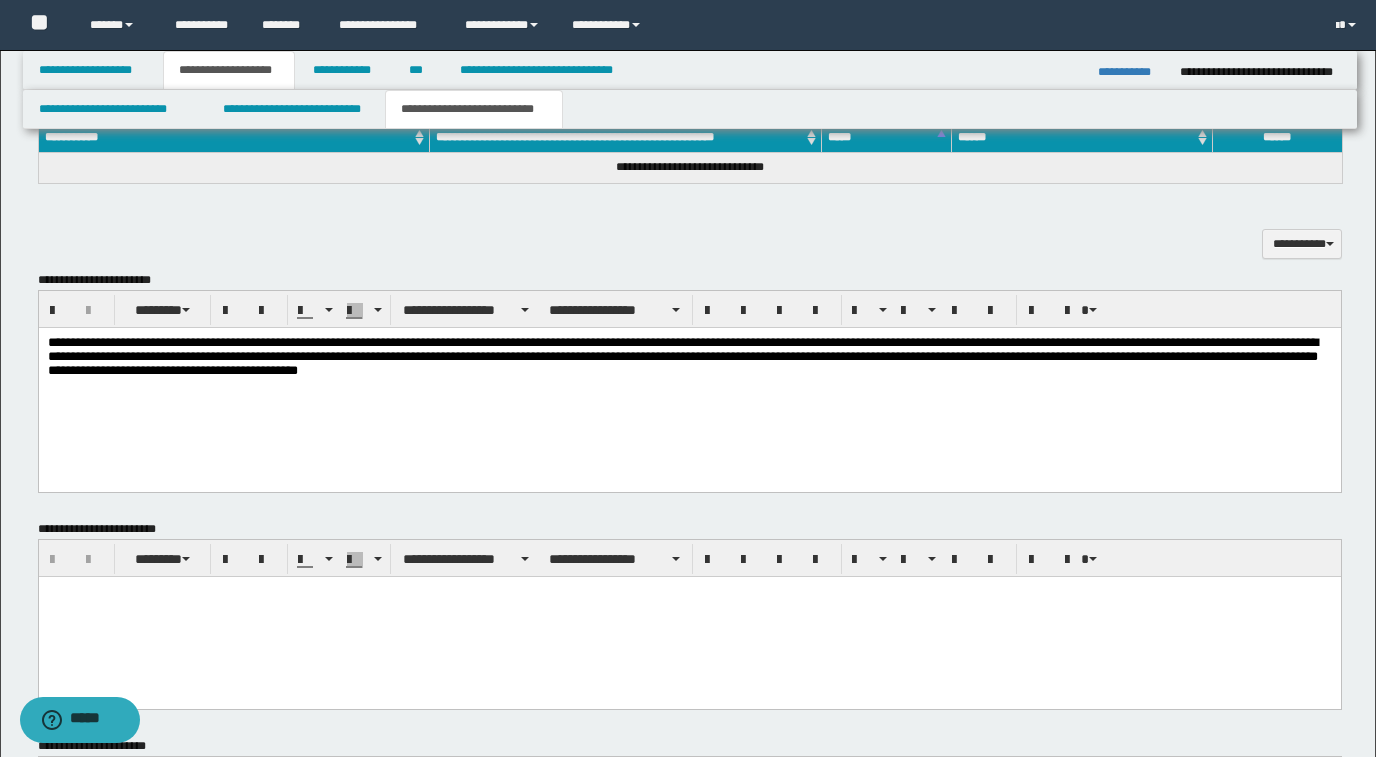 click on "**********" at bounding box center [689, 360] 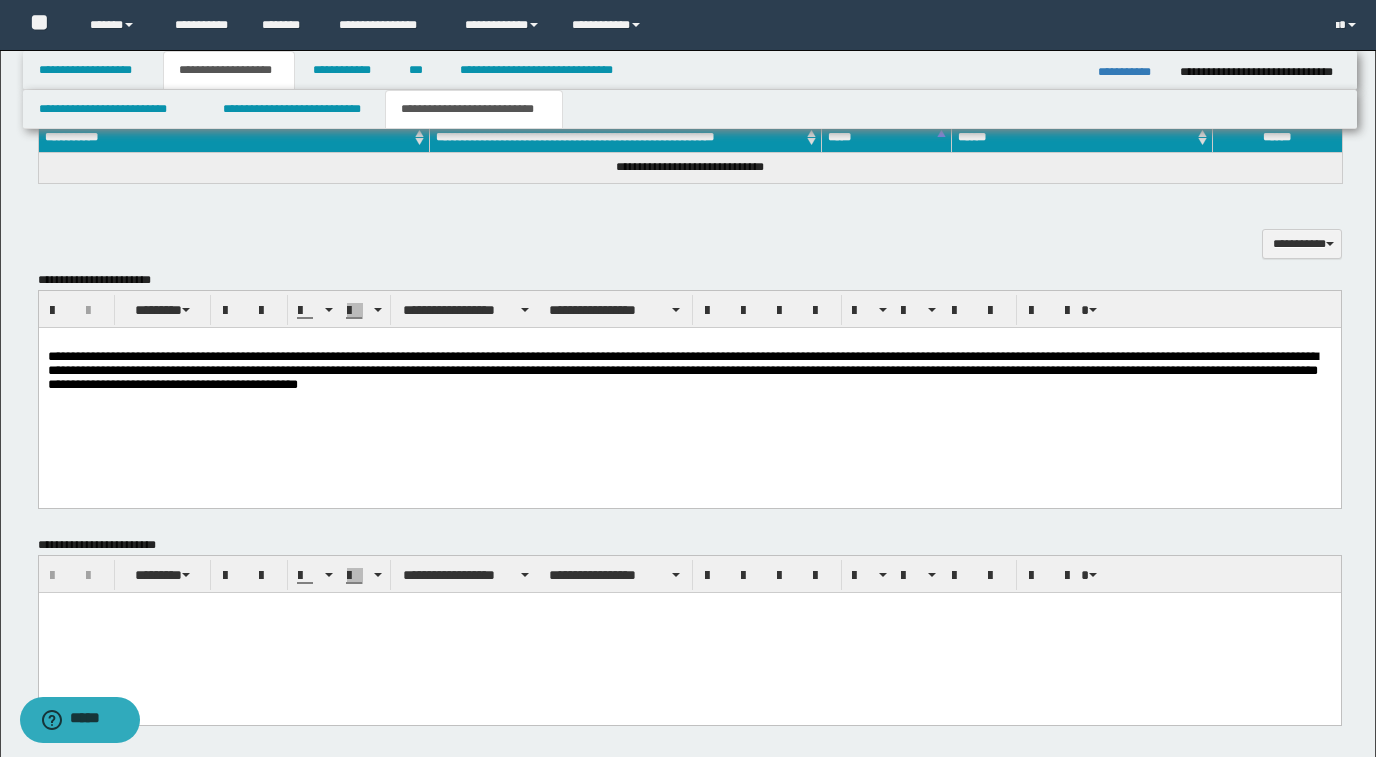 click on "**********" at bounding box center (689, 392) 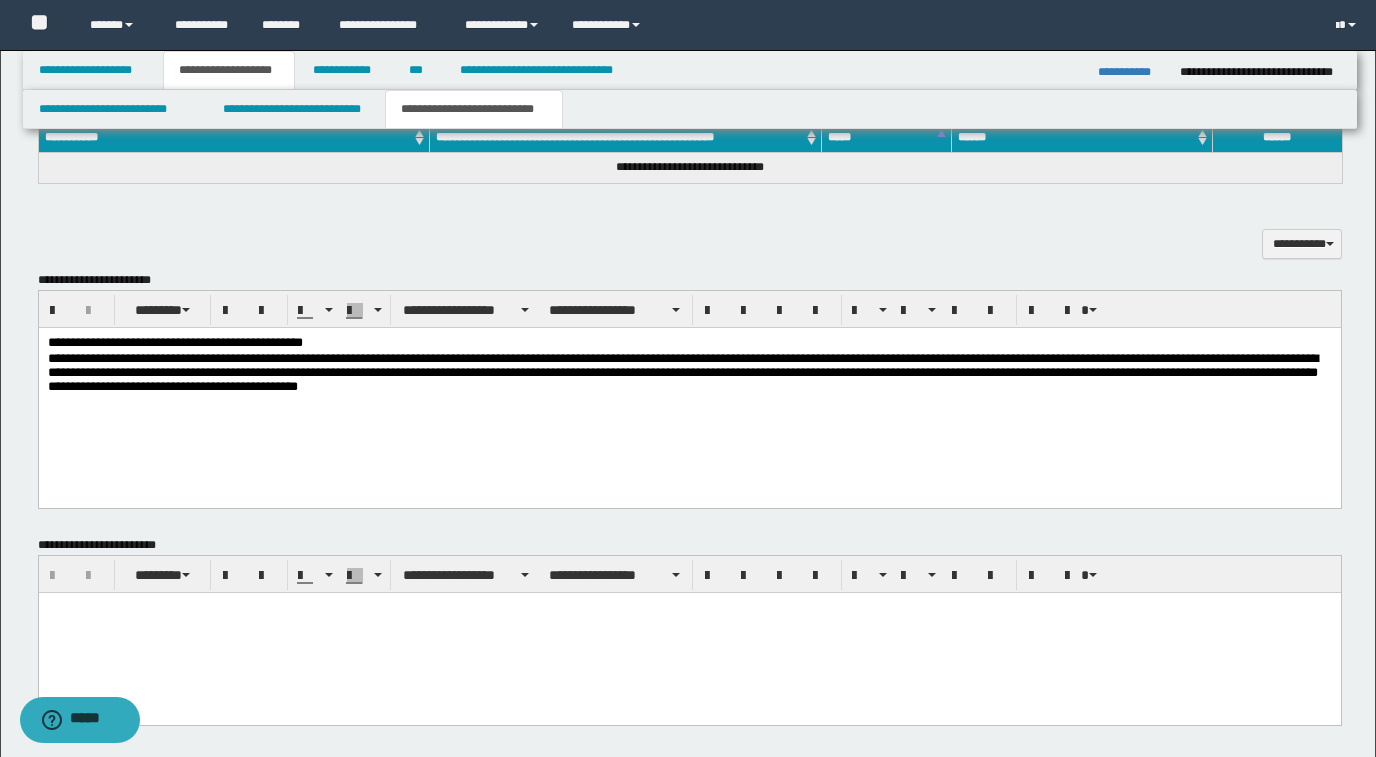 click on "**********" at bounding box center (689, 376) 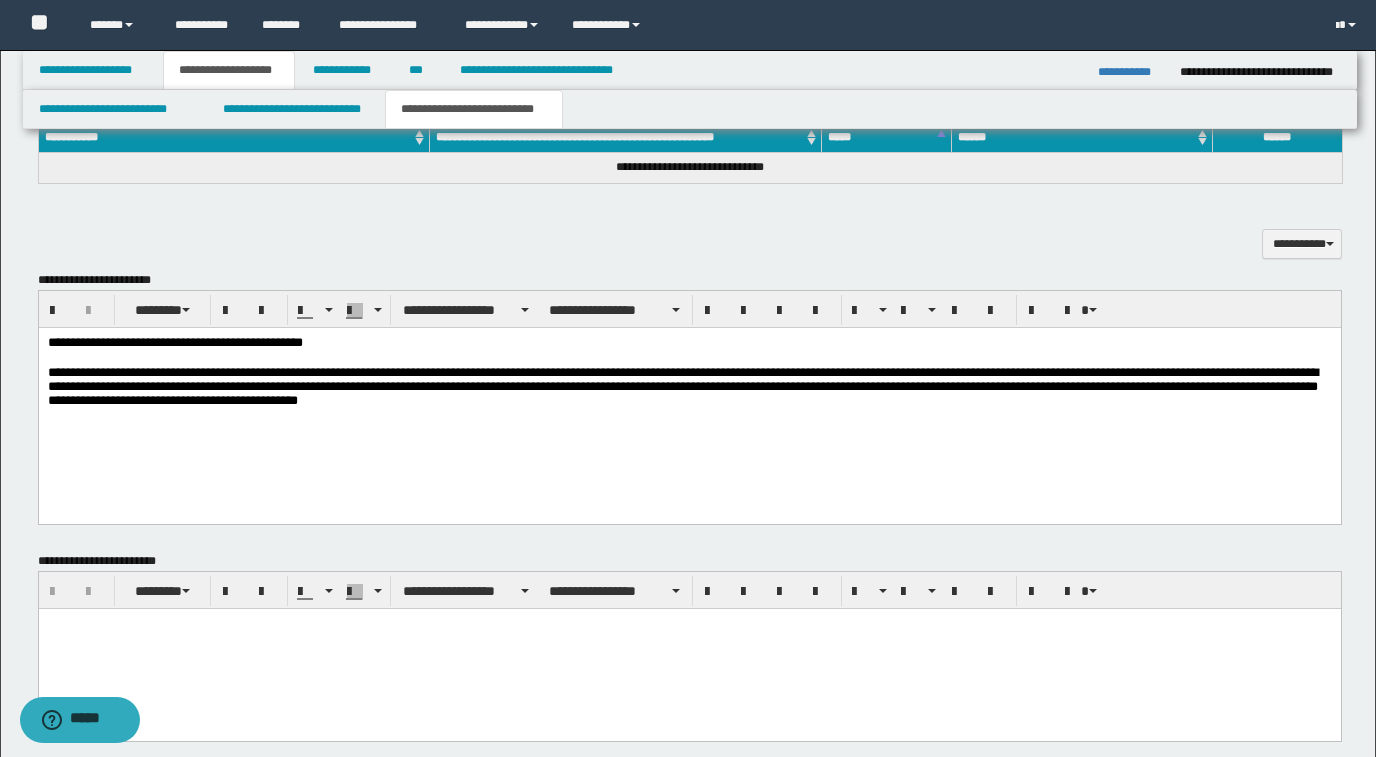 click on "**********" at bounding box center (689, 400) 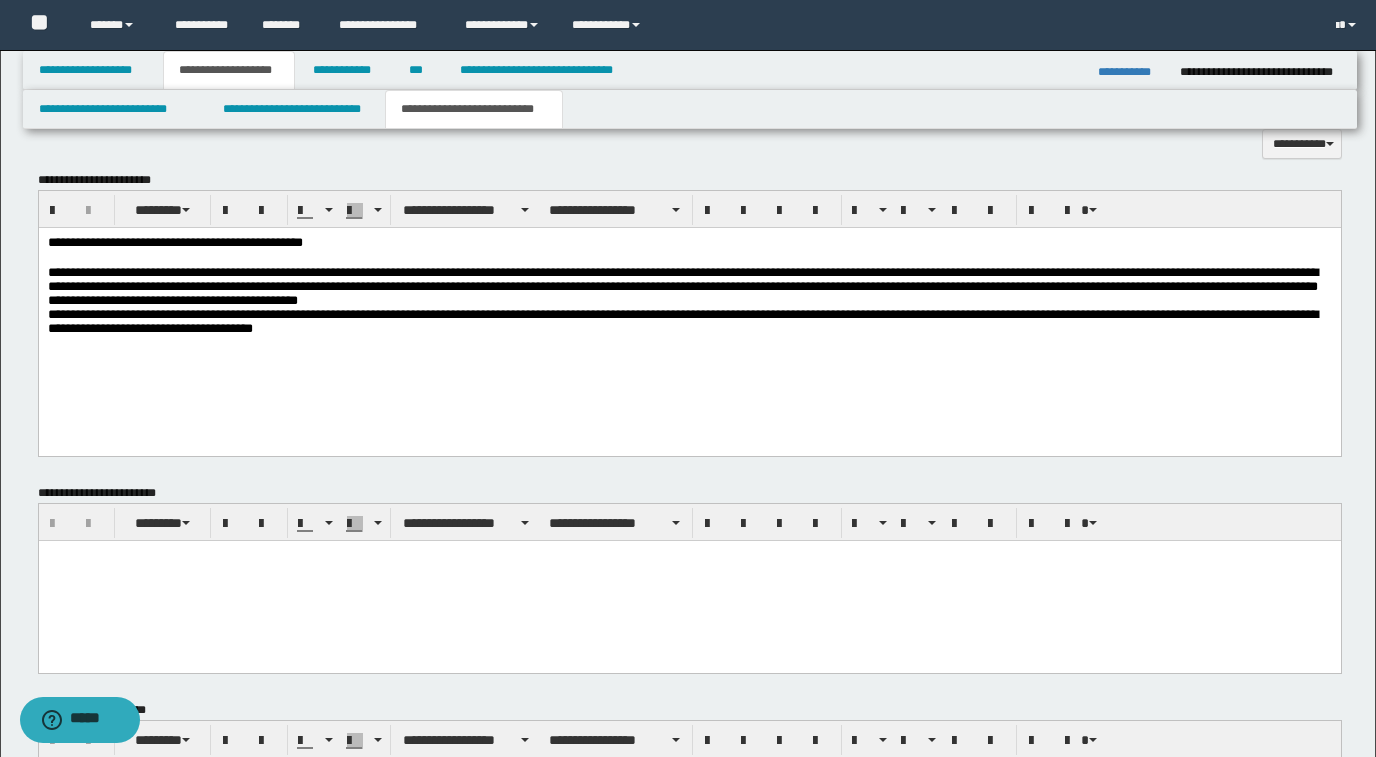 scroll, scrollTop: 700, scrollLeft: 0, axis: vertical 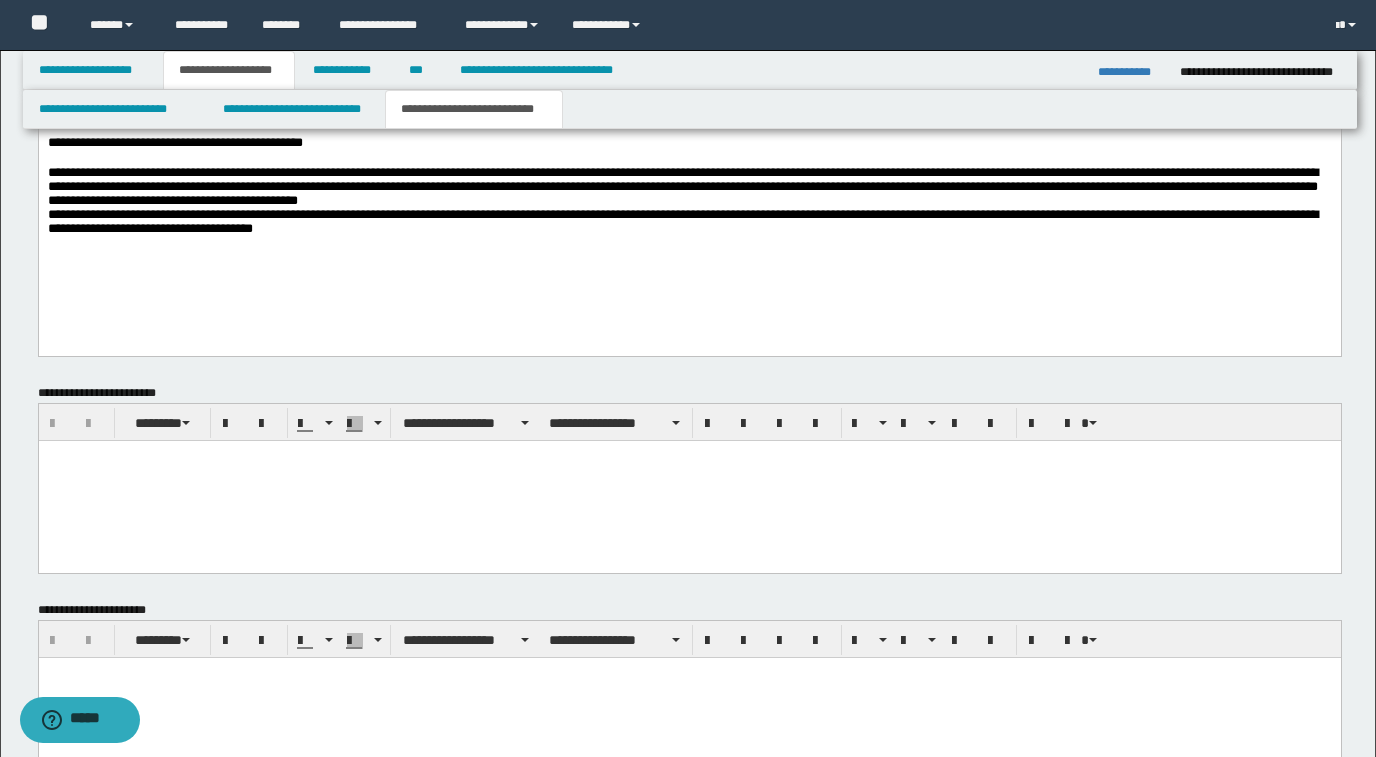 click at bounding box center (689, 480) 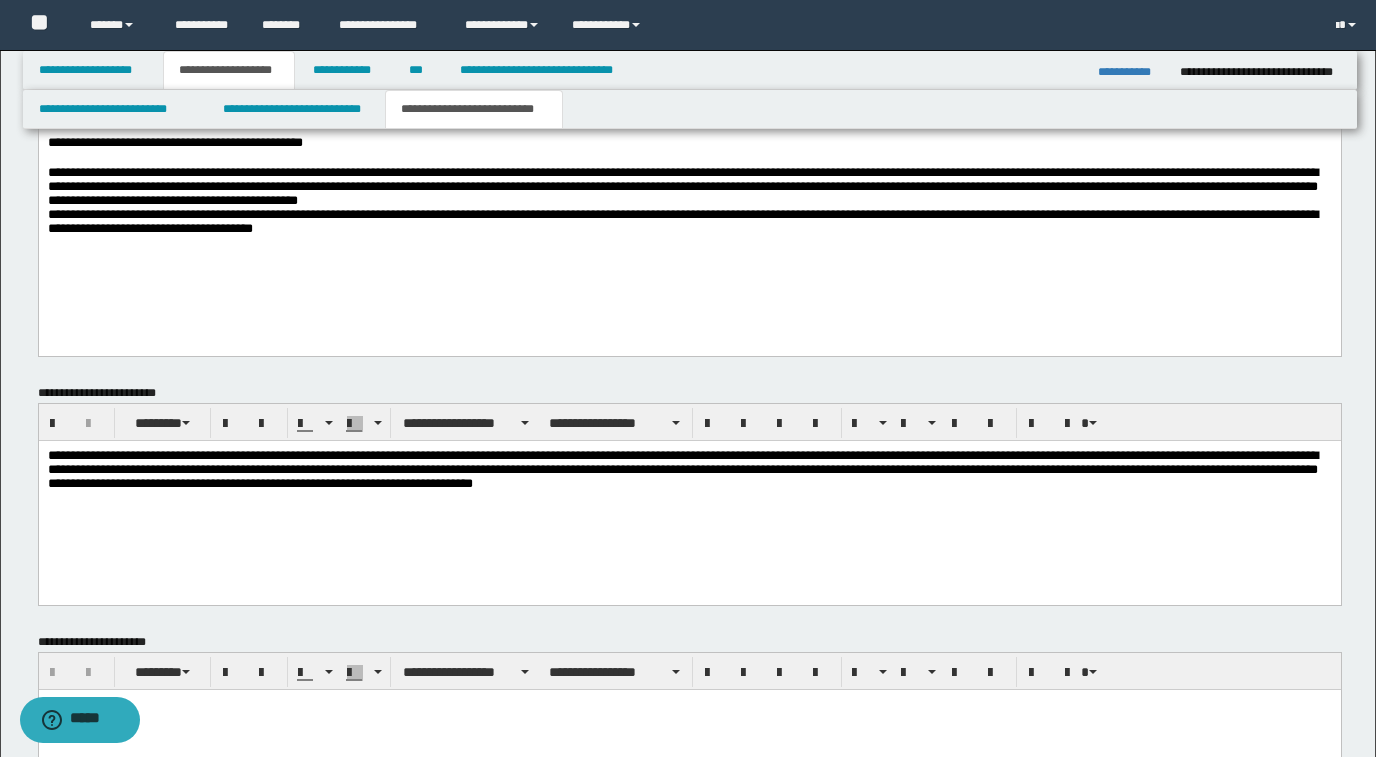click on "**********" at bounding box center [689, 497] 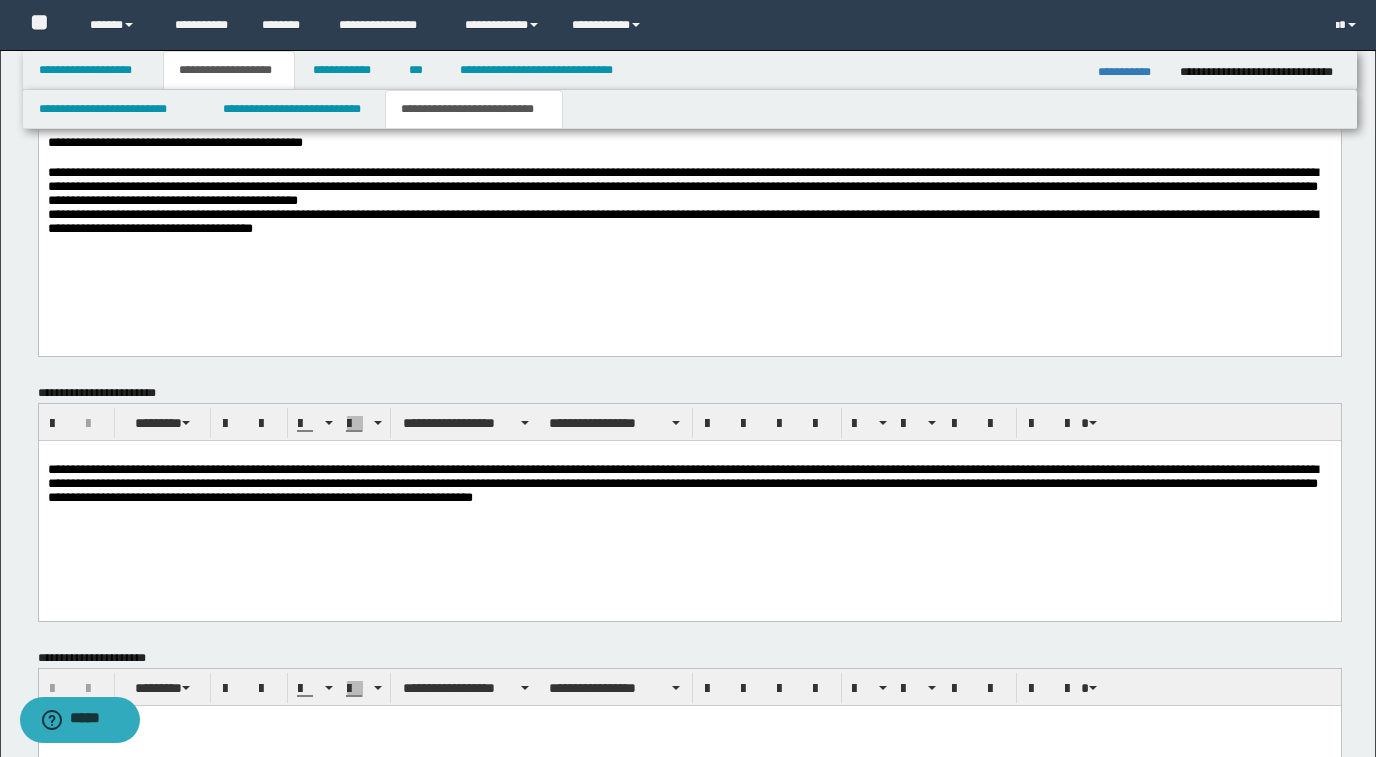 click at bounding box center (689, 455) 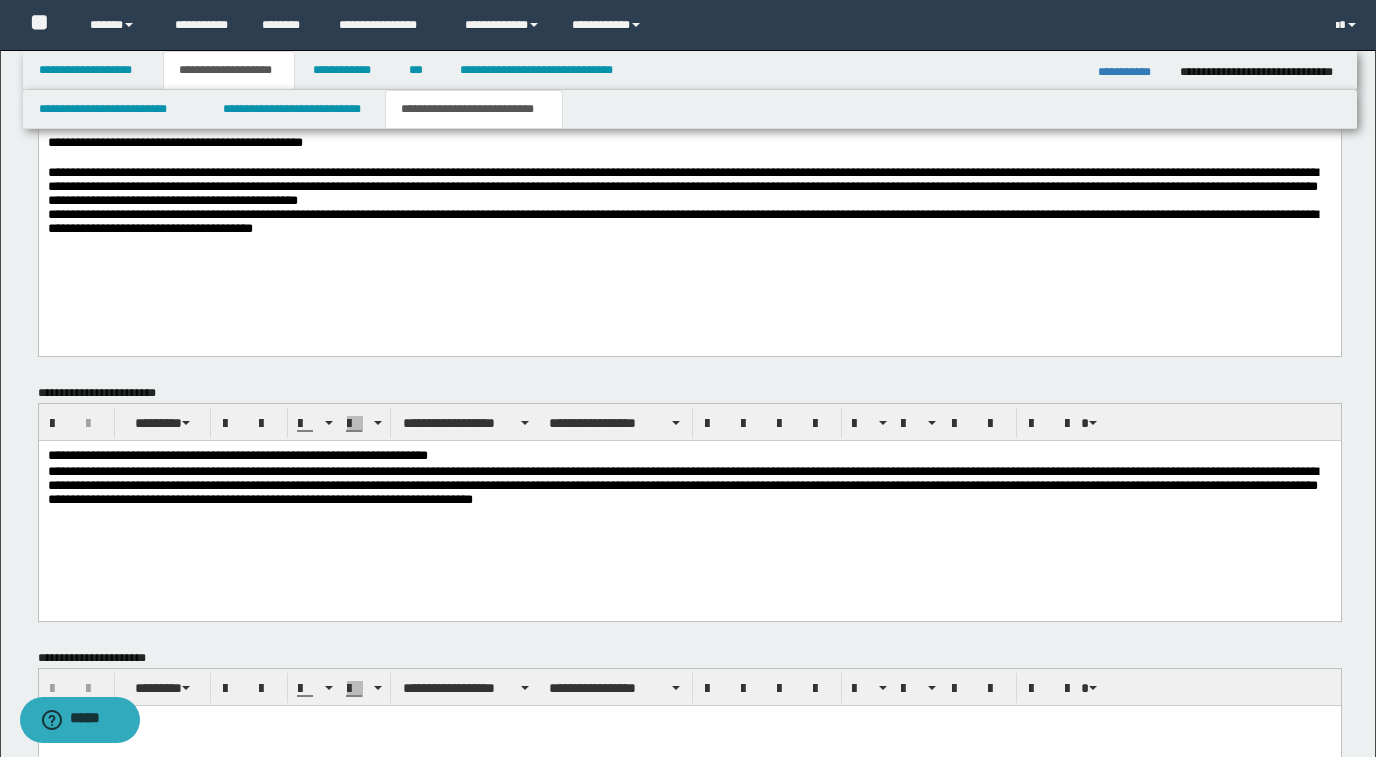 click on "**********" at bounding box center (689, 456) 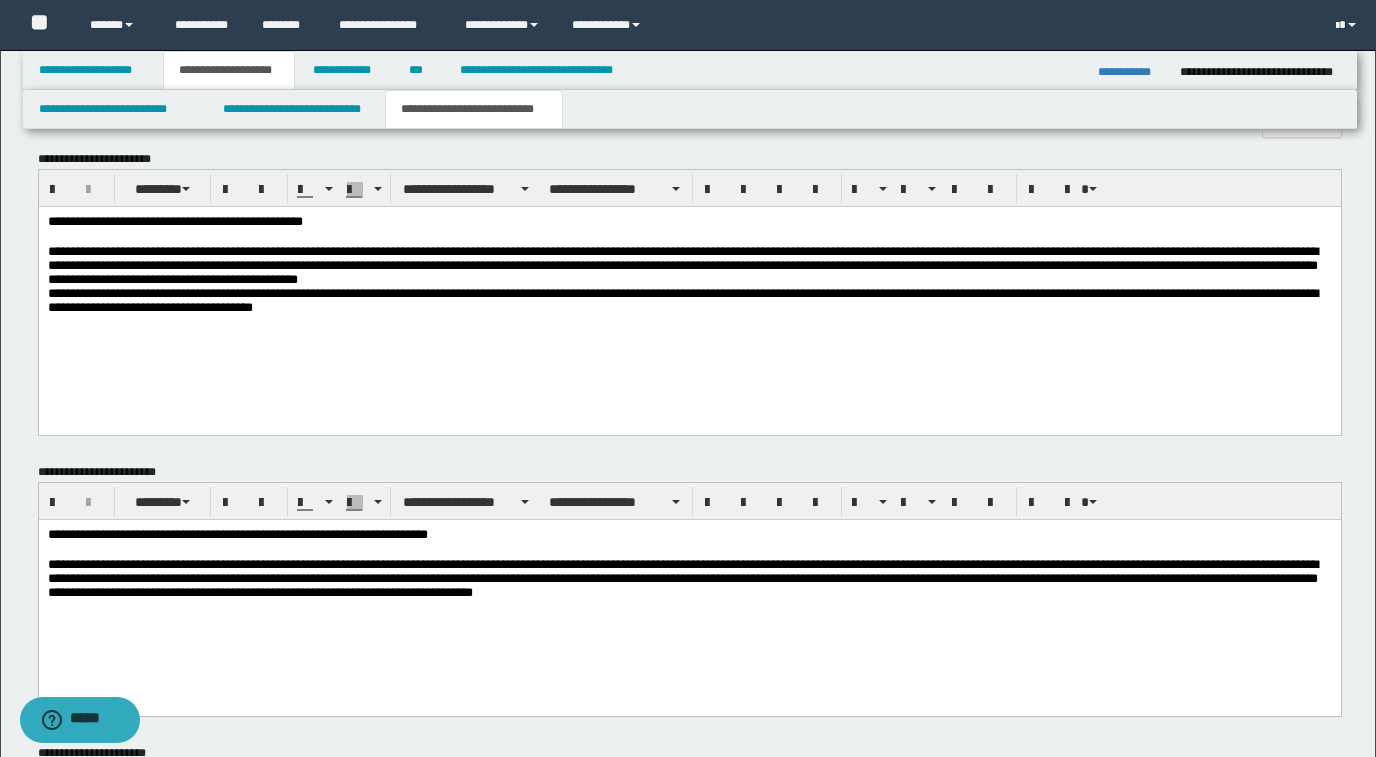 scroll, scrollTop: 421, scrollLeft: 0, axis: vertical 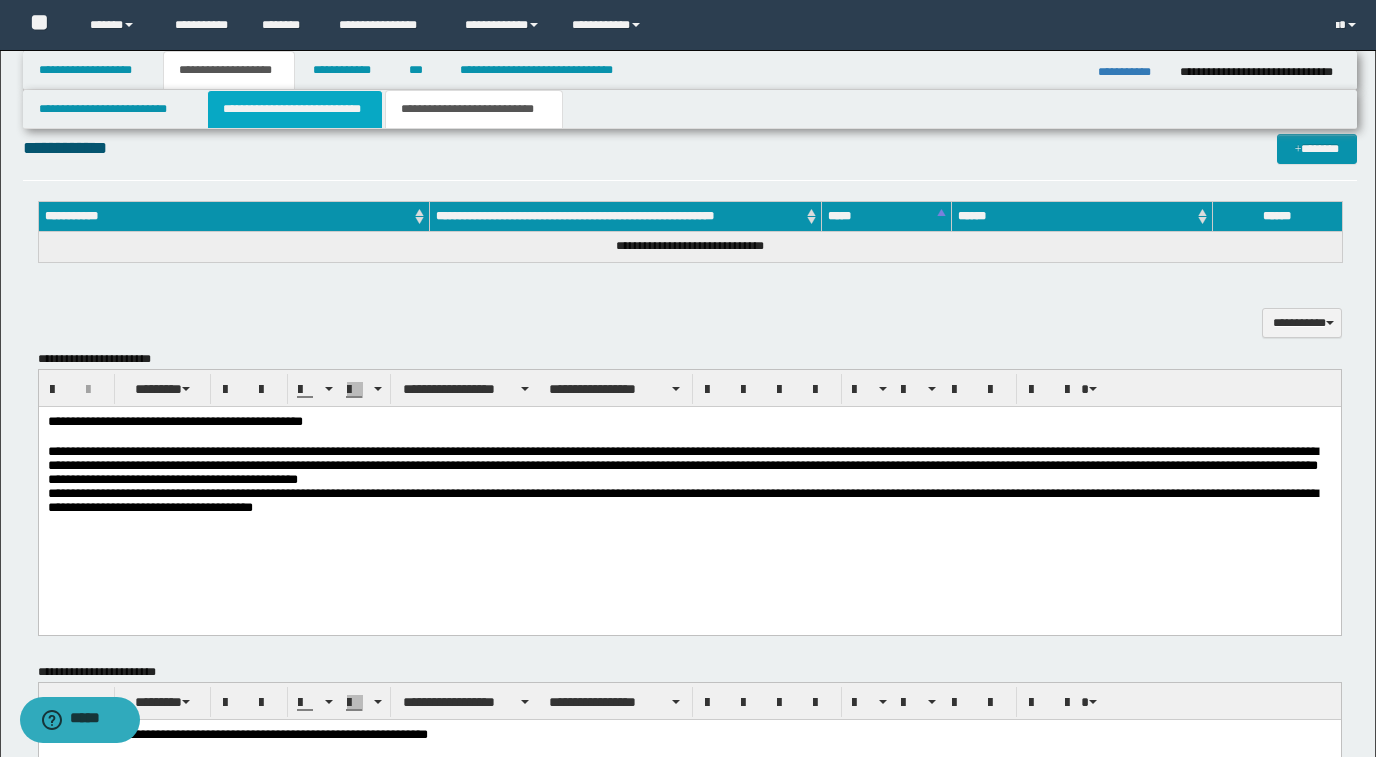 click on "**********" at bounding box center (295, 109) 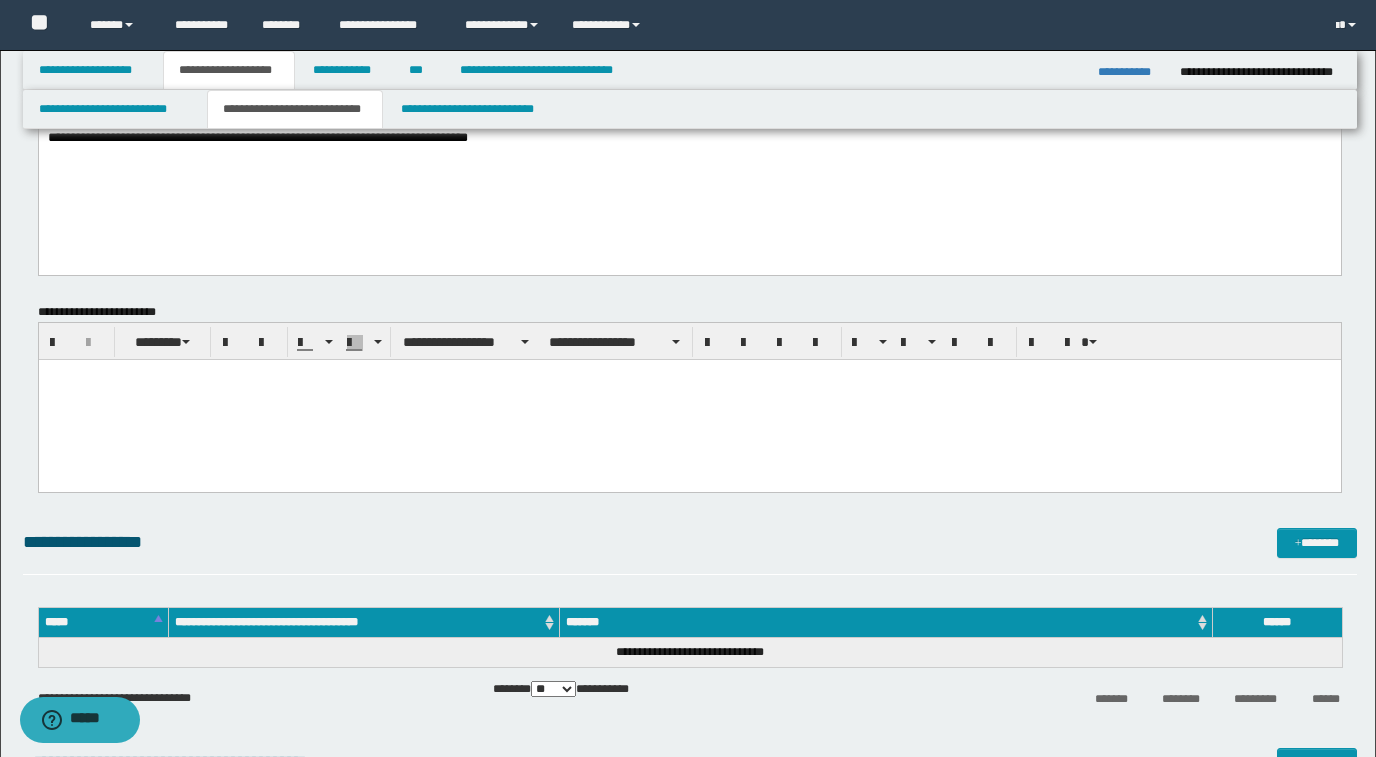 scroll, scrollTop: 0, scrollLeft: 0, axis: both 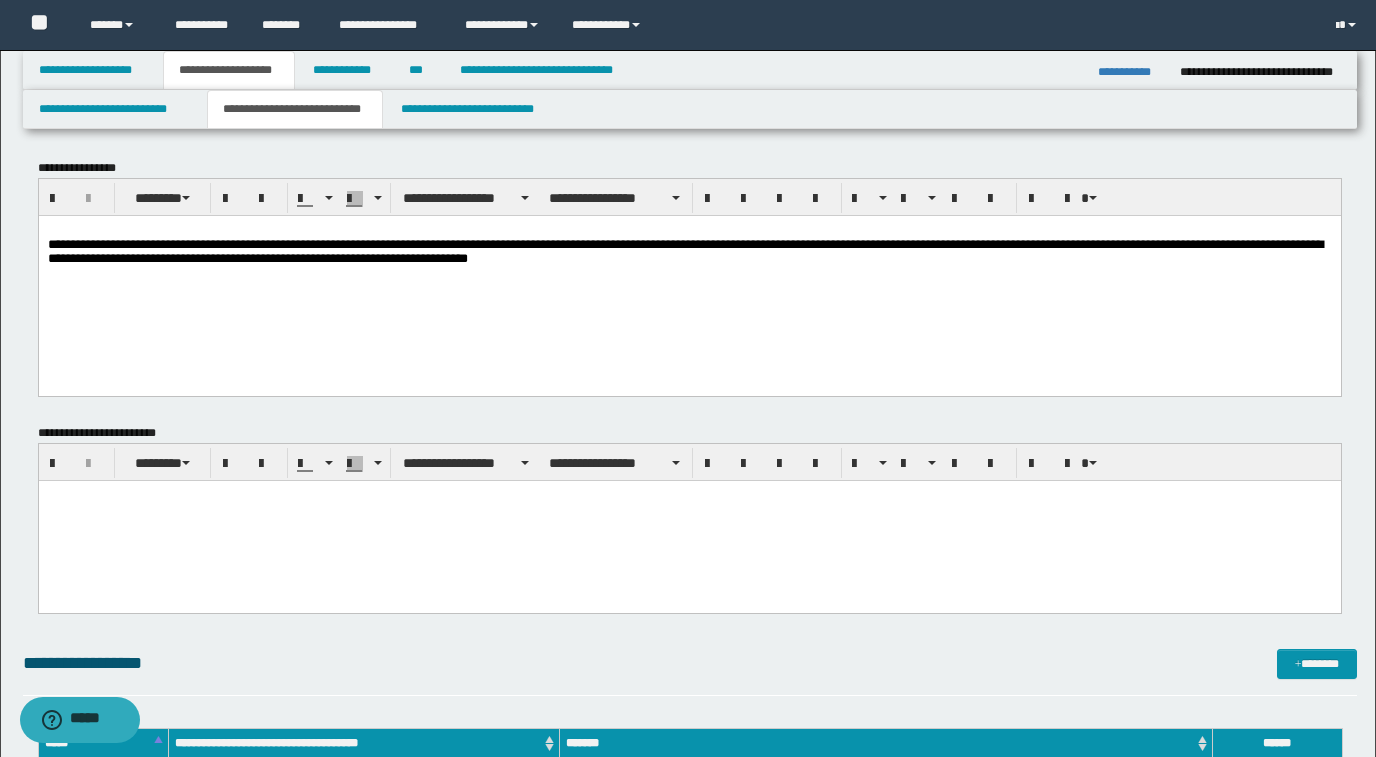 click at bounding box center (689, 230) 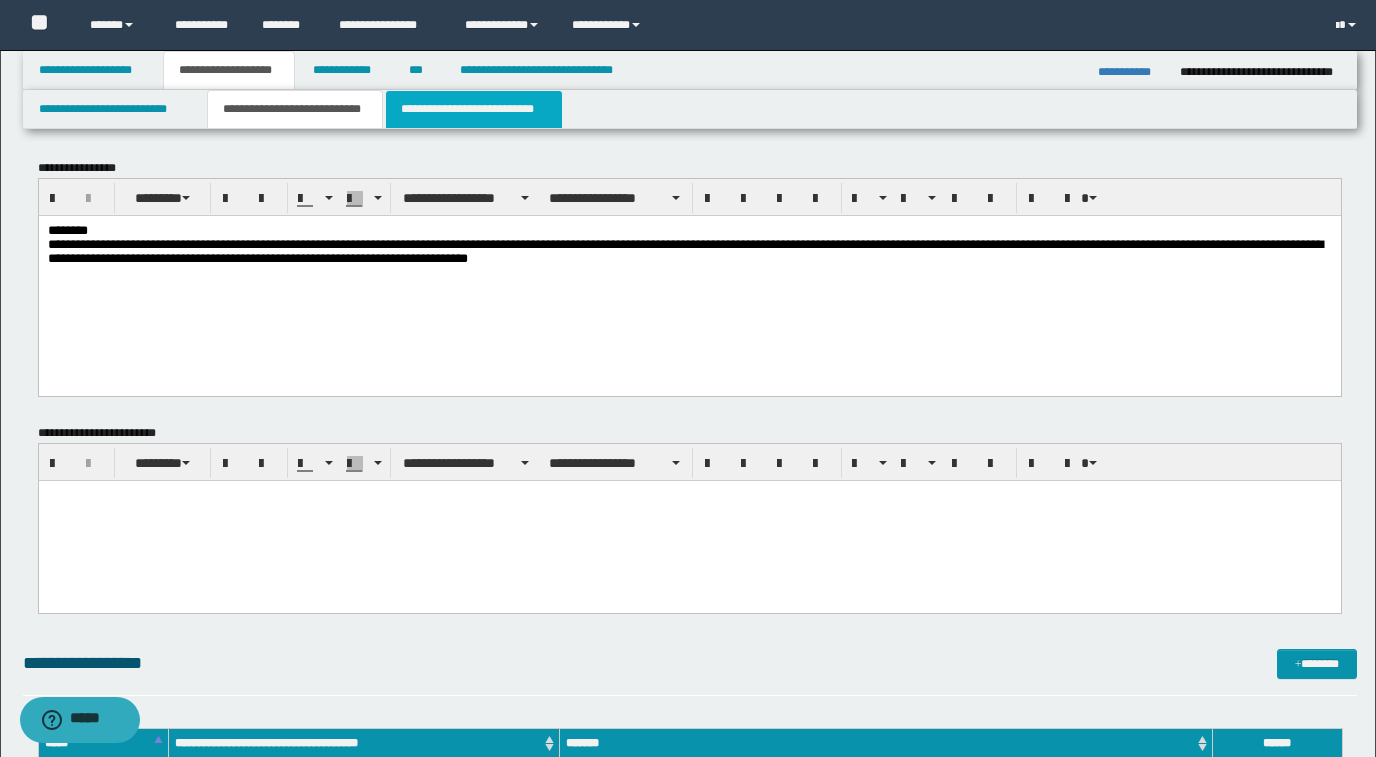 click on "**********" at bounding box center (474, 109) 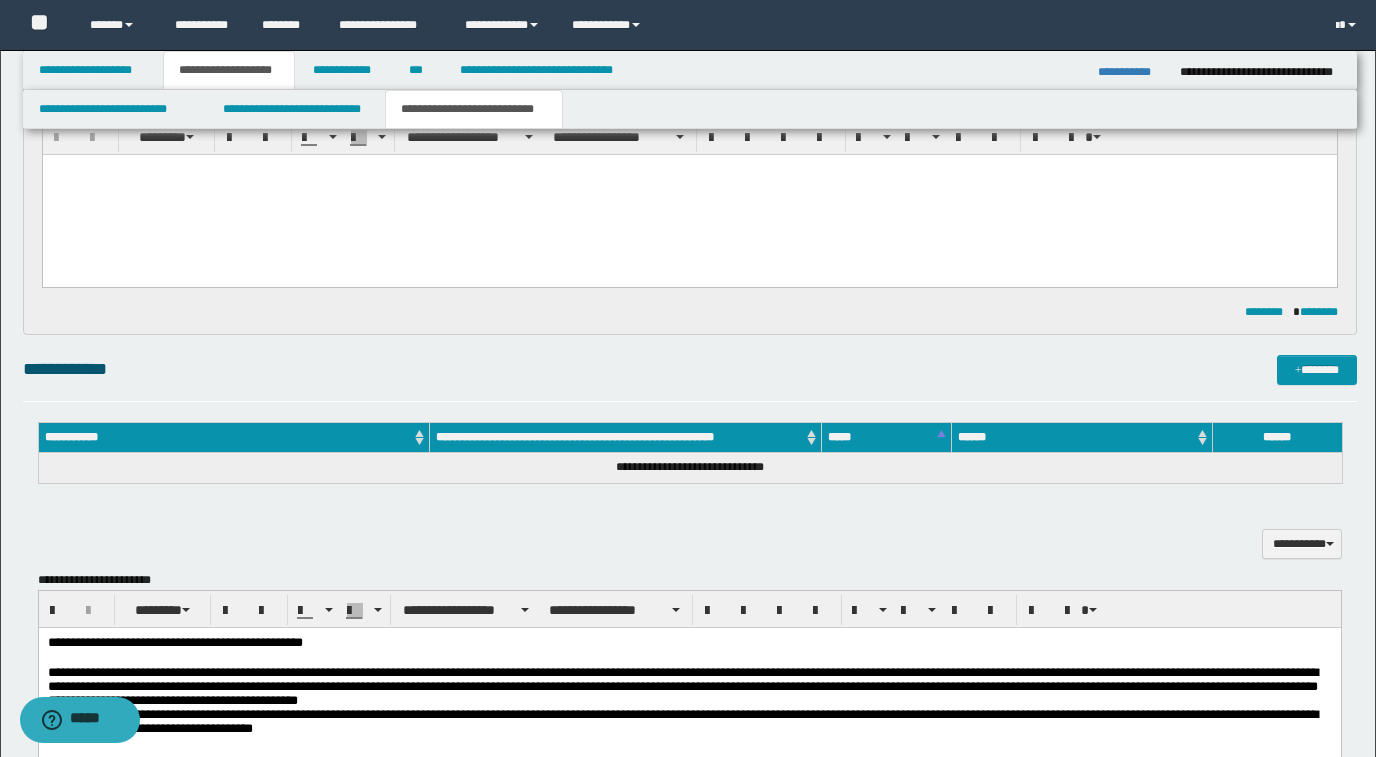 scroll, scrollTop: 0, scrollLeft: 0, axis: both 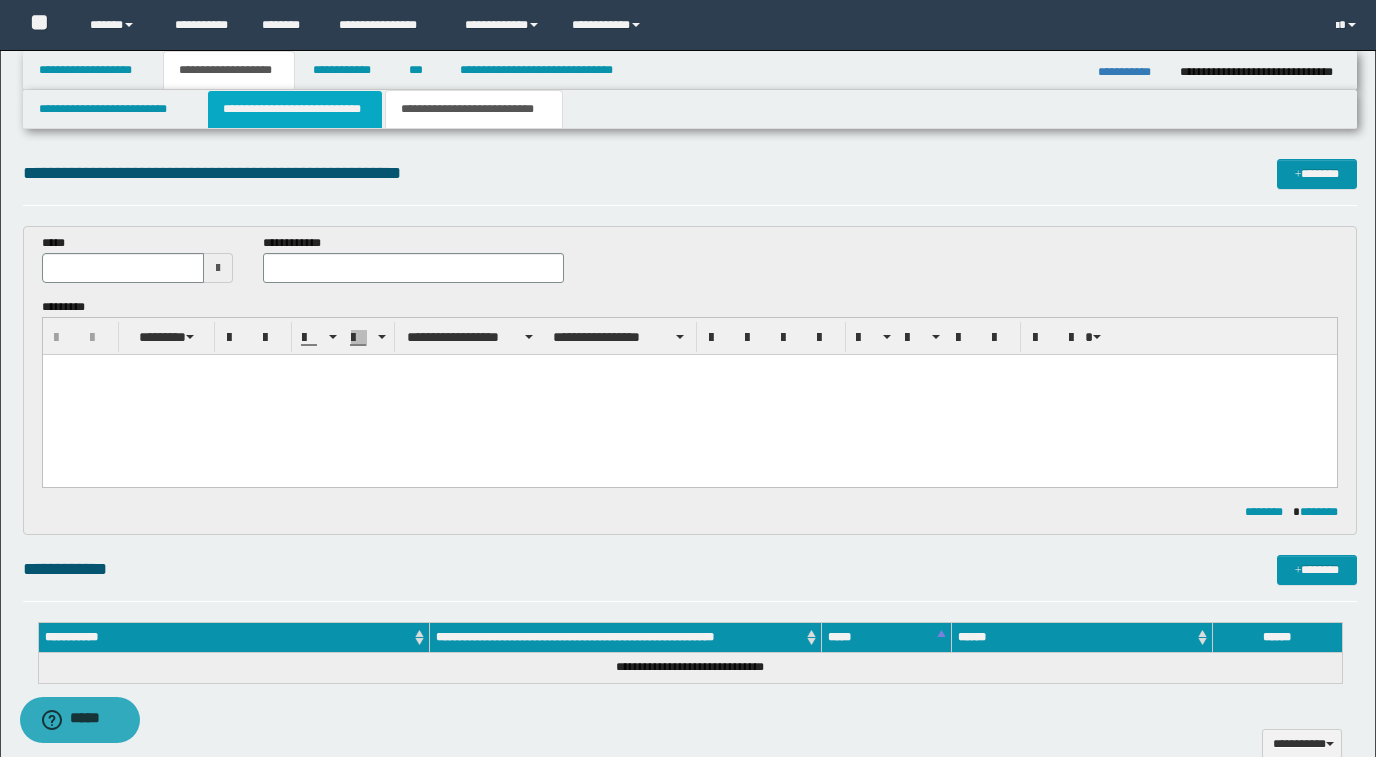 click on "**********" at bounding box center (295, 109) 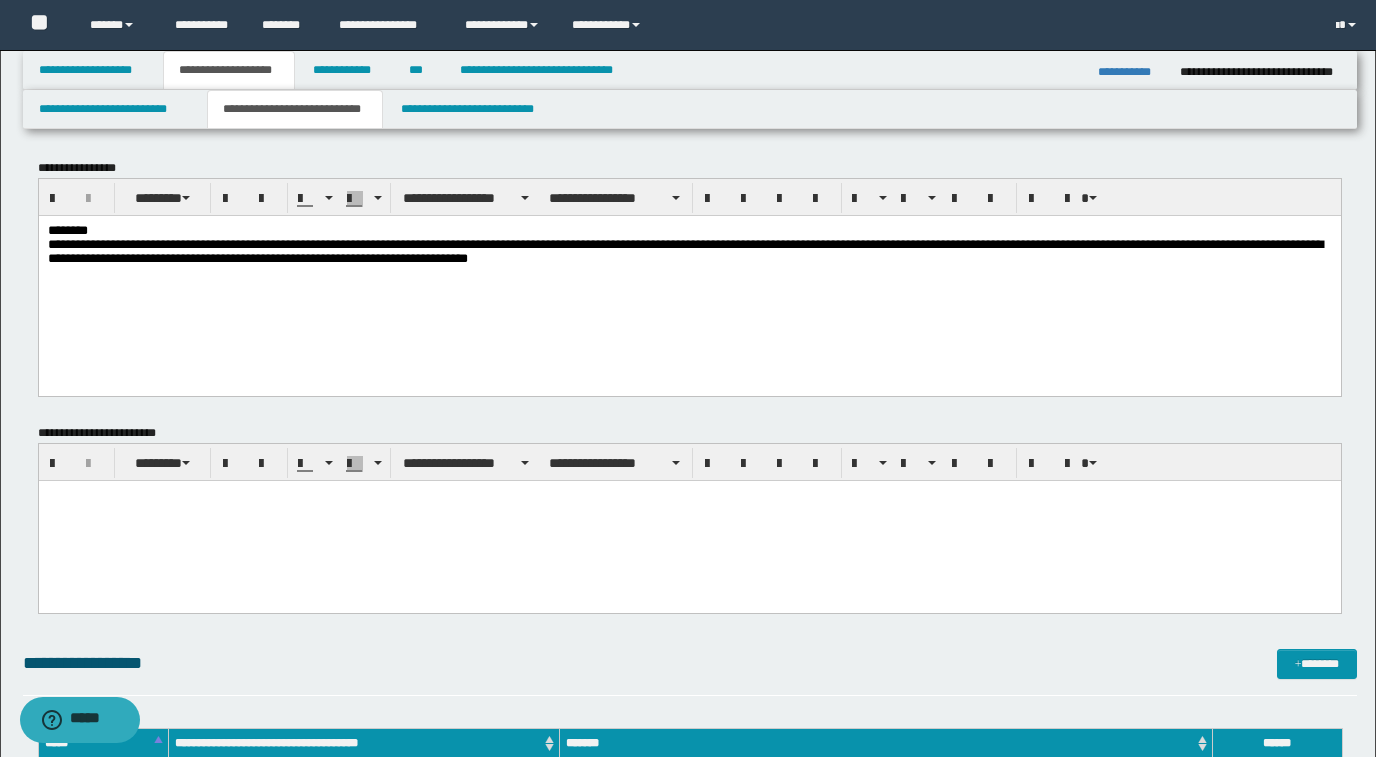 click on "********" at bounding box center [689, 230] 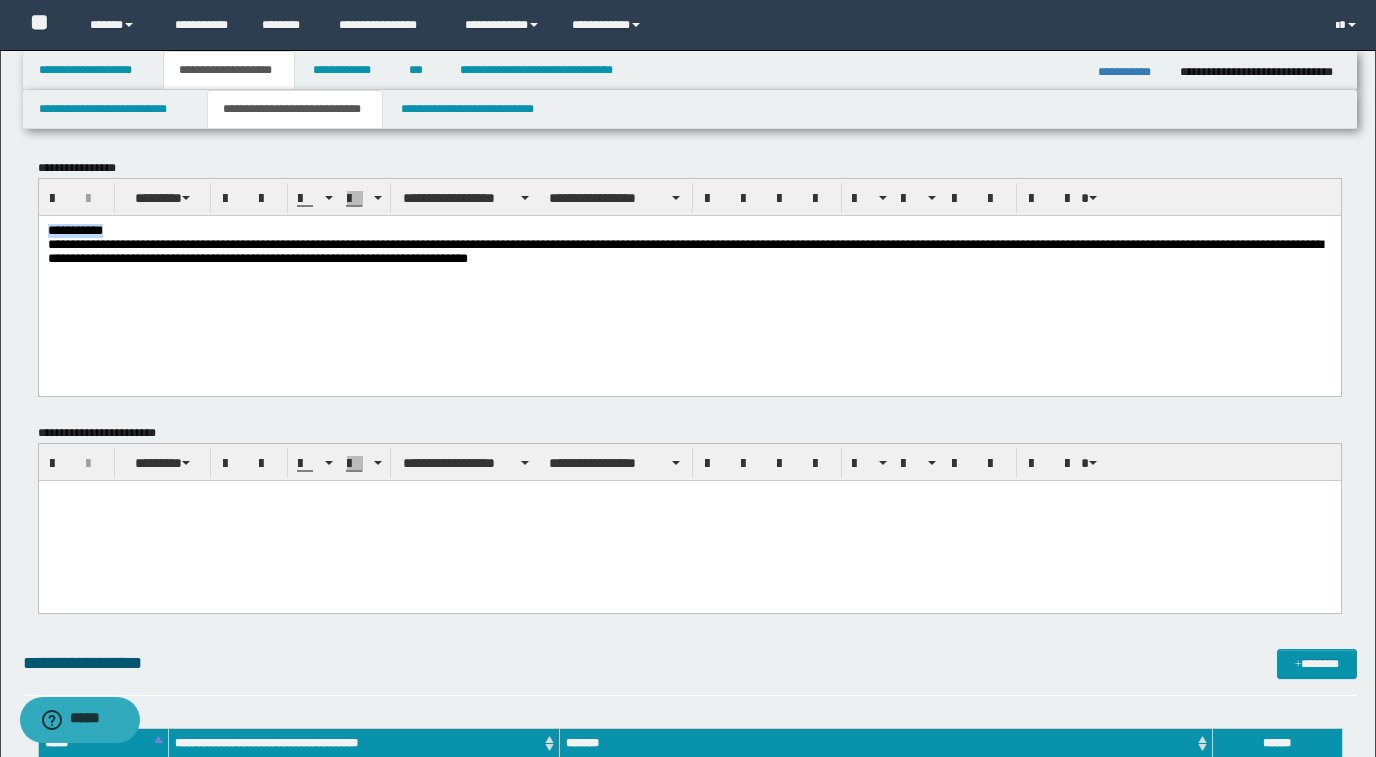 drag, startPoint x: 109, startPoint y: 228, endPoint x: 5, endPoint y: 217, distance: 104.58012 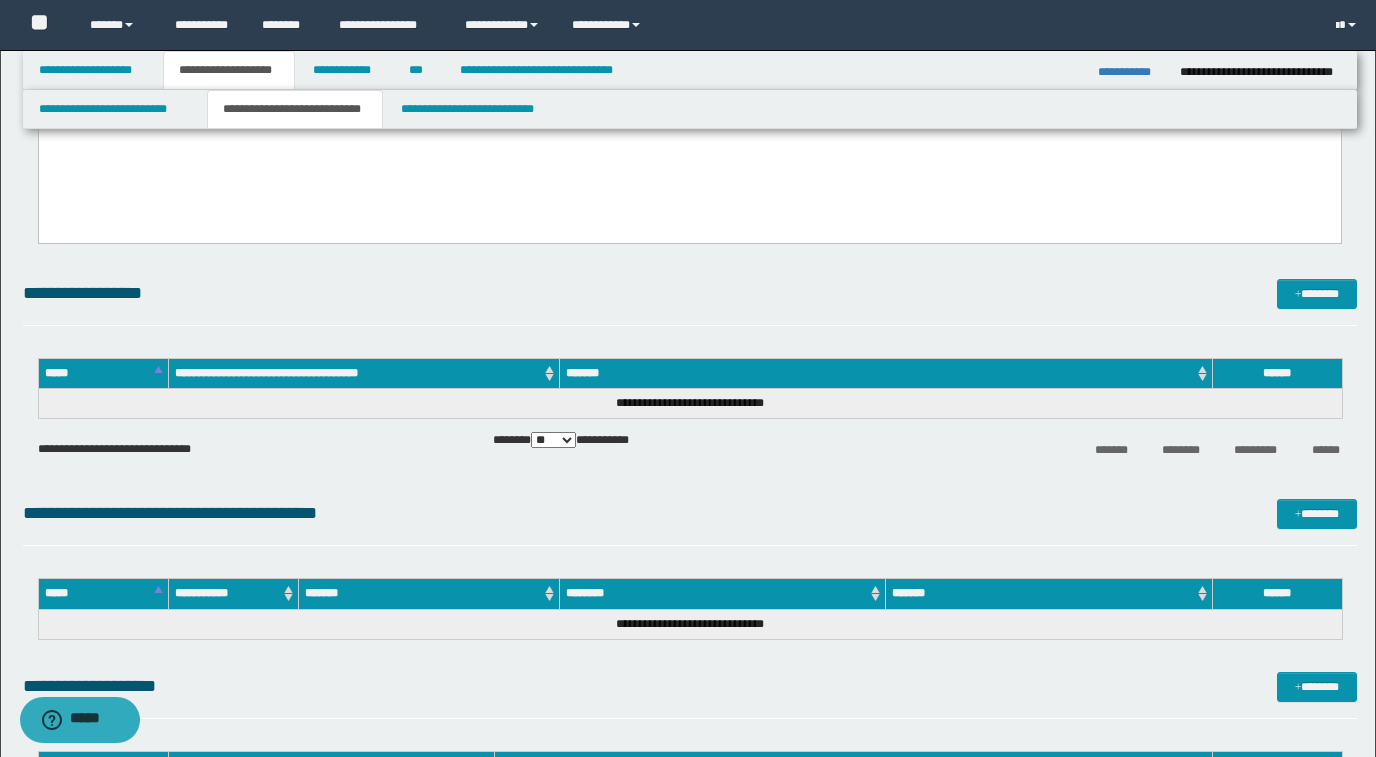 scroll, scrollTop: 0, scrollLeft: 0, axis: both 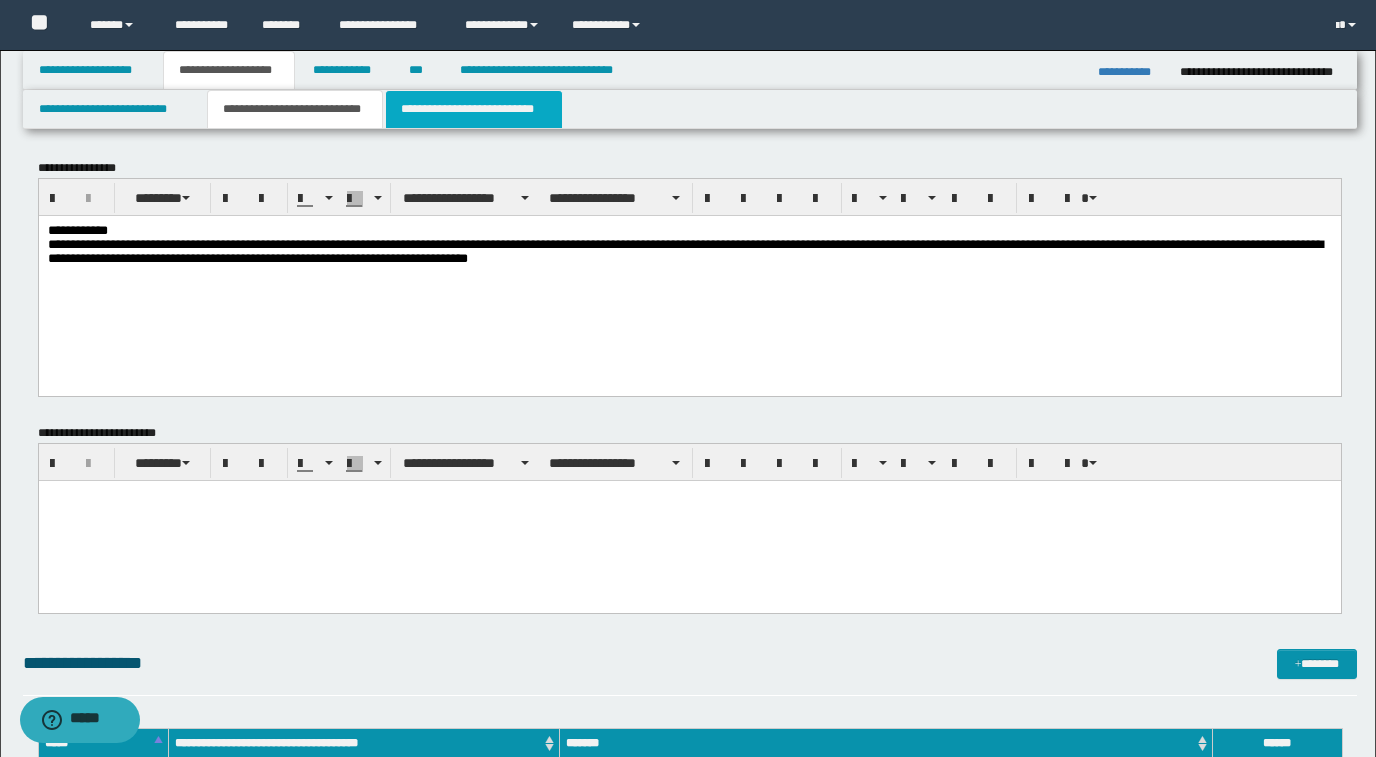 click on "**********" at bounding box center (474, 109) 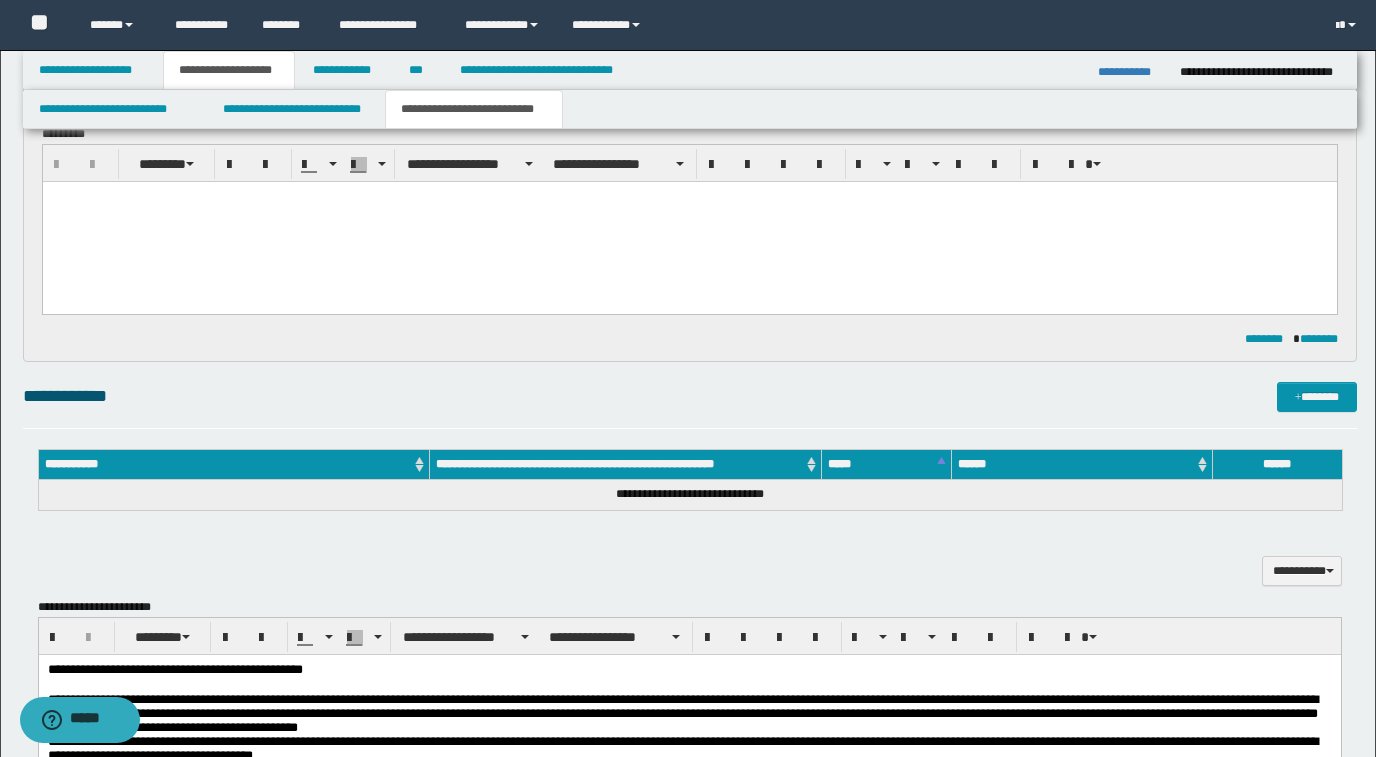 scroll, scrollTop: 0, scrollLeft: 0, axis: both 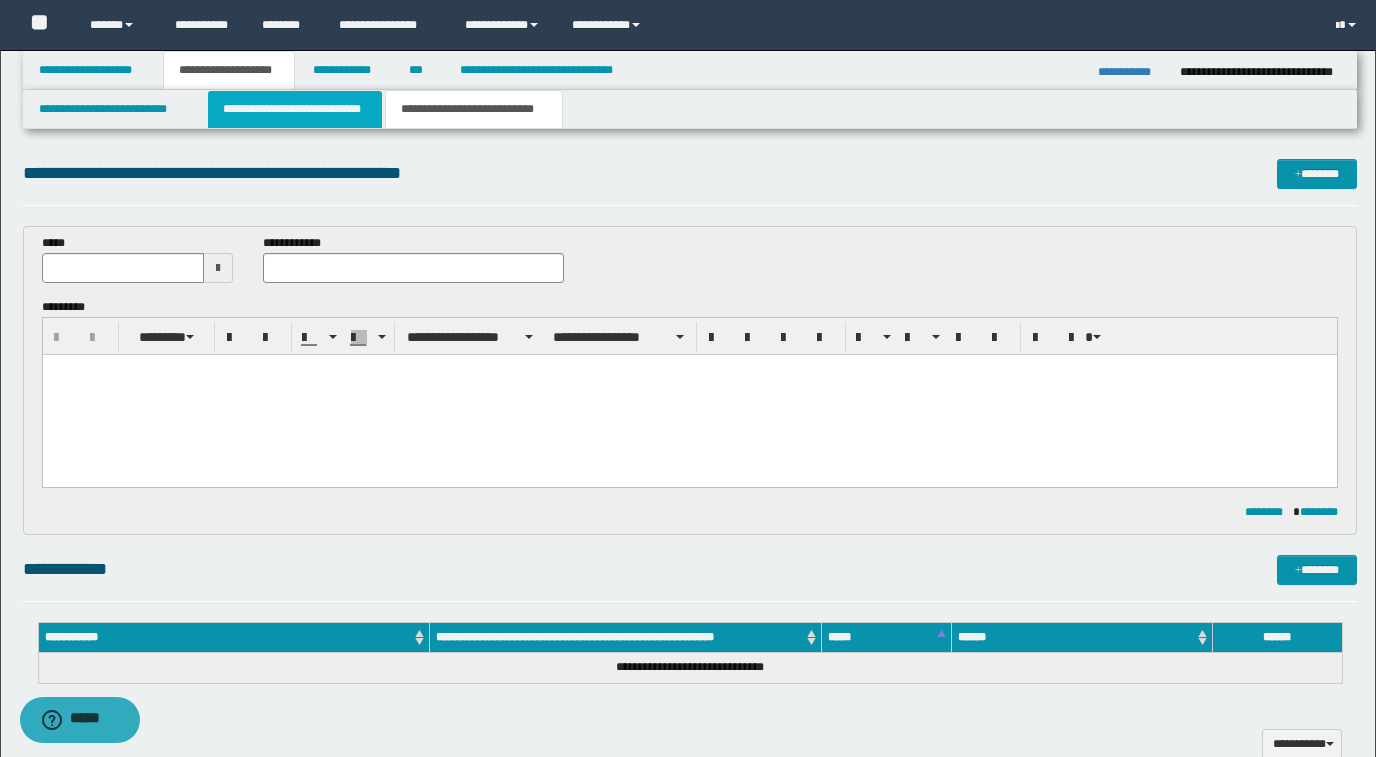 click on "**********" at bounding box center (295, 109) 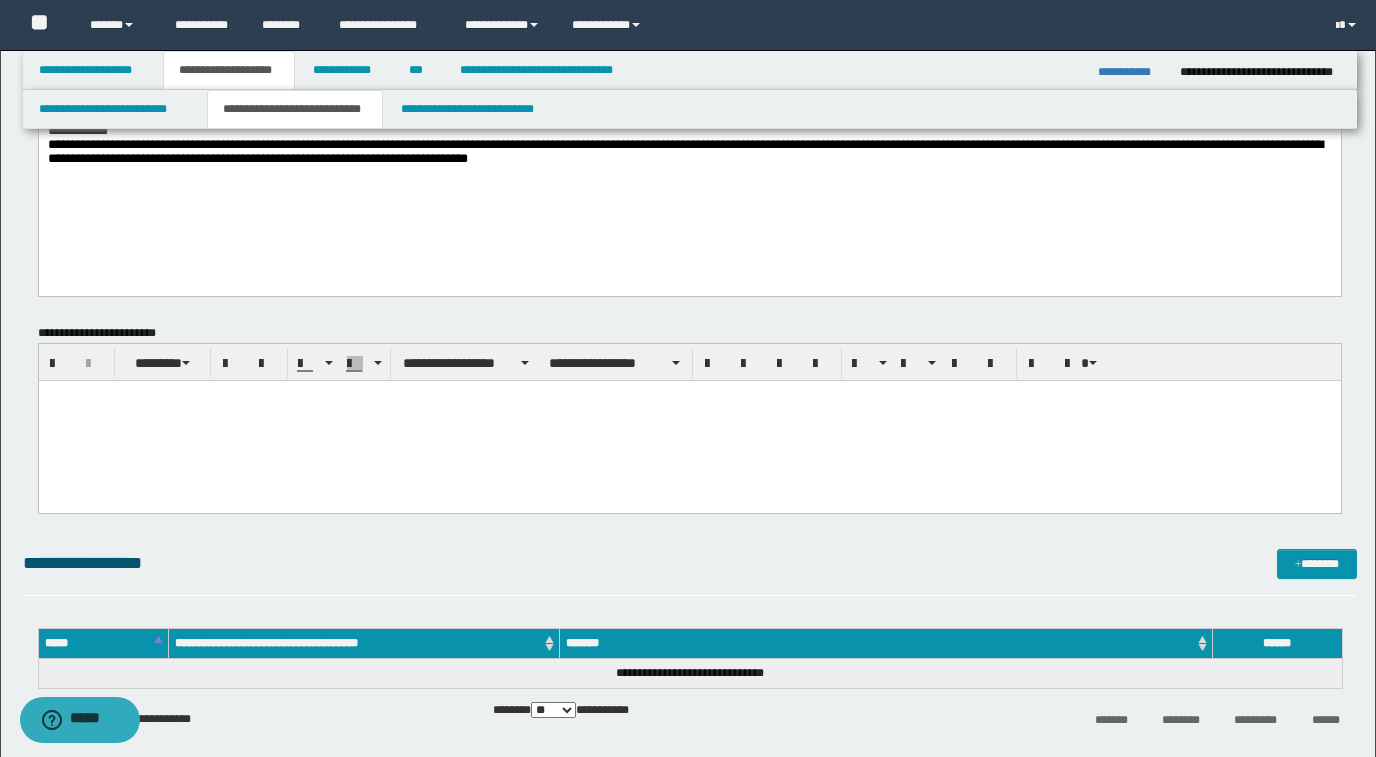 scroll, scrollTop: 0, scrollLeft: 0, axis: both 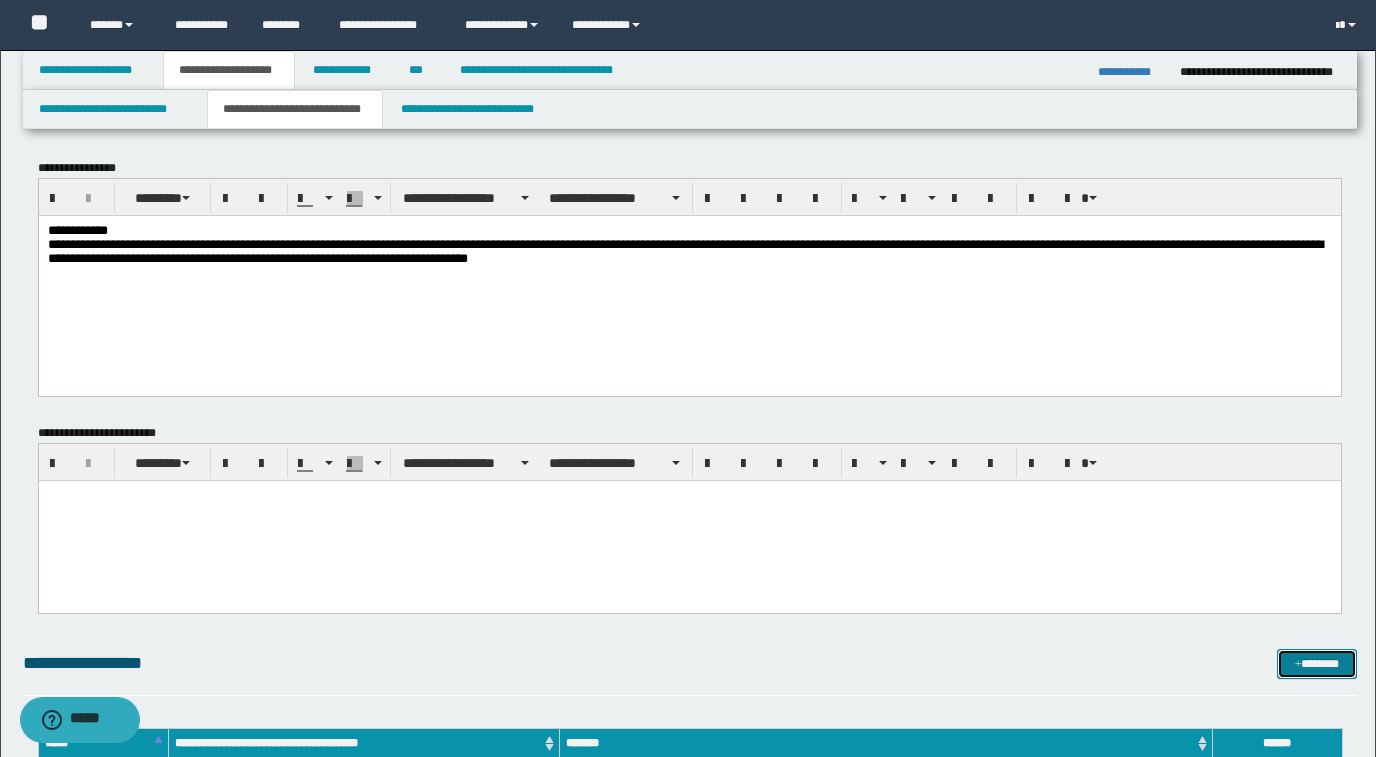 click on "*******" at bounding box center (1317, 664) 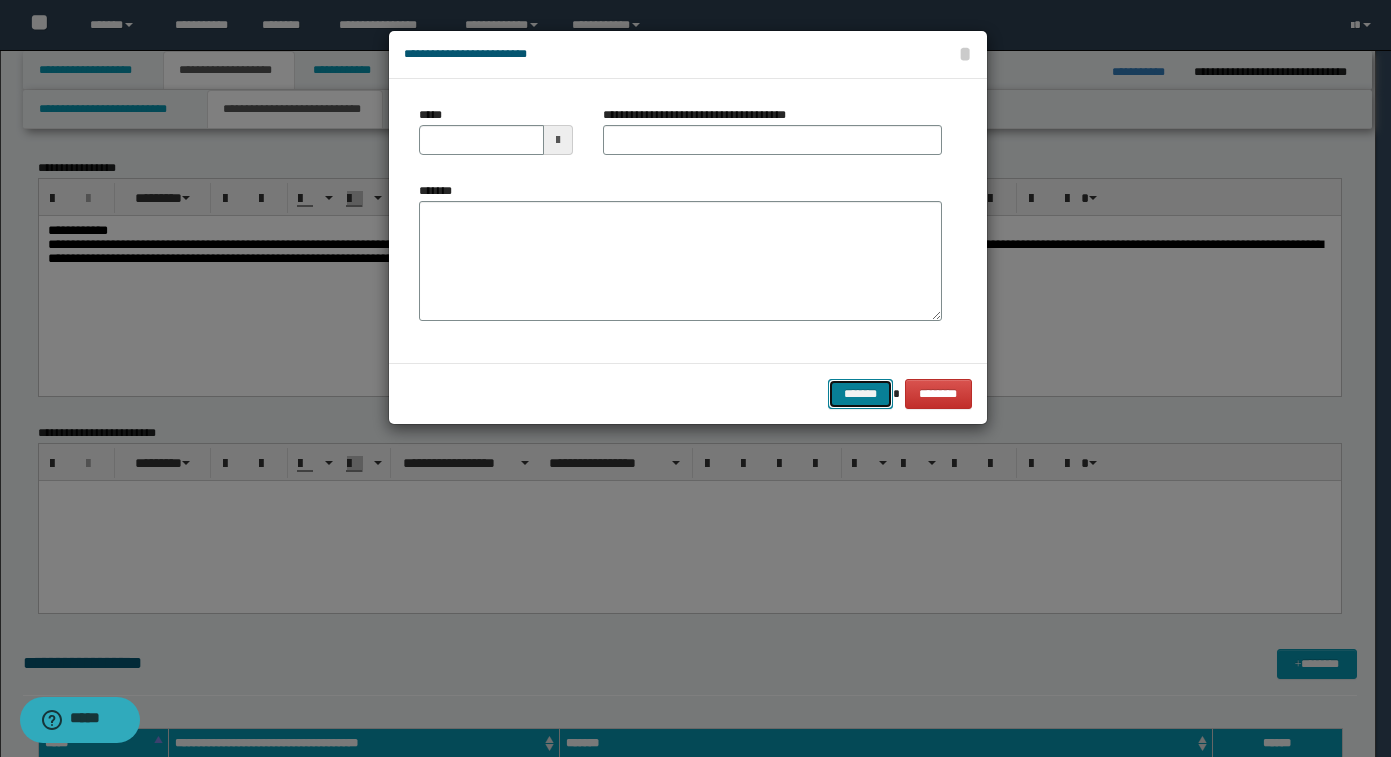 click on "*******" at bounding box center [860, 394] 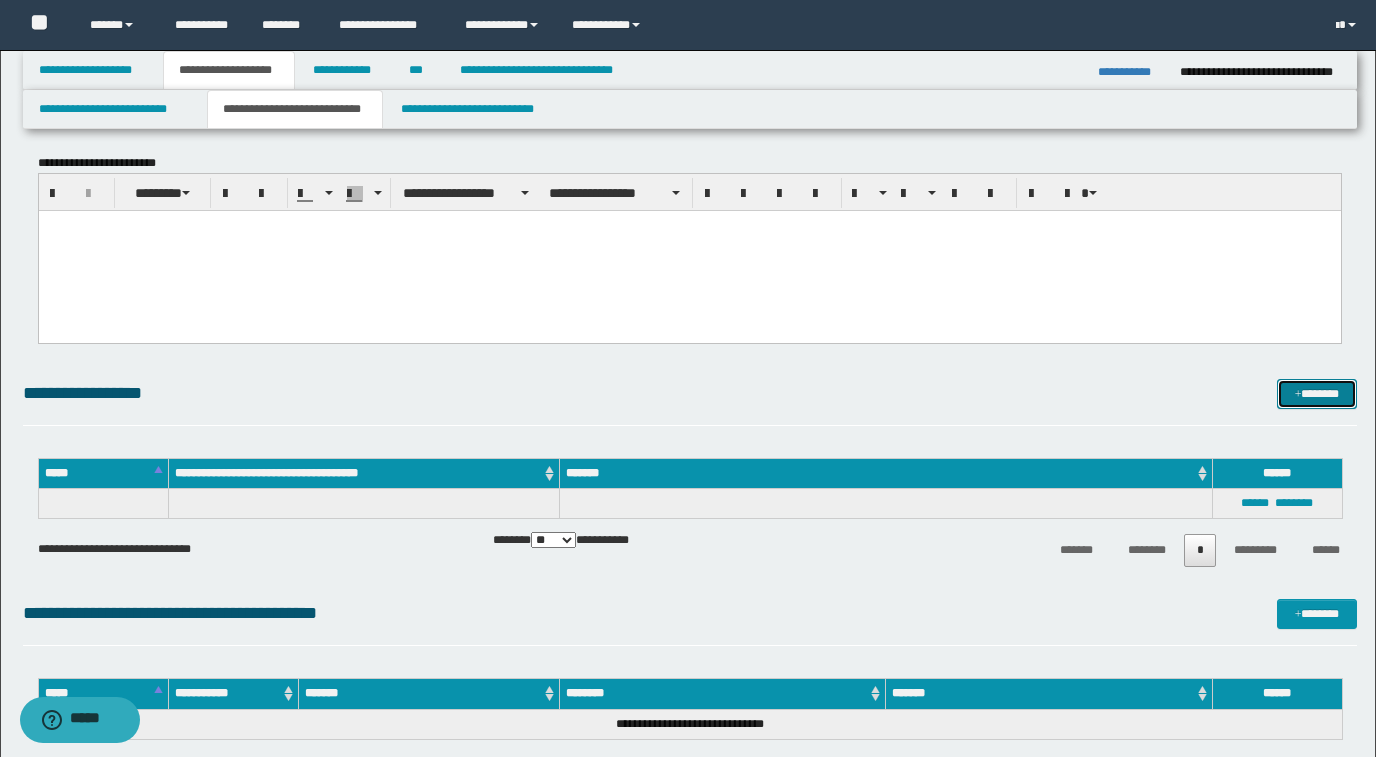 scroll, scrollTop: 0, scrollLeft: 0, axis: both 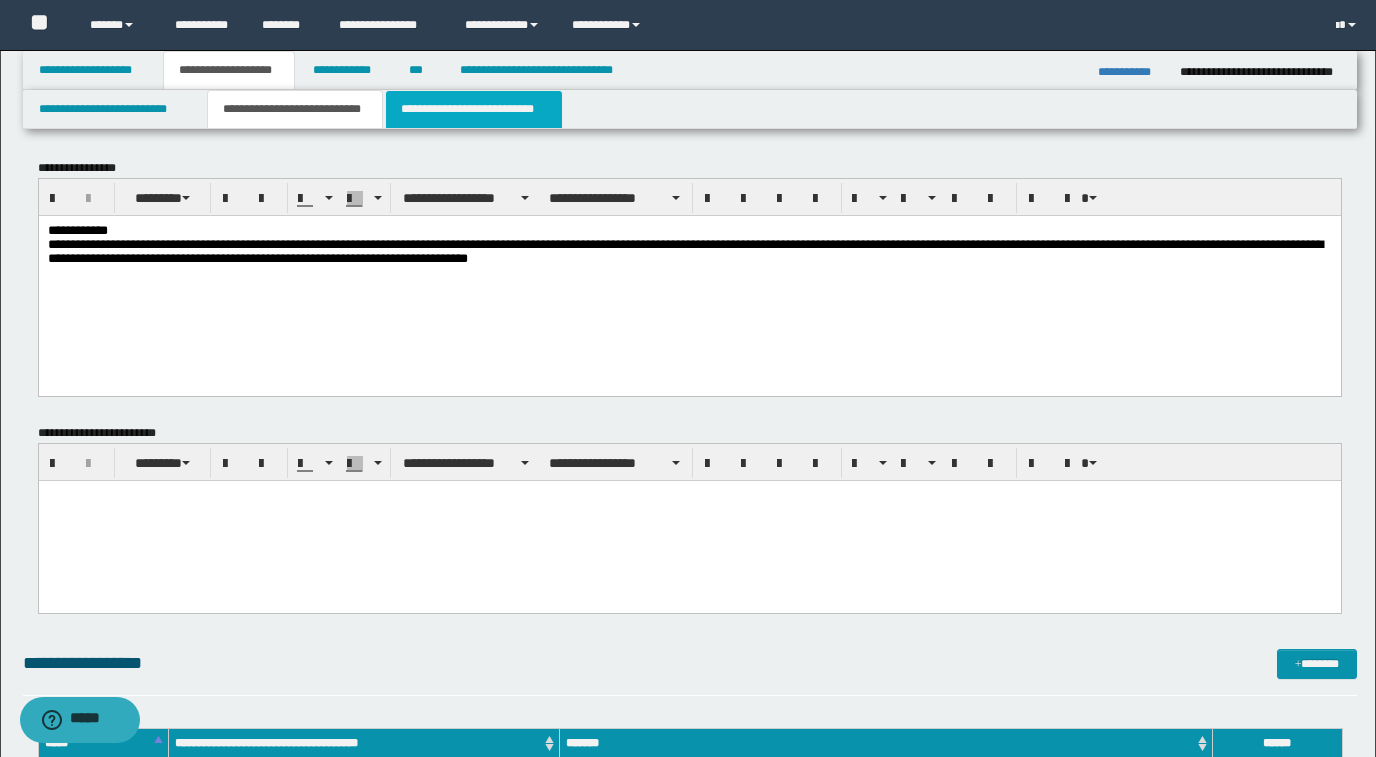 click on "**********" at bounding box center [474, 109] 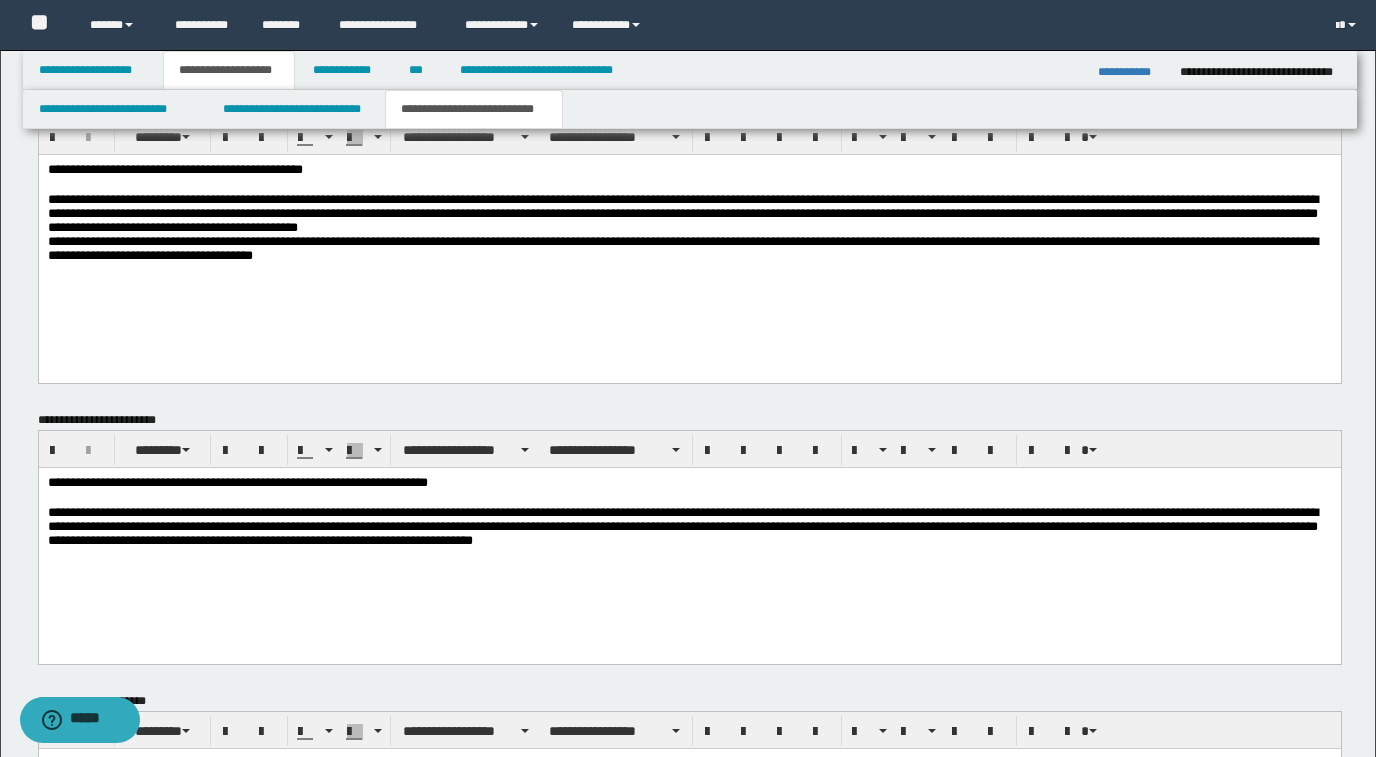 scroll, scrollTop: 573, scrollLeft: 0, axis: vertical 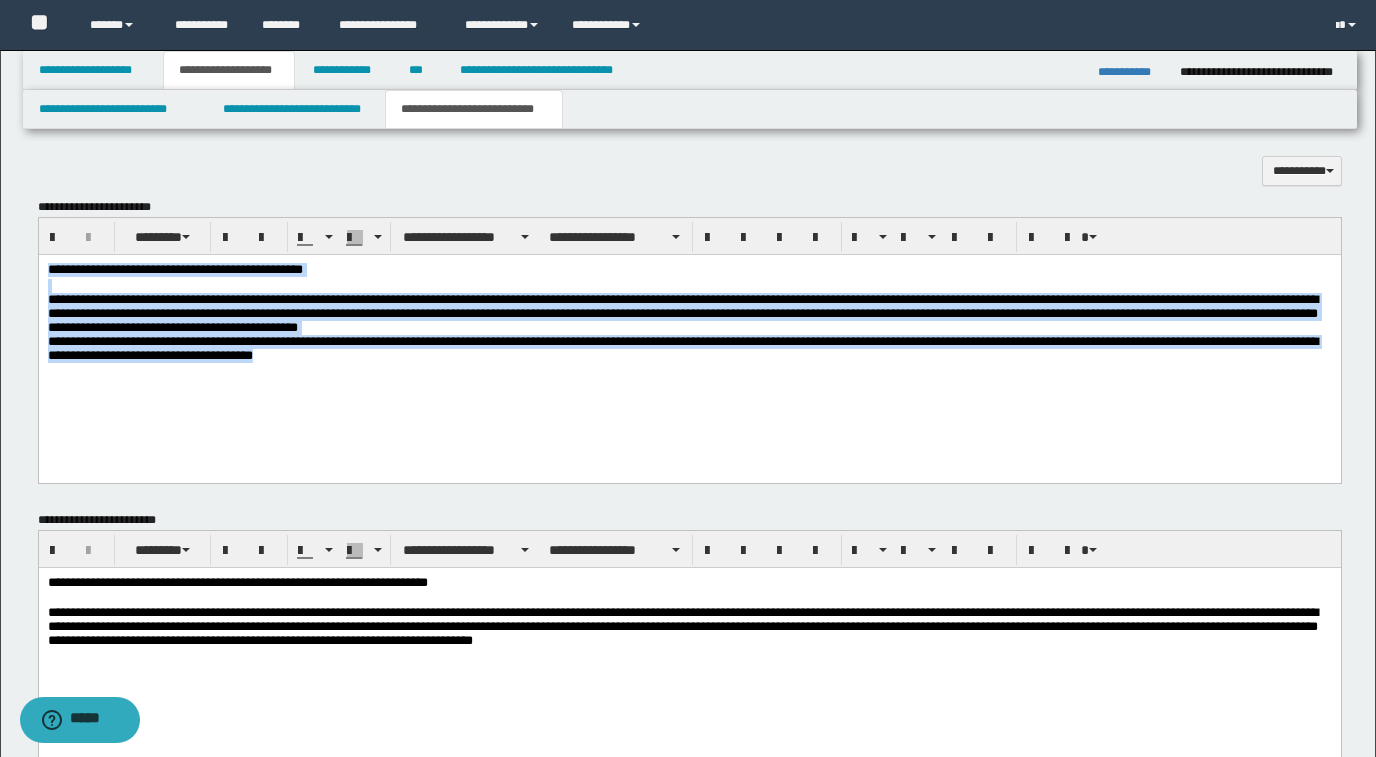 drag, startPoint x: 328, startPoint y: 379, endPoint x: 33, endPoint y: 254, distance: 320.39038 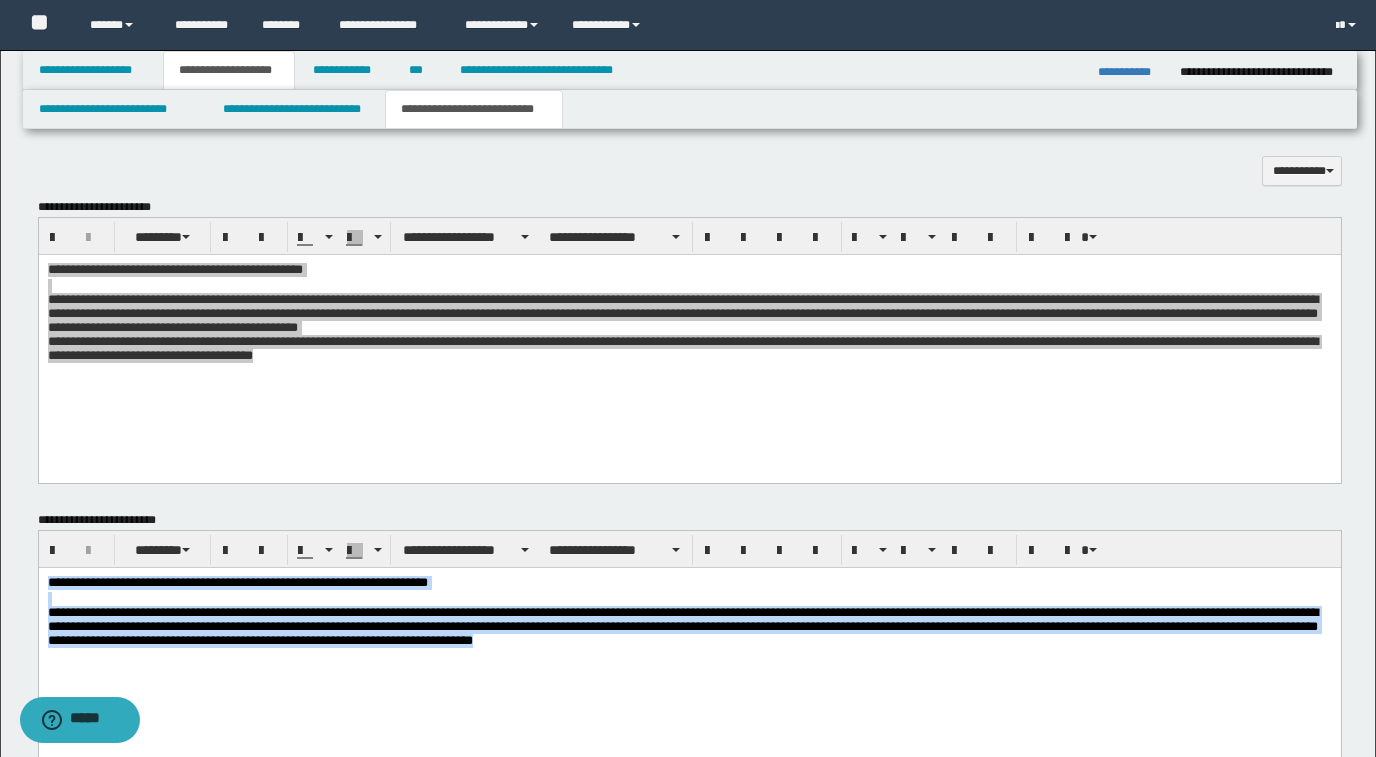 drag, startPoint x: 763, startPoint y: 676, endPoint x: 43, endPoint y: 571, distance: 727.61597 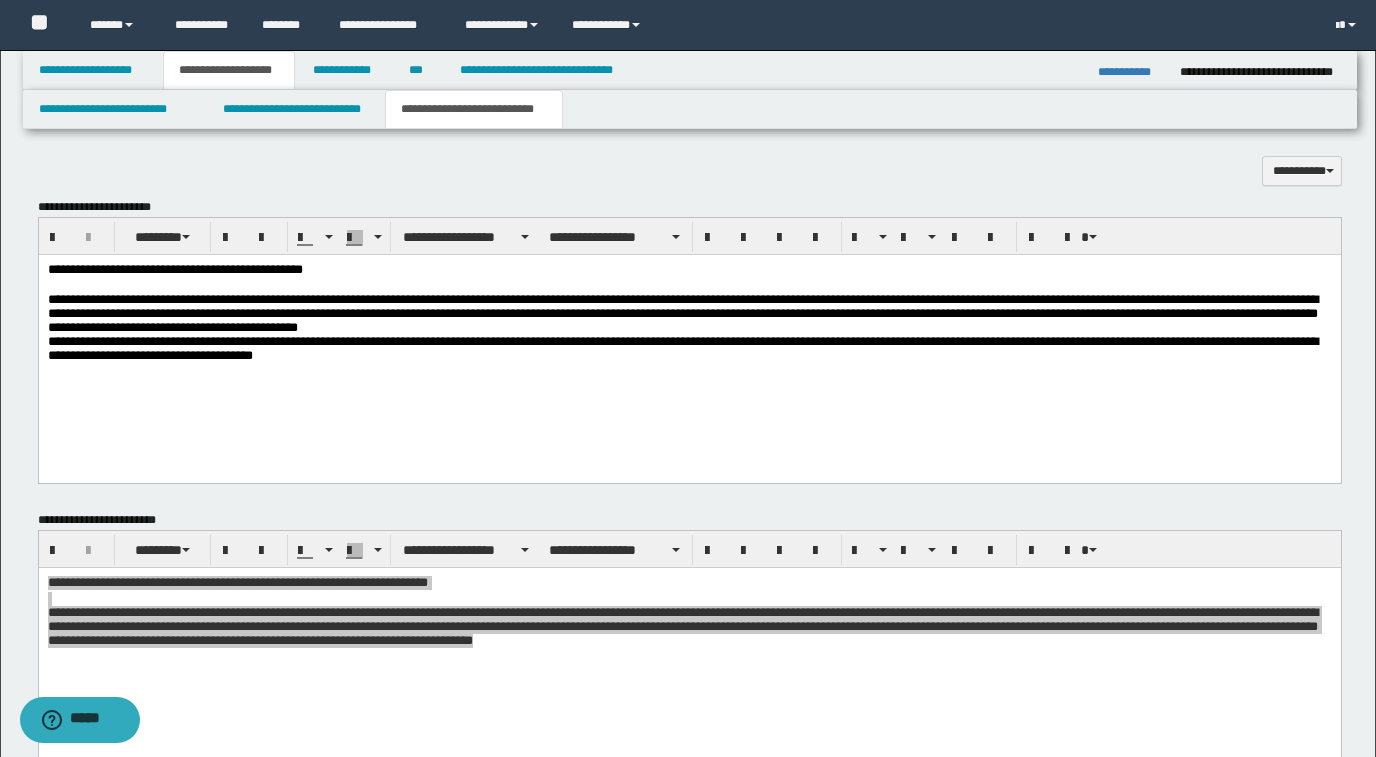 click on "**********" at bounding box center (689, 343) 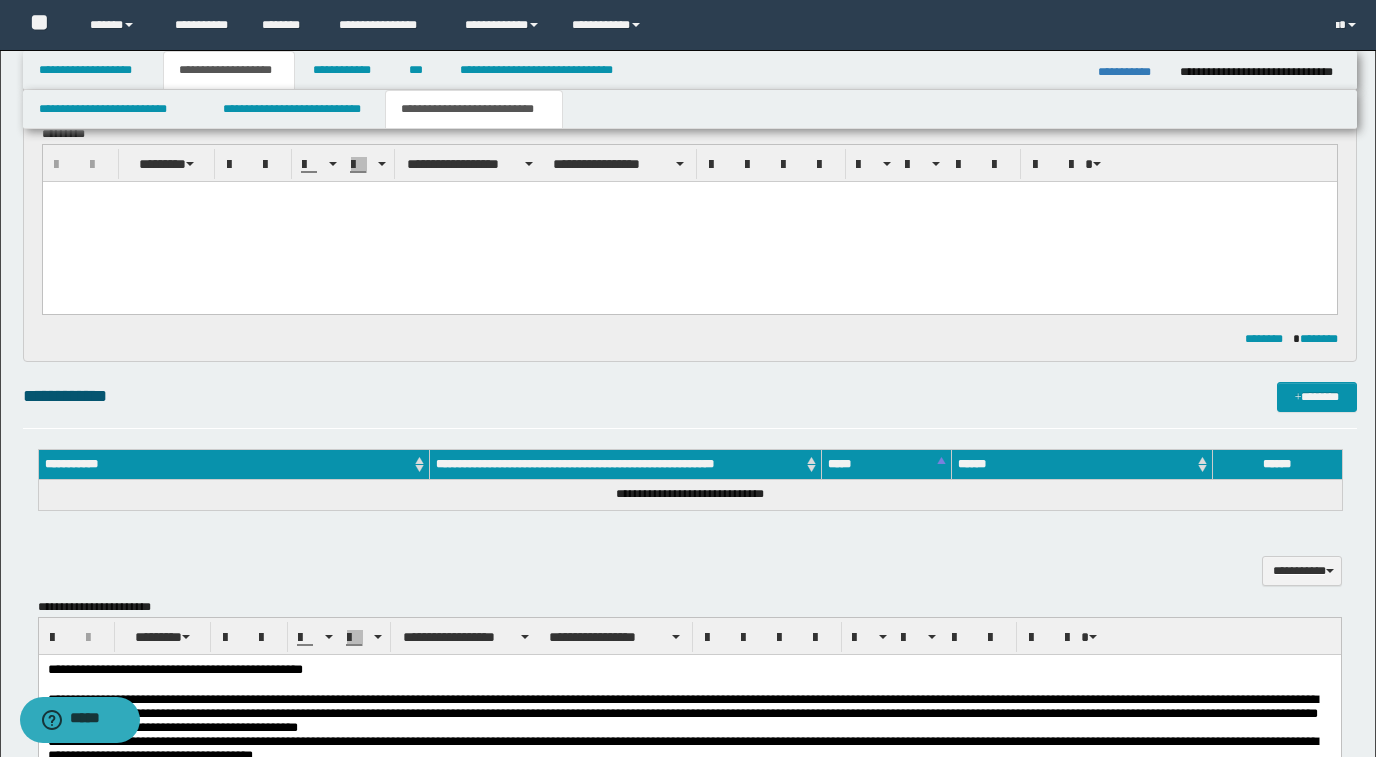 scroll, scrollTop: 273, scrollLeft: 0, axis: vertical 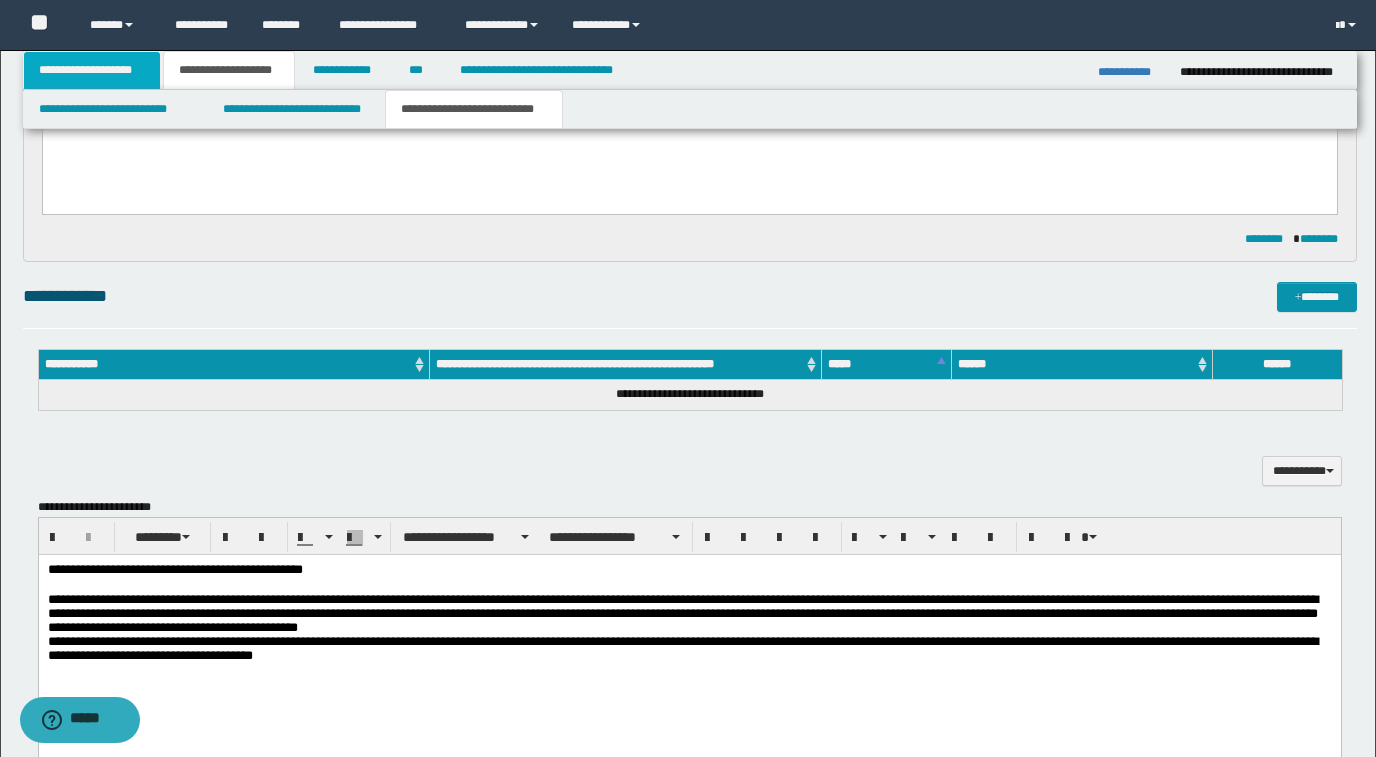 click on "**********" at bounding box center [92, 70] 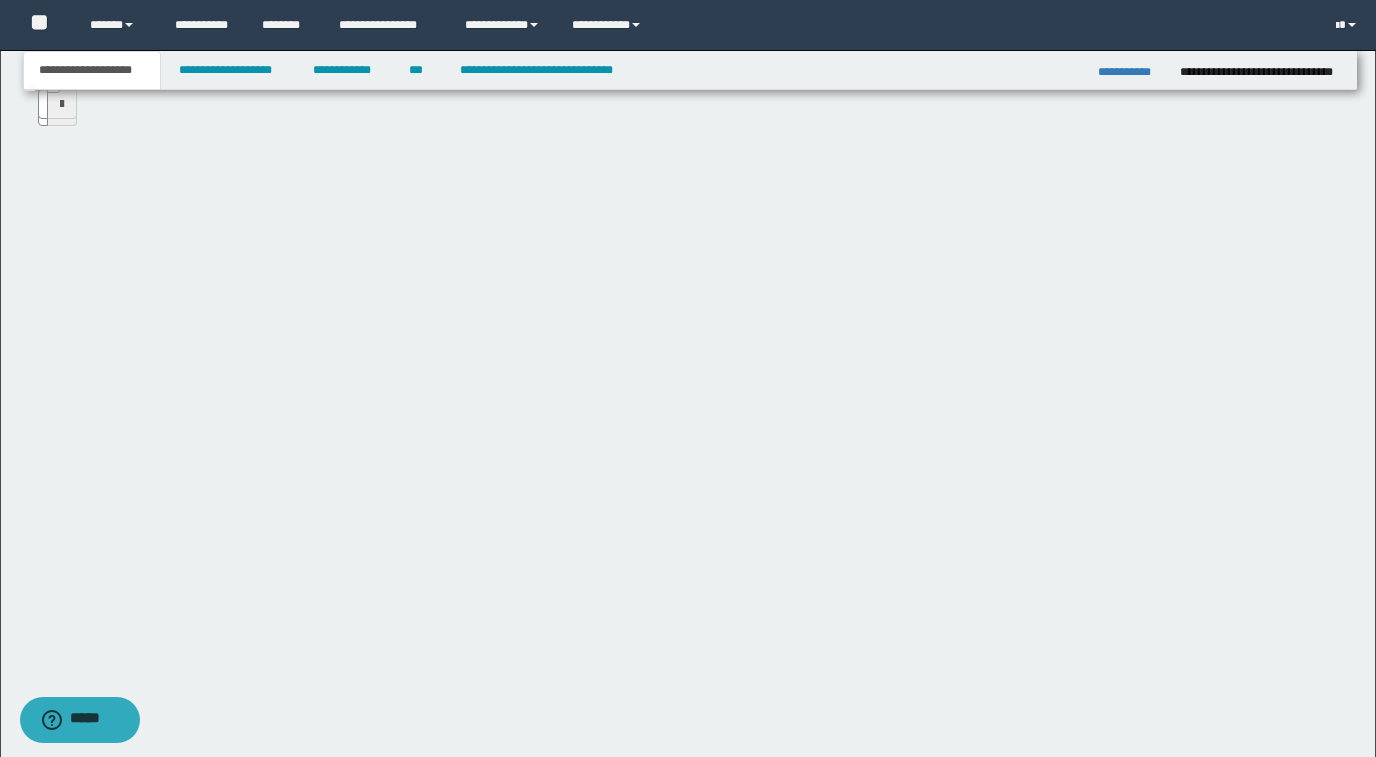 scroll, scrollTop: 26, scrollLeft: 0, axis: vertical 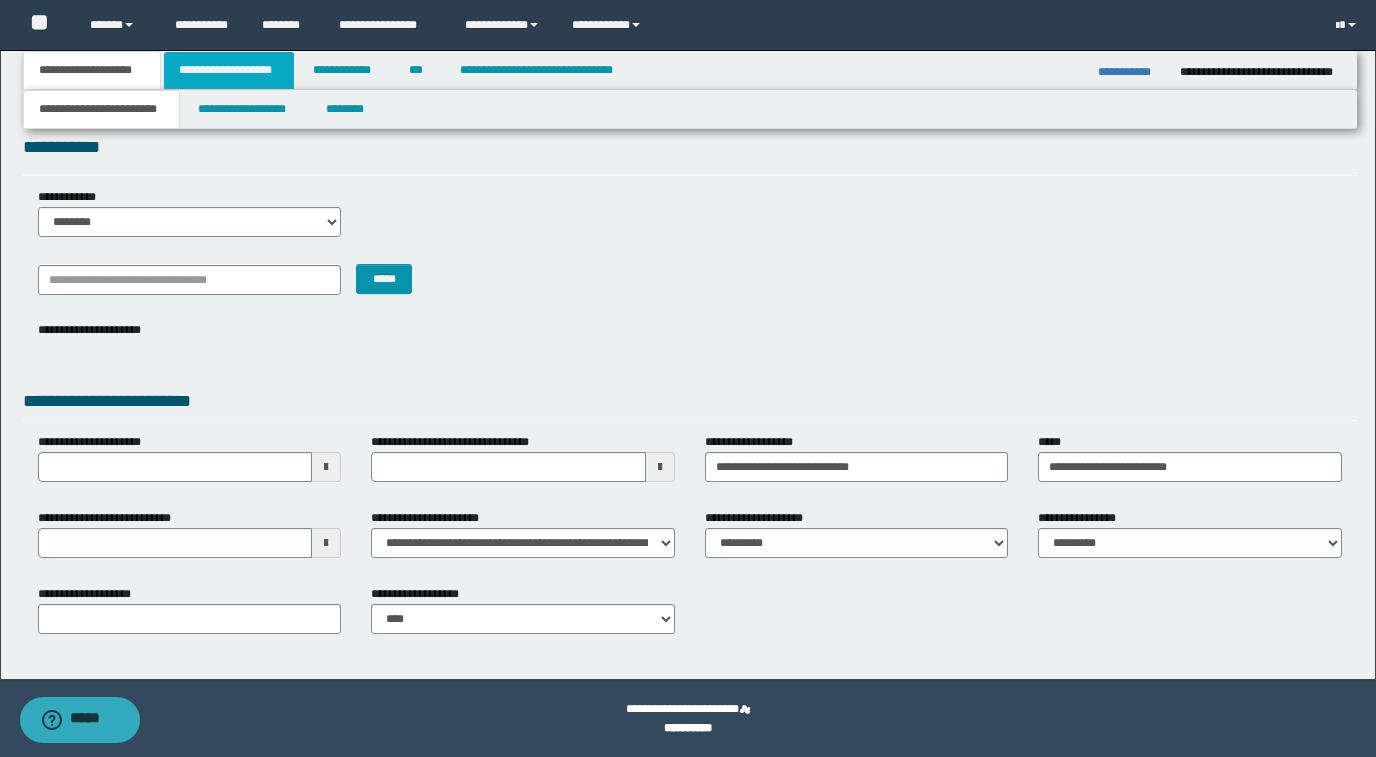 click on "**********" at bounding box center [229, 70] 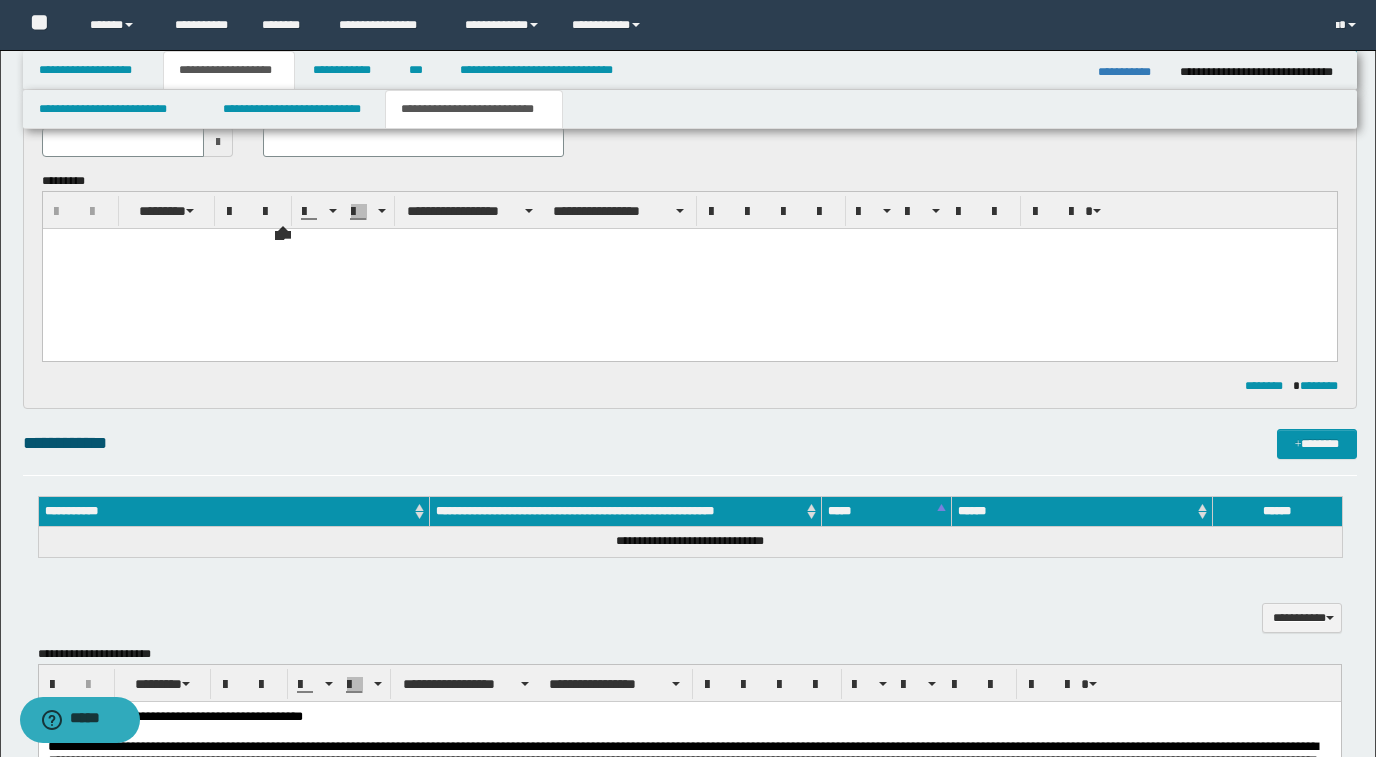 type 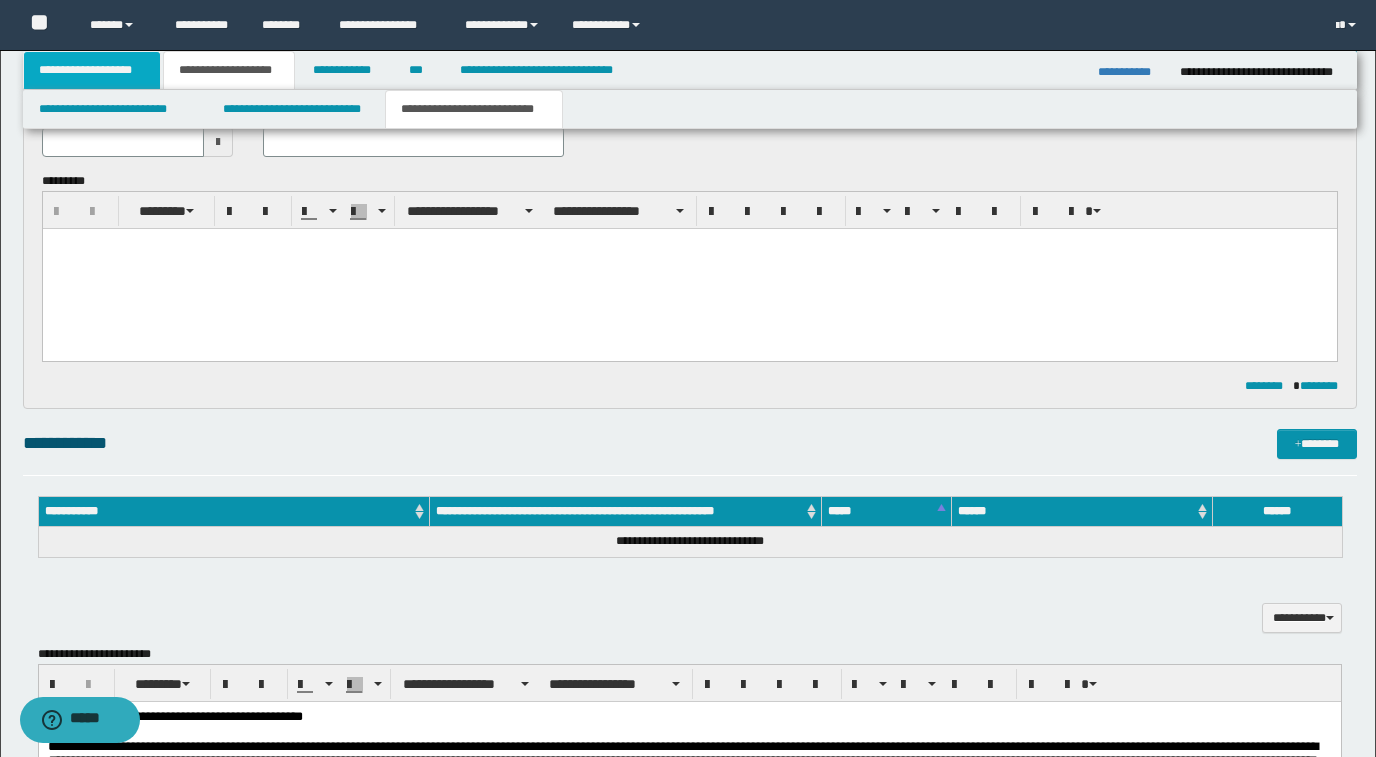 click on "**********" at bounding box center [92, 70] 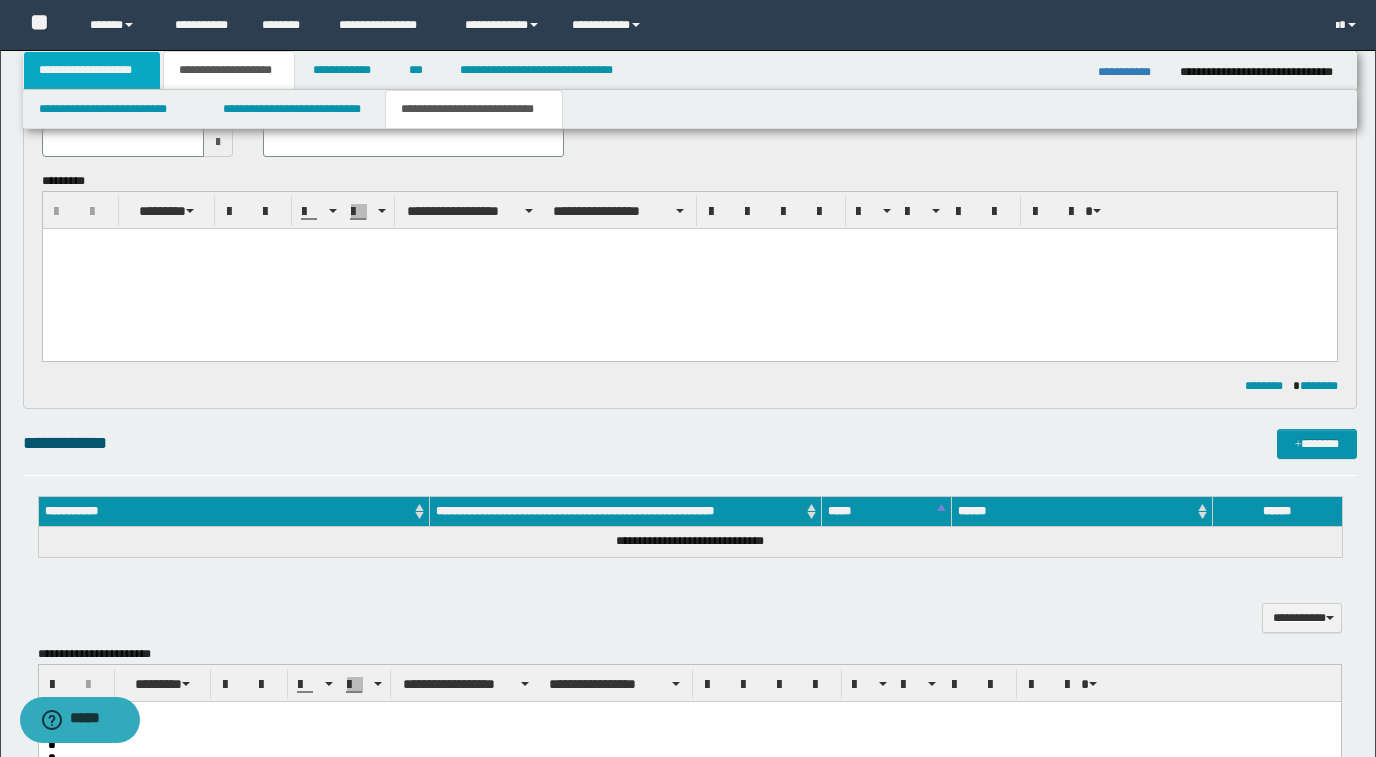 scroll, scrollTop: 26, scrollLeft: 0, axis: vertical 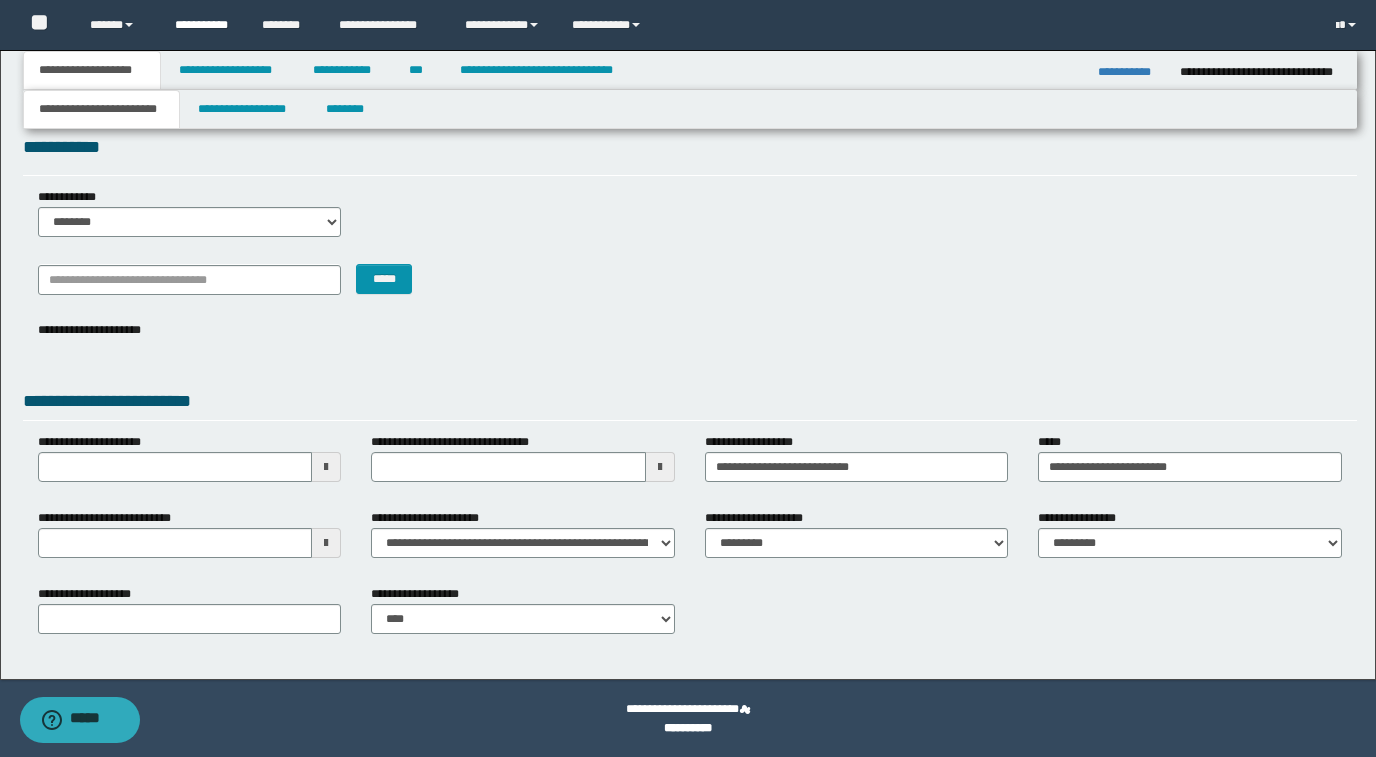 click on "**********" at bounding box center (203, 25) 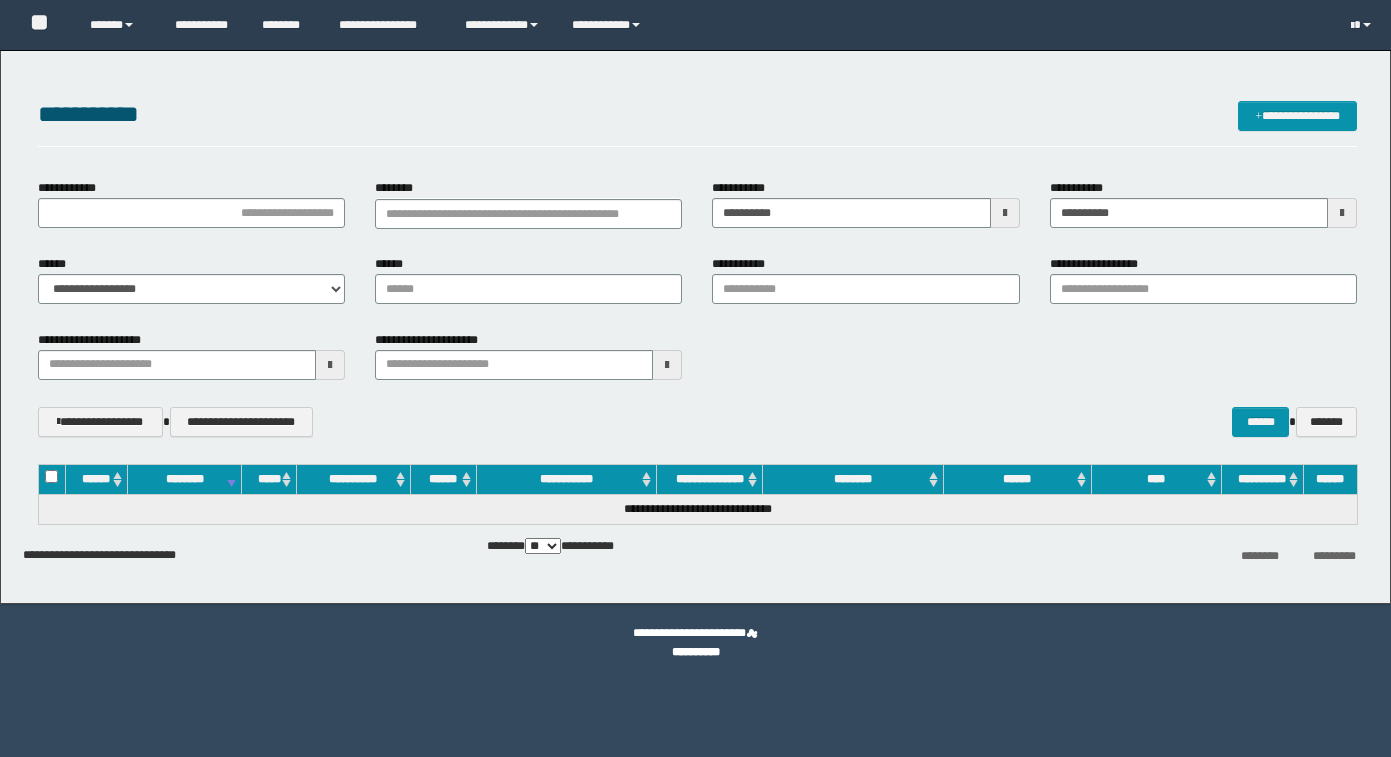 scroll, scrollTop: 0, scrollLeft: 0, axis: both 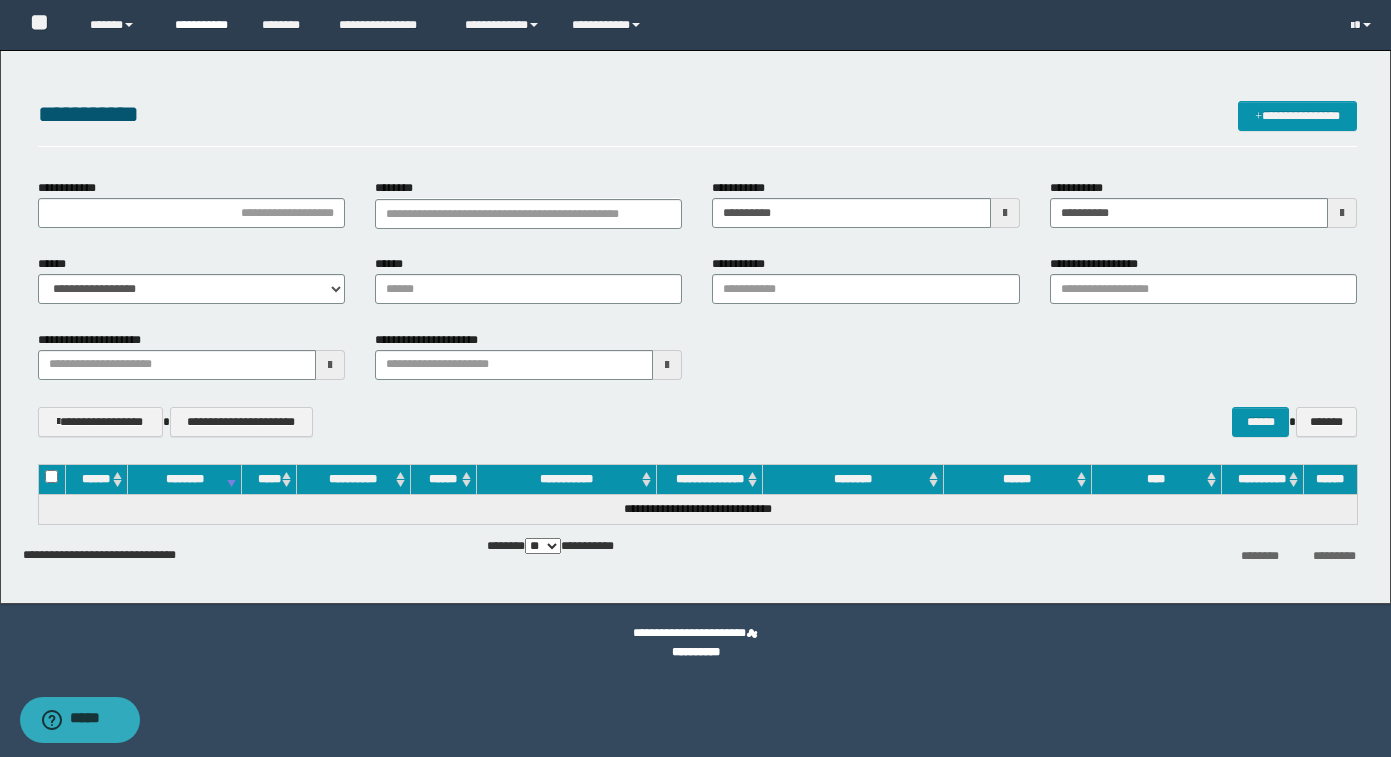 click on "**********" at bounding box center [203, 25] 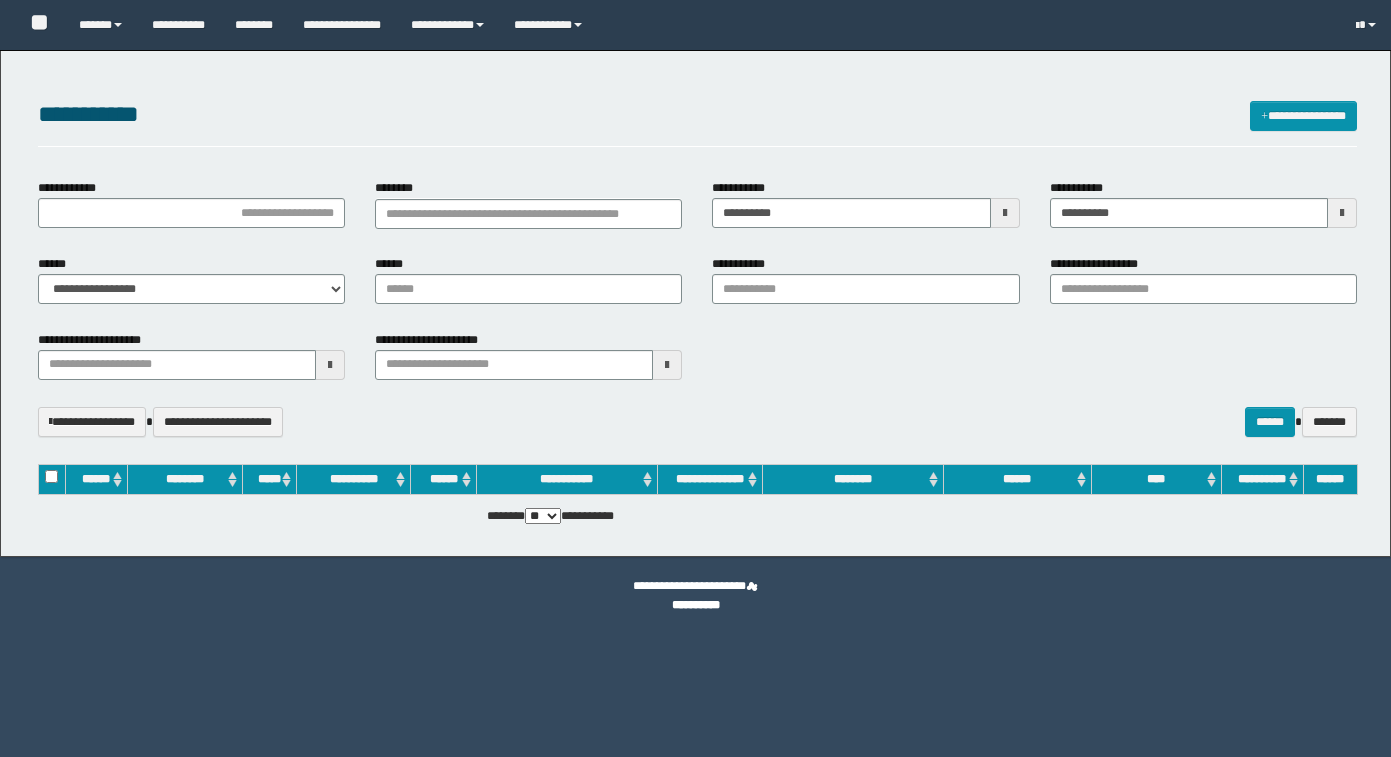 scroll, scrollTop: 0, scrollLeft: 0, axis: both 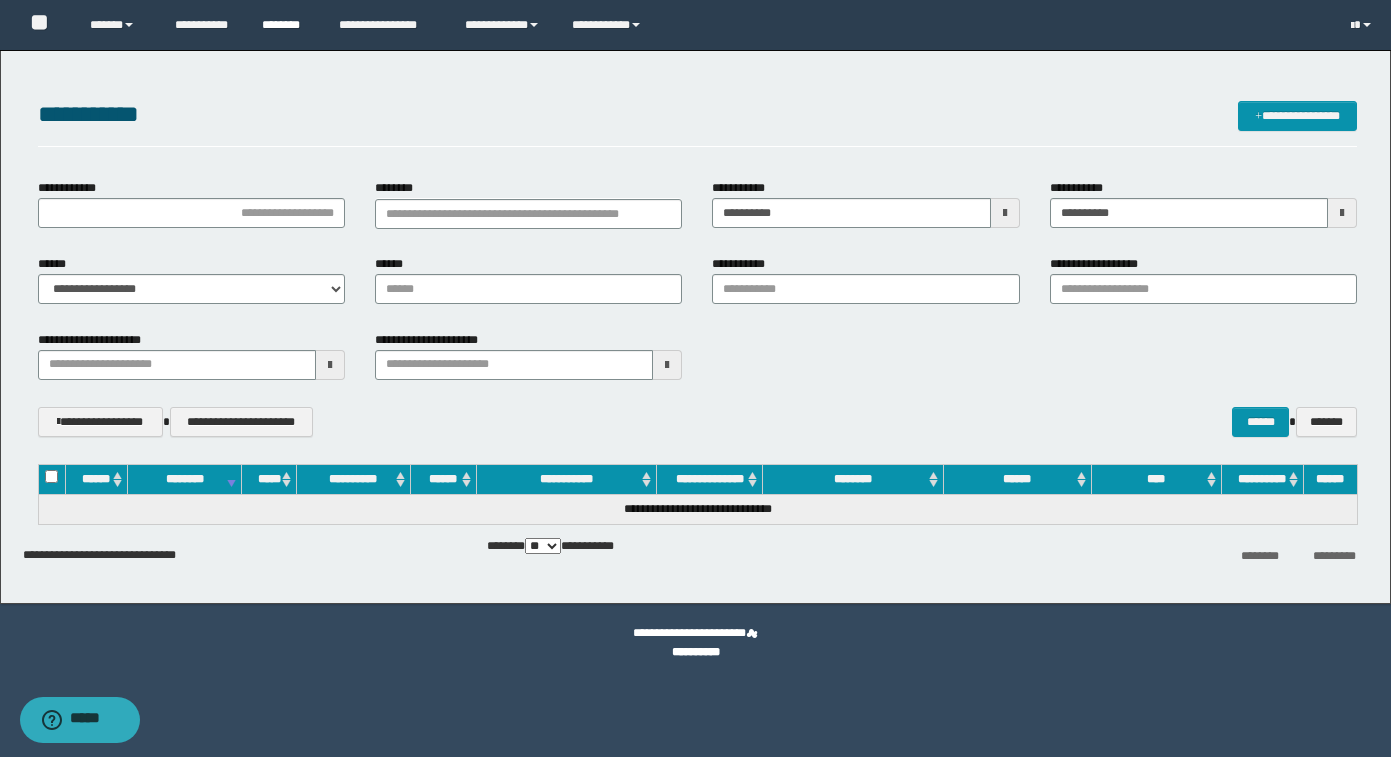 click on "********" at bounding box center (285, 25) 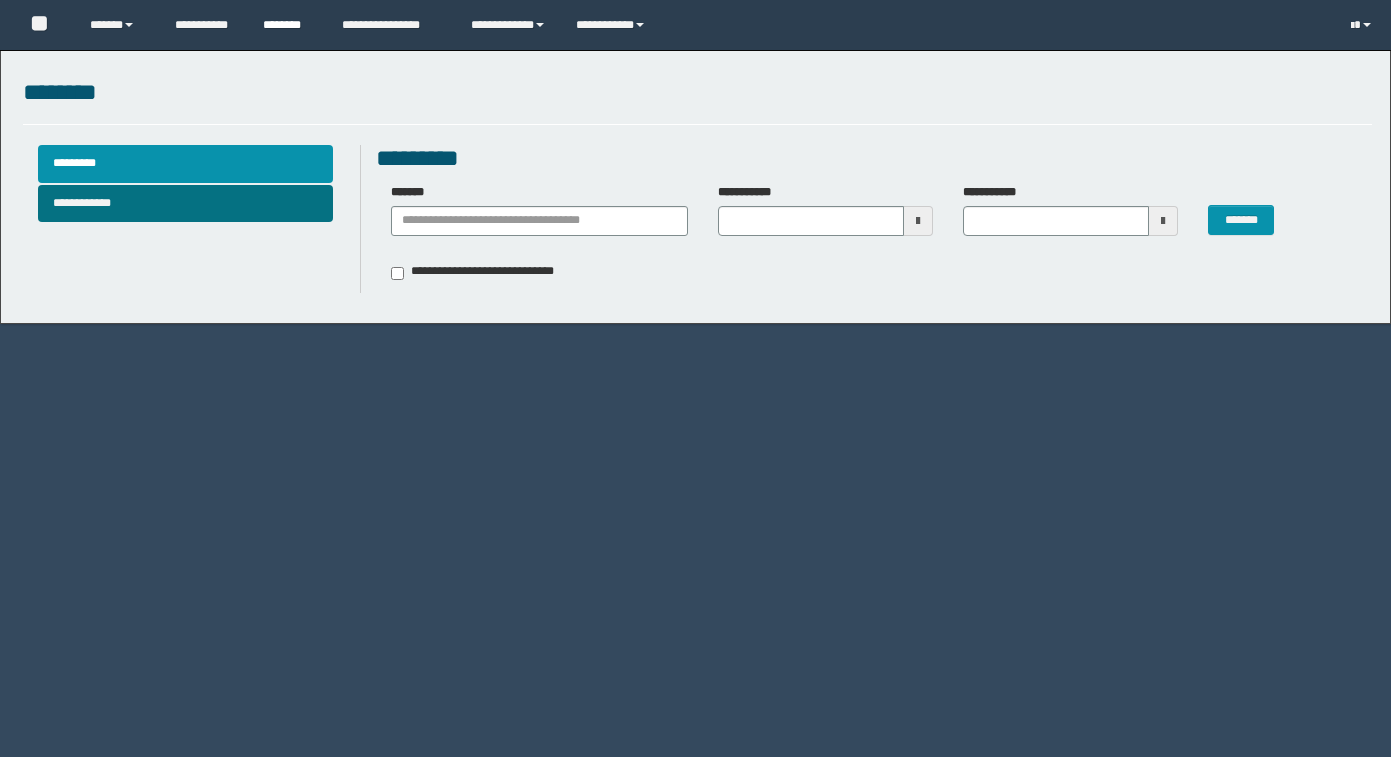 scroll, scrollTop: 0, scrollLeft: 0, axis: both 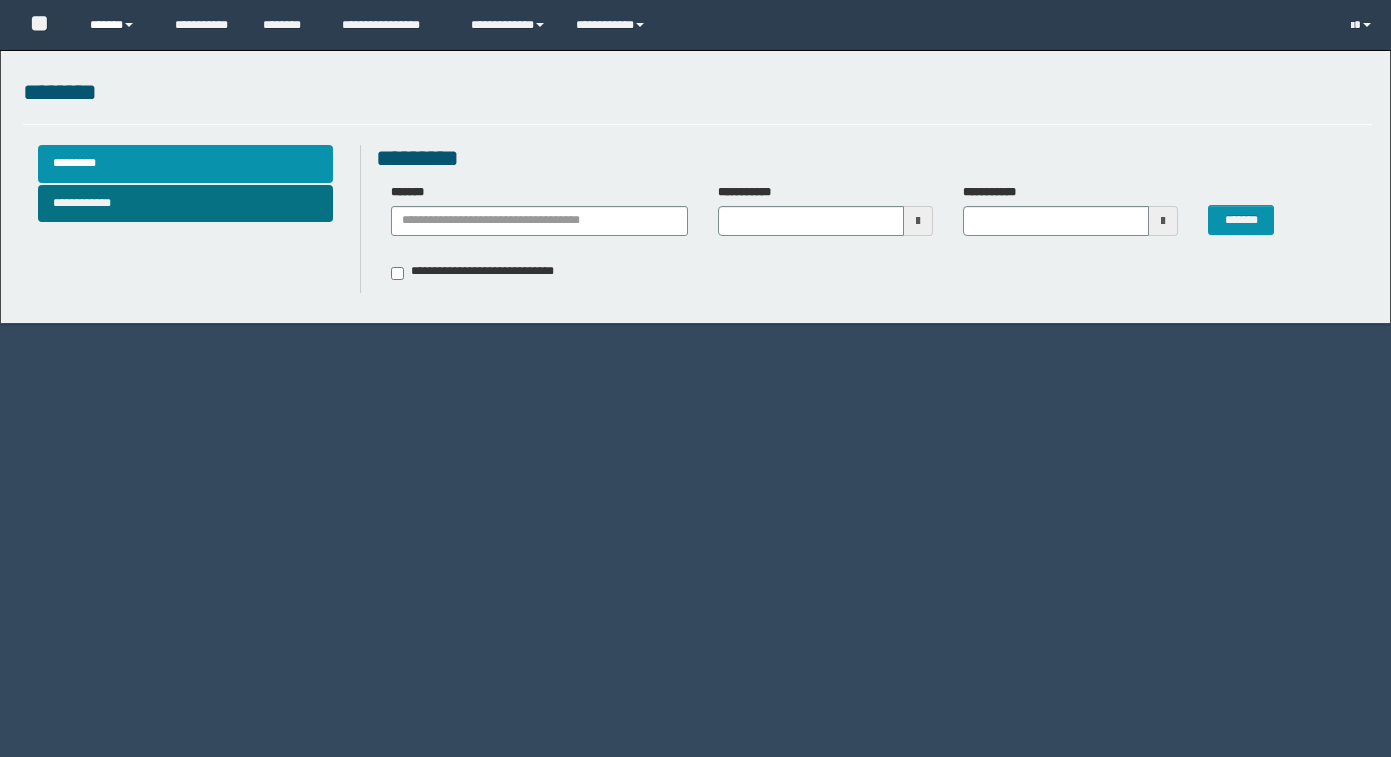 click on "******" at bounding box center (117, 25) 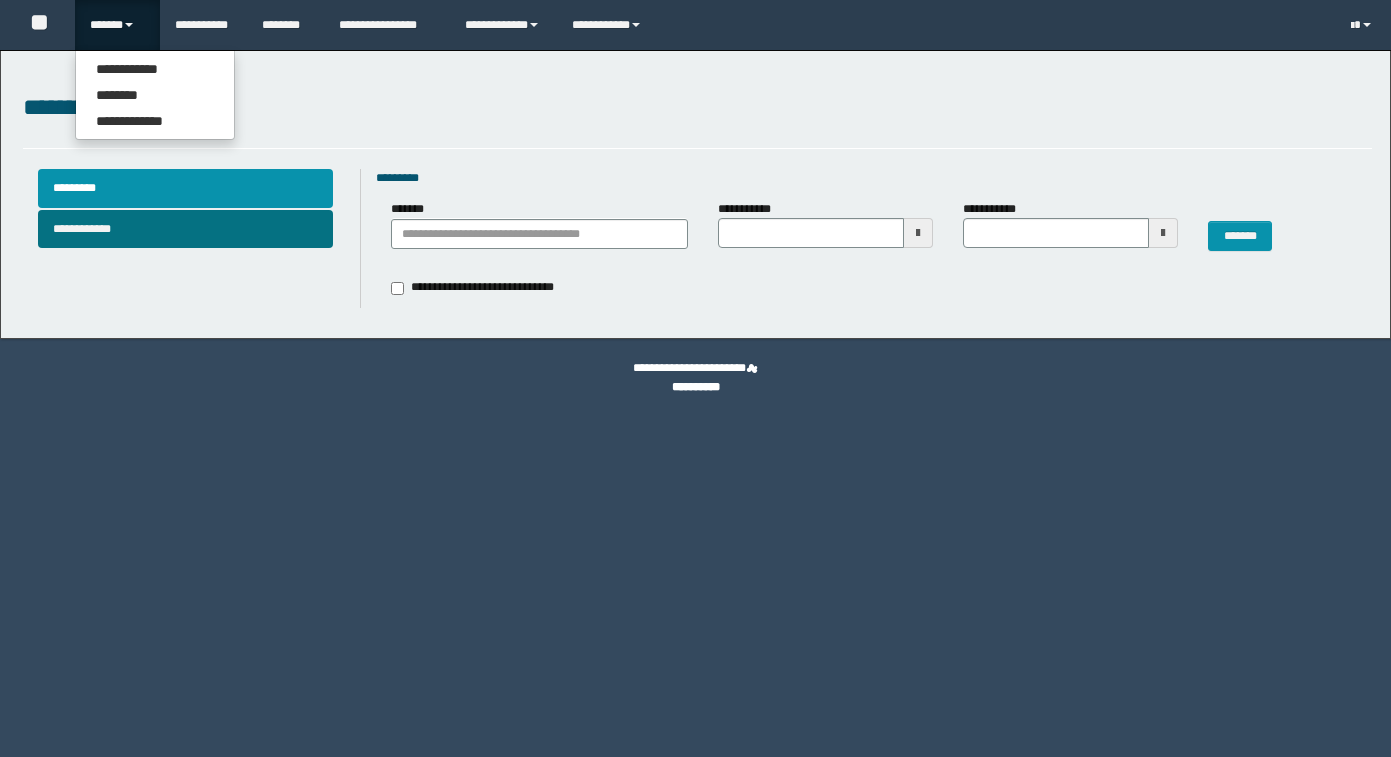 type 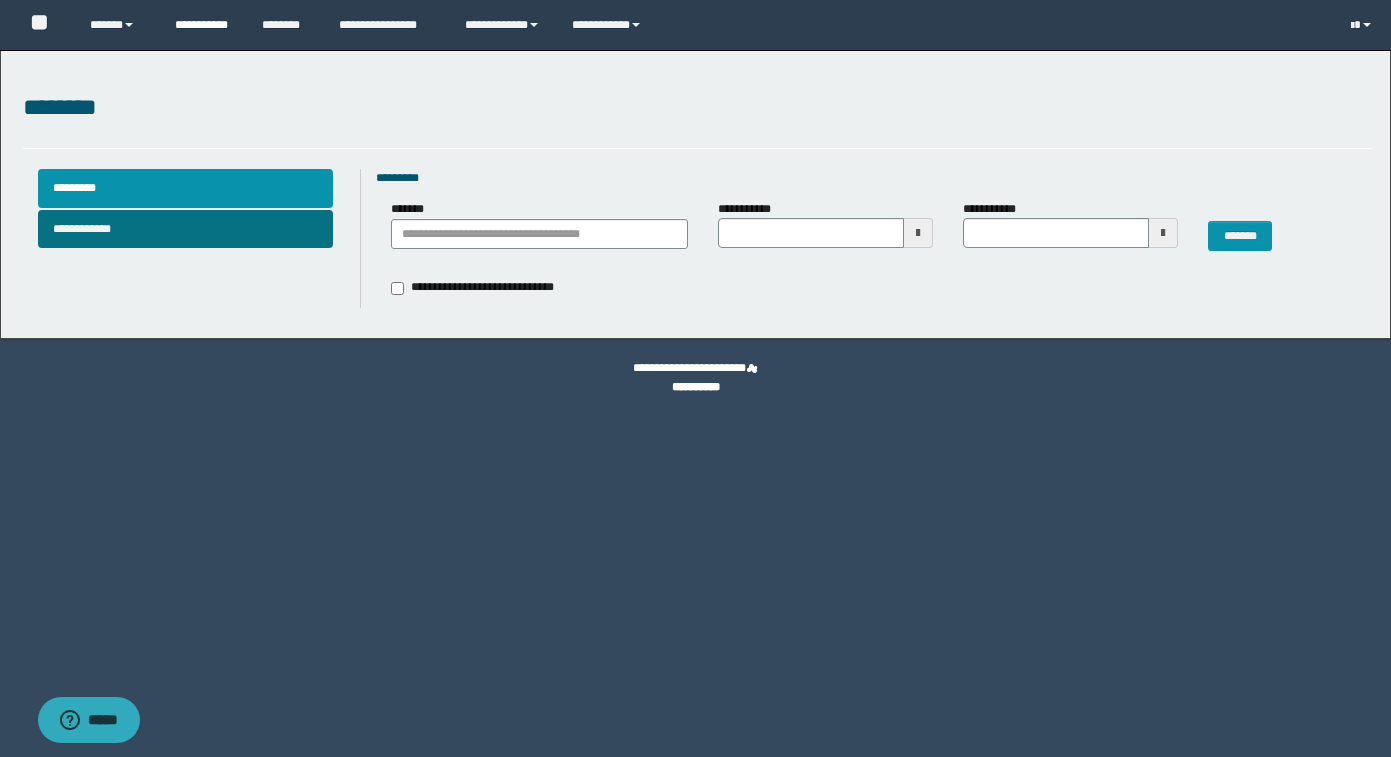 scroll, scrollTop: 0, scrollLeft: 0, axis: both 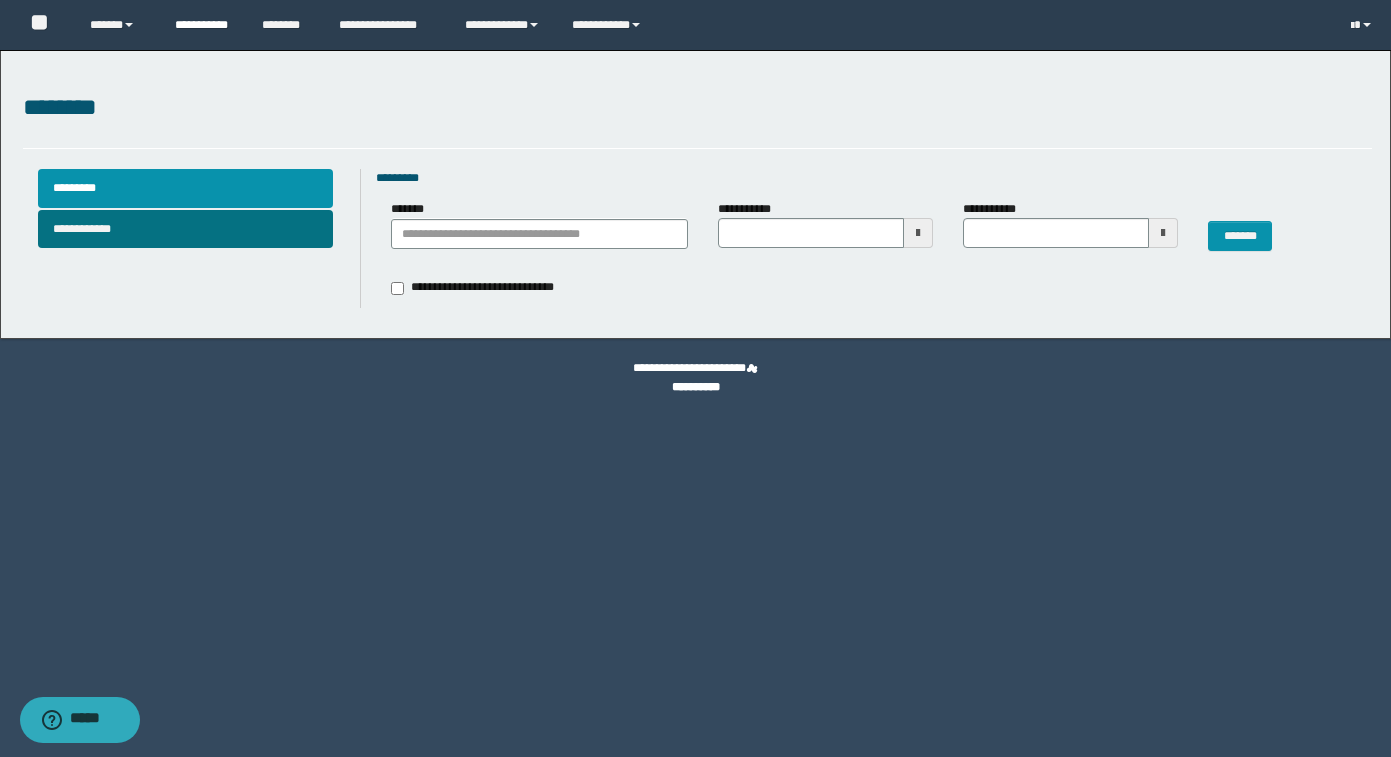 click on "**********" at bounding box center [203, 25] 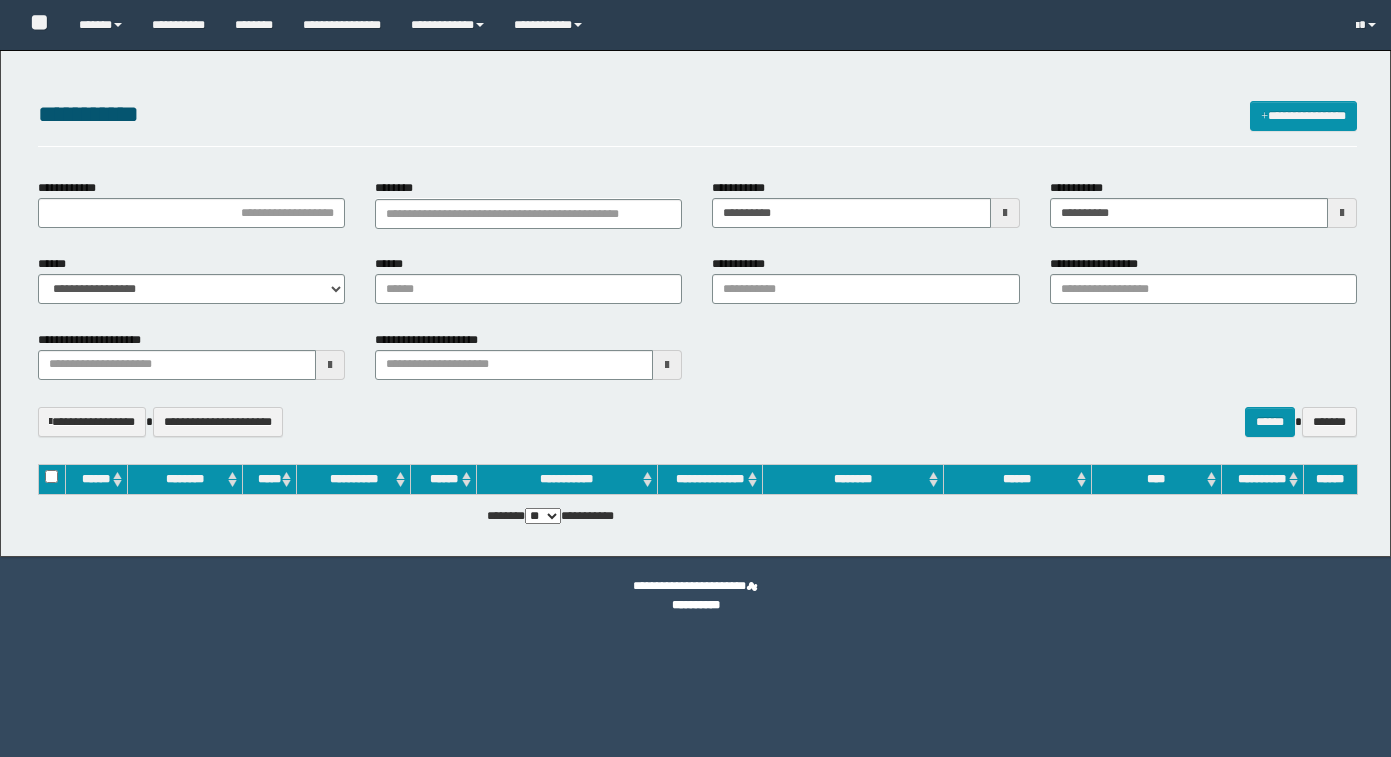 scroll, scrollTop: 0, scrollLeft: 0, axis: both 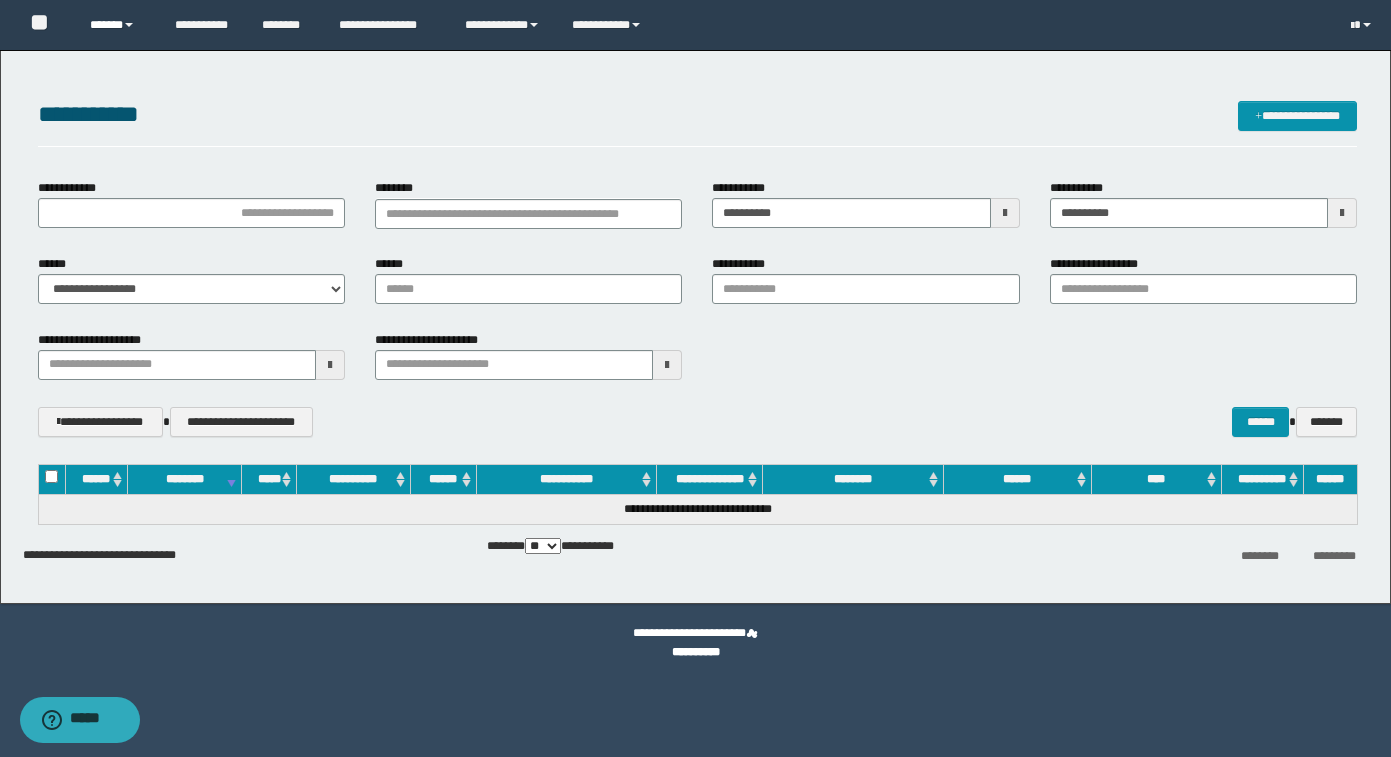 click on "******" at bounding box center [117, 25] 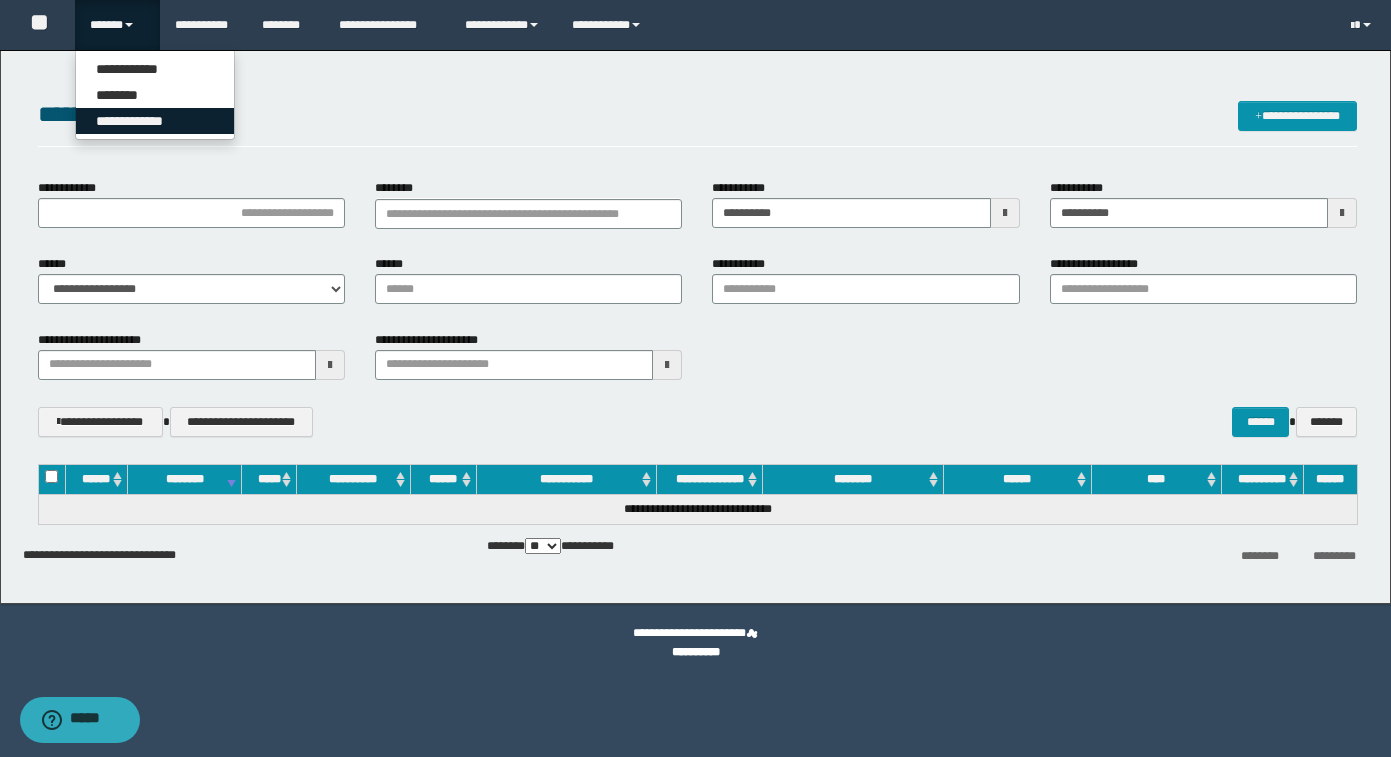 click on "**********" at bounding box center [155, 121] 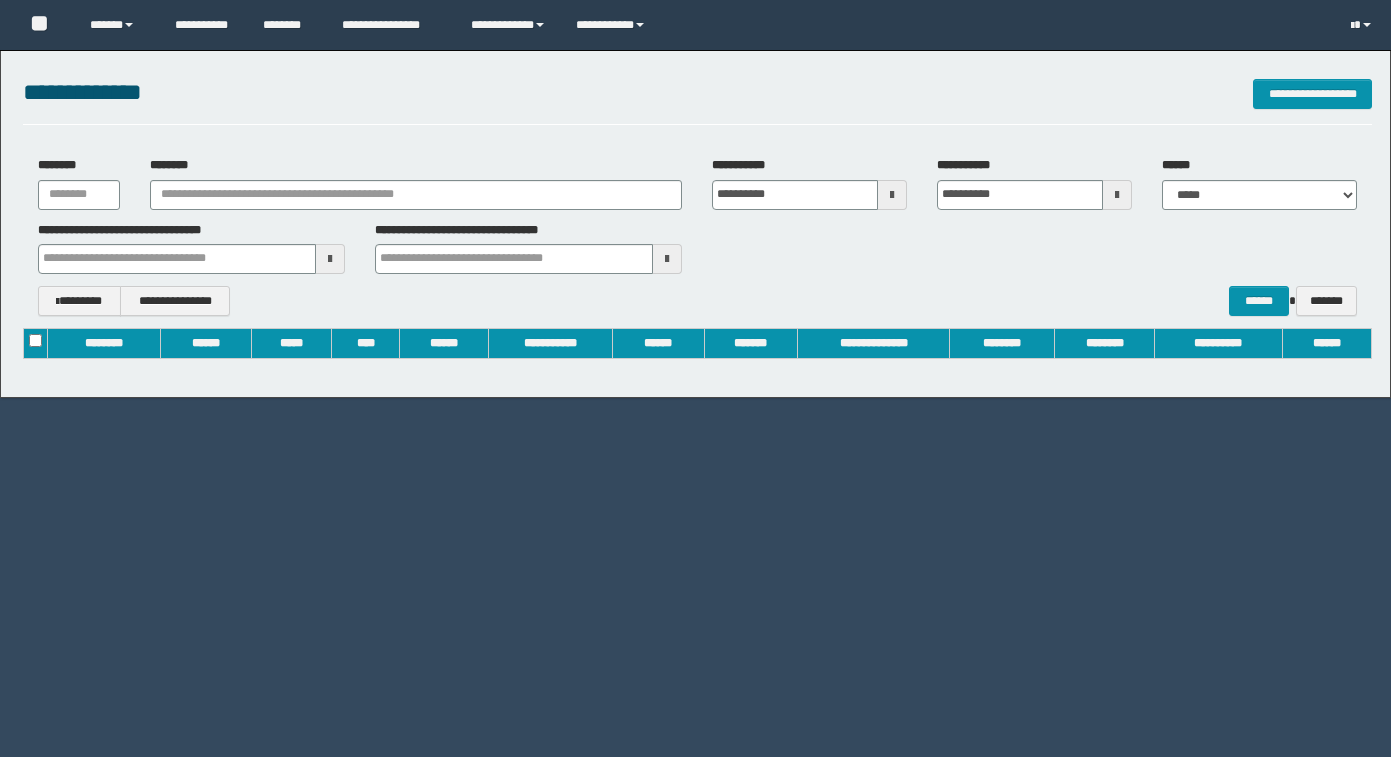 scroll, scrollTop: 0, scrollLeft: 0, axis: both 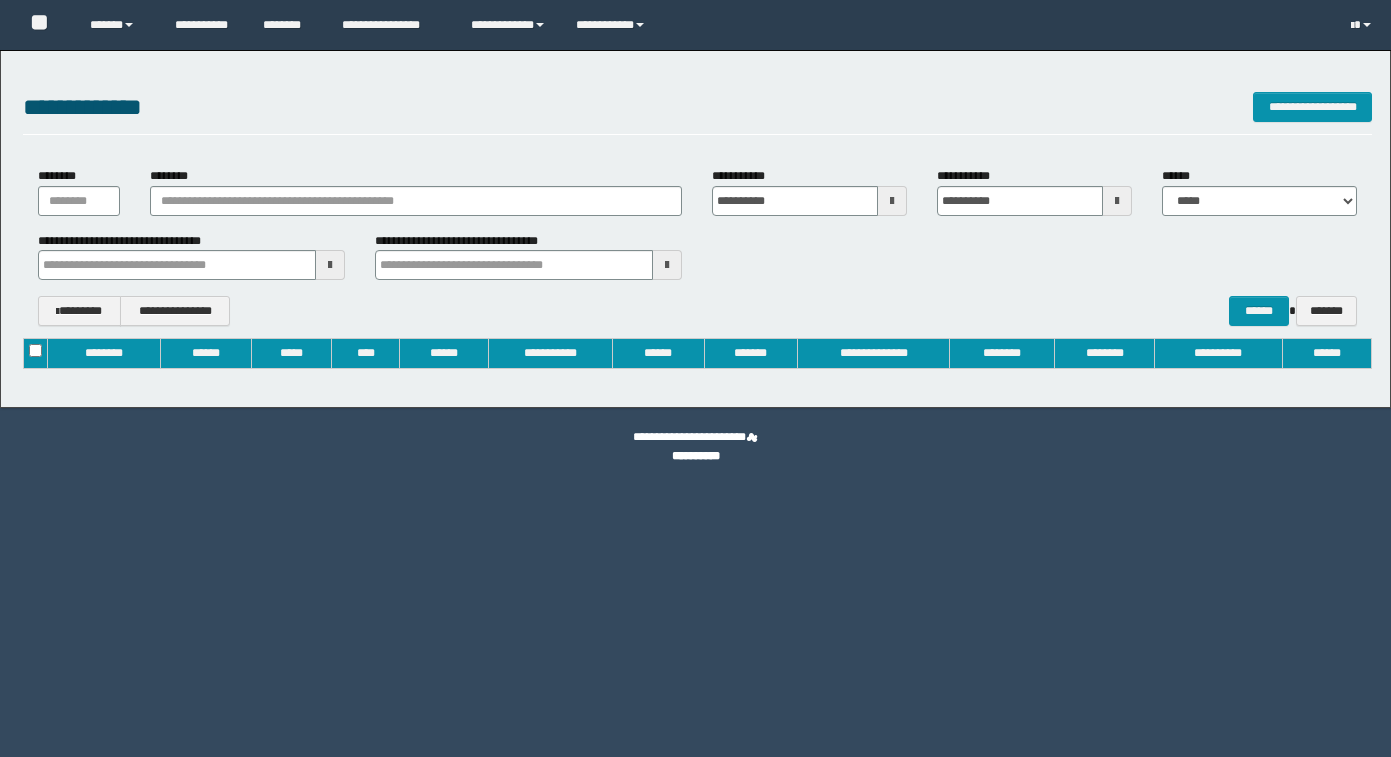type on "**********" 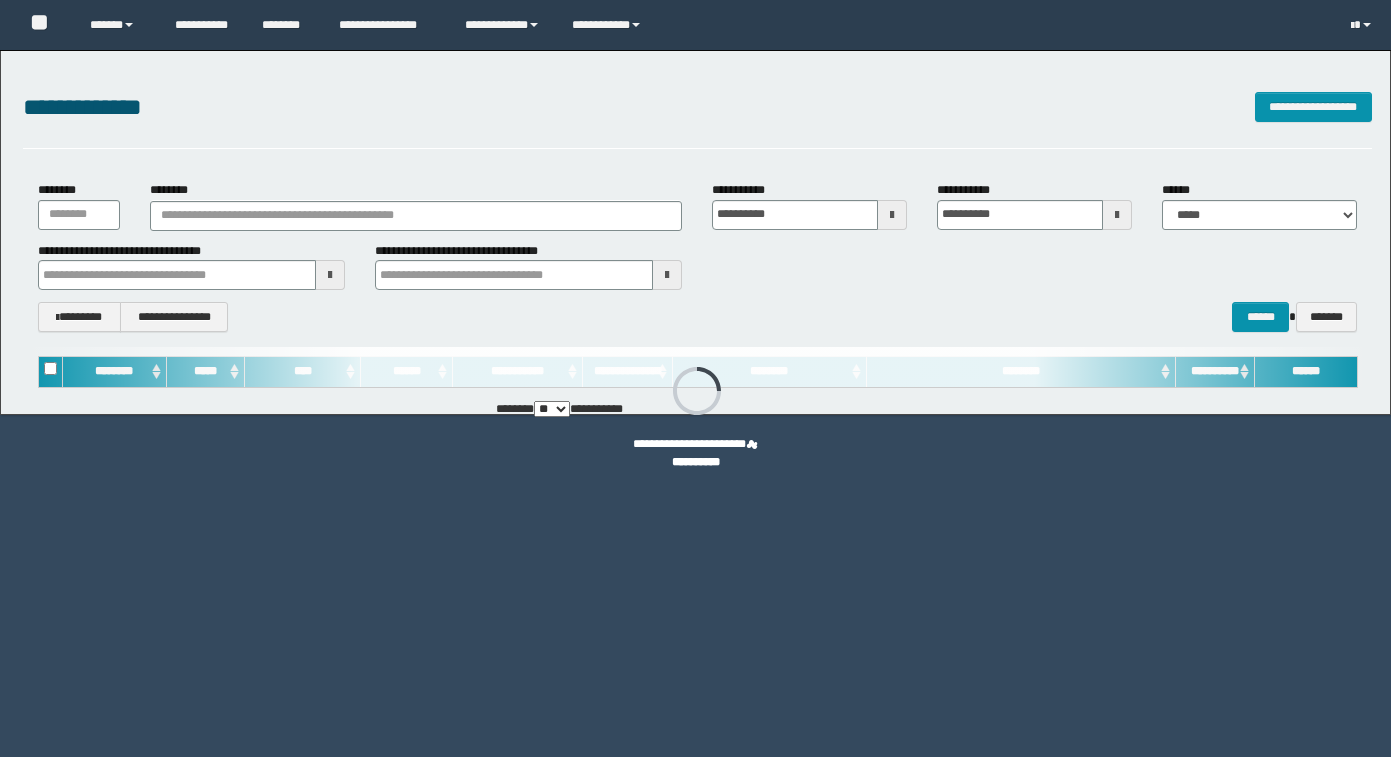 type on "**********" 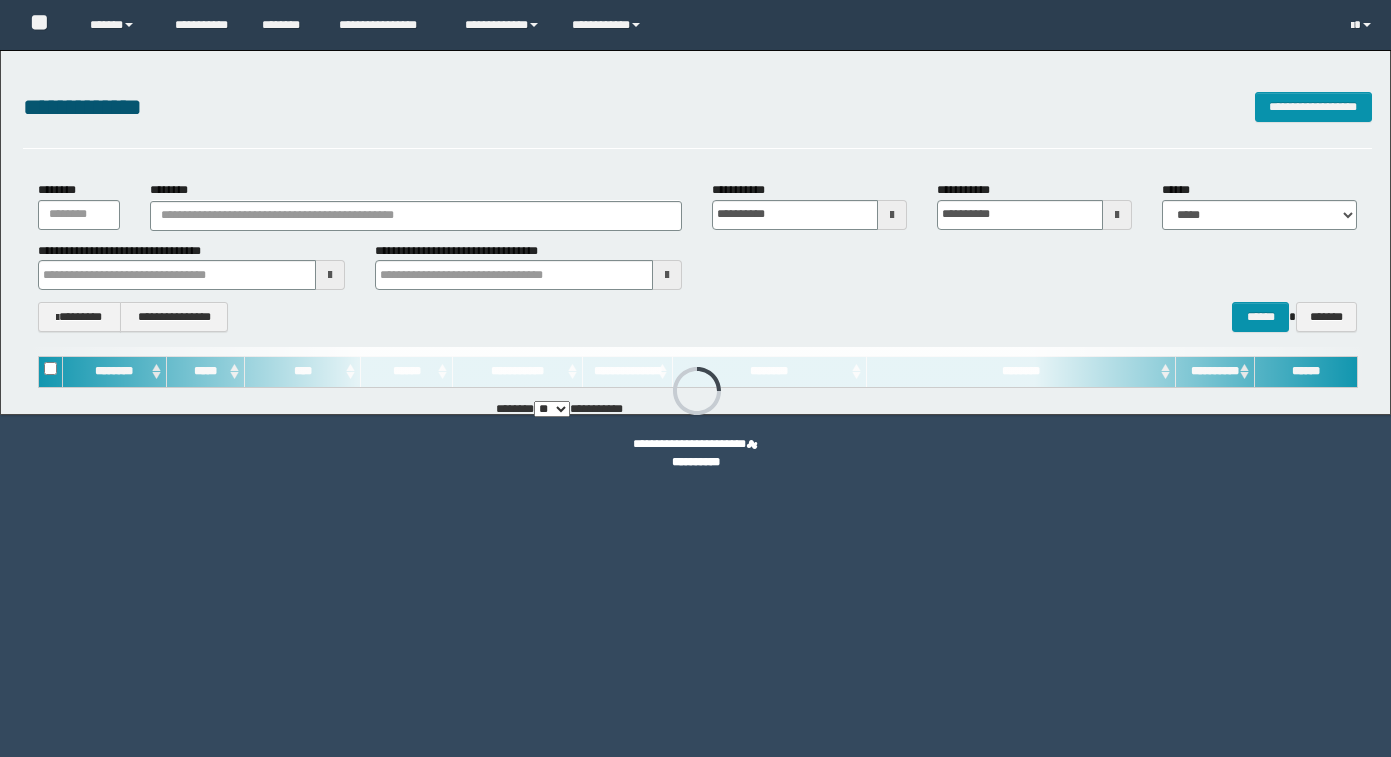 type on "**********" 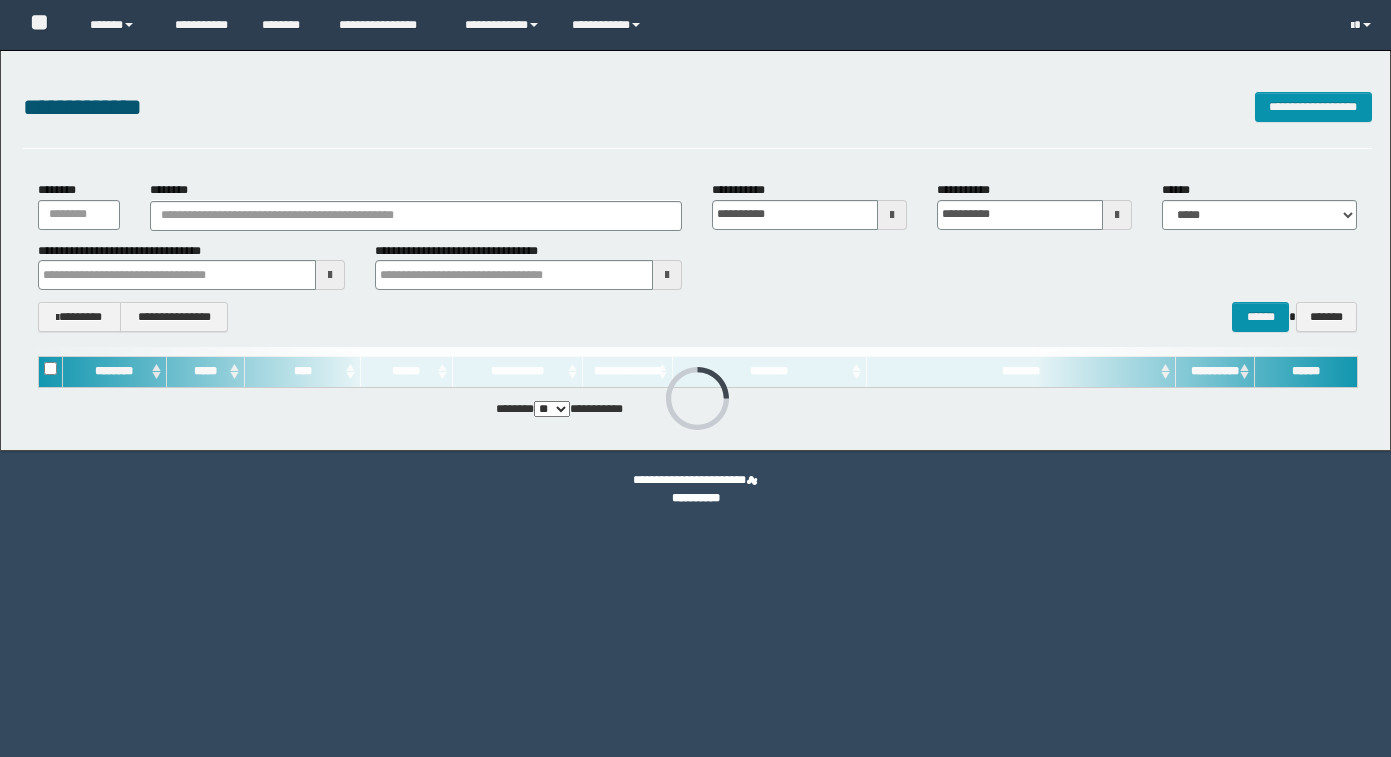 scroll, scrollTop: 0, scrollLeft: 0, axis: both 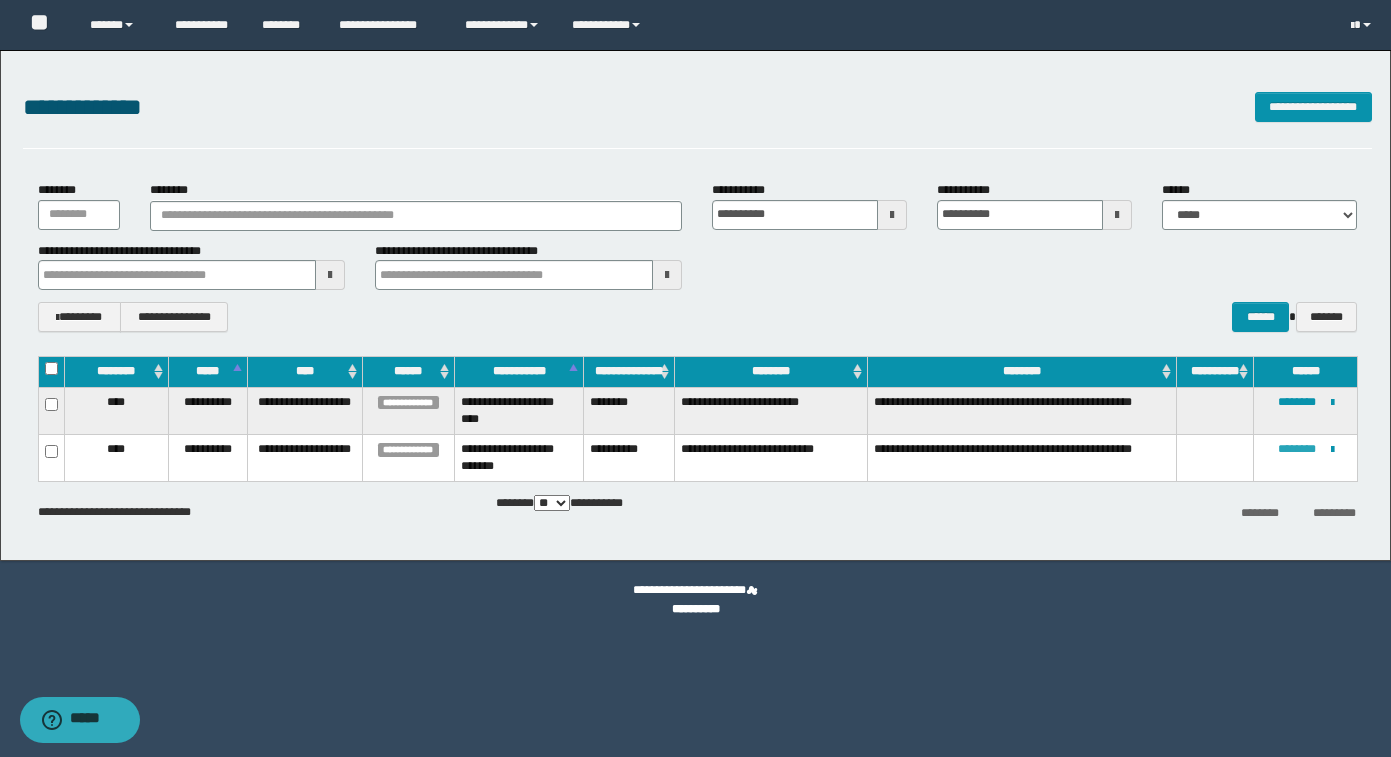 click on "********" at bounding box center [1297, 449] 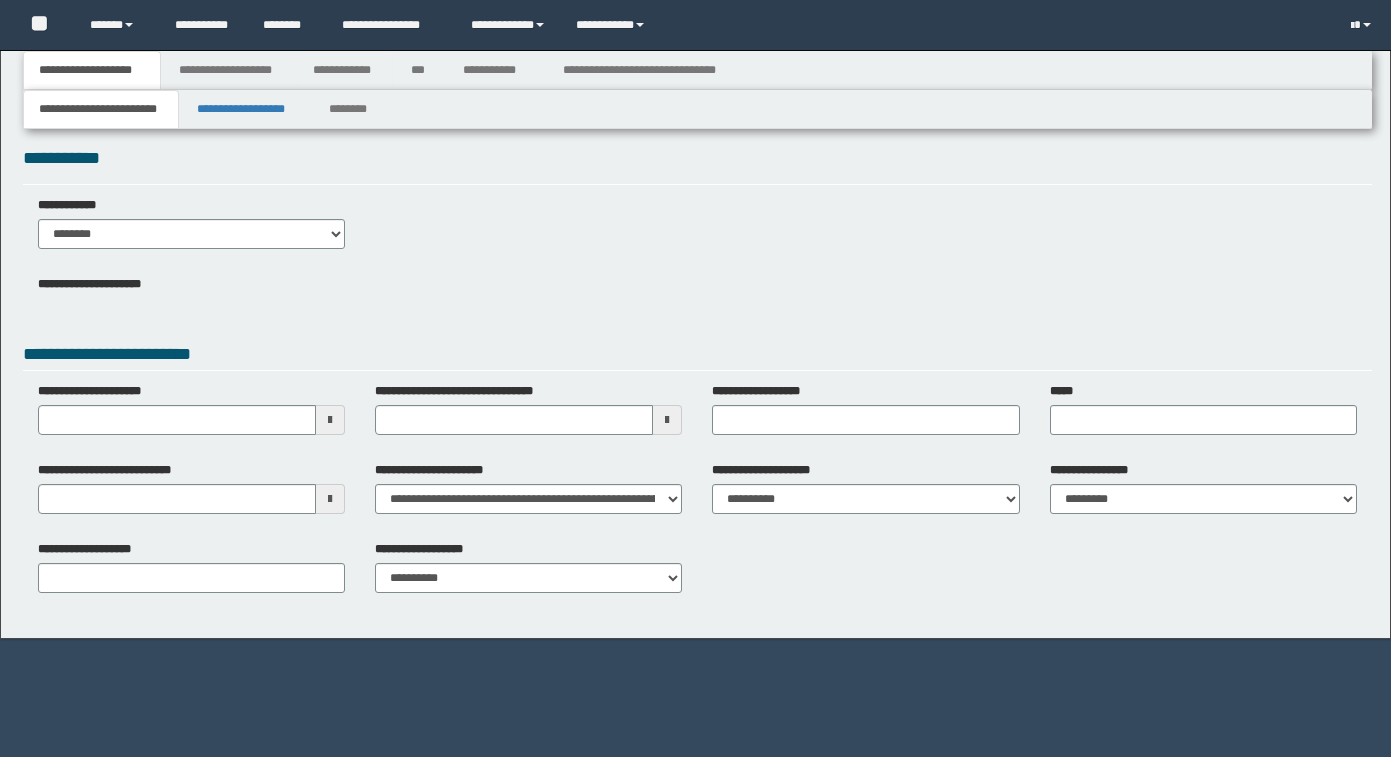 scroll, scrollTop: 0, scrollLeft: 0, axis: both 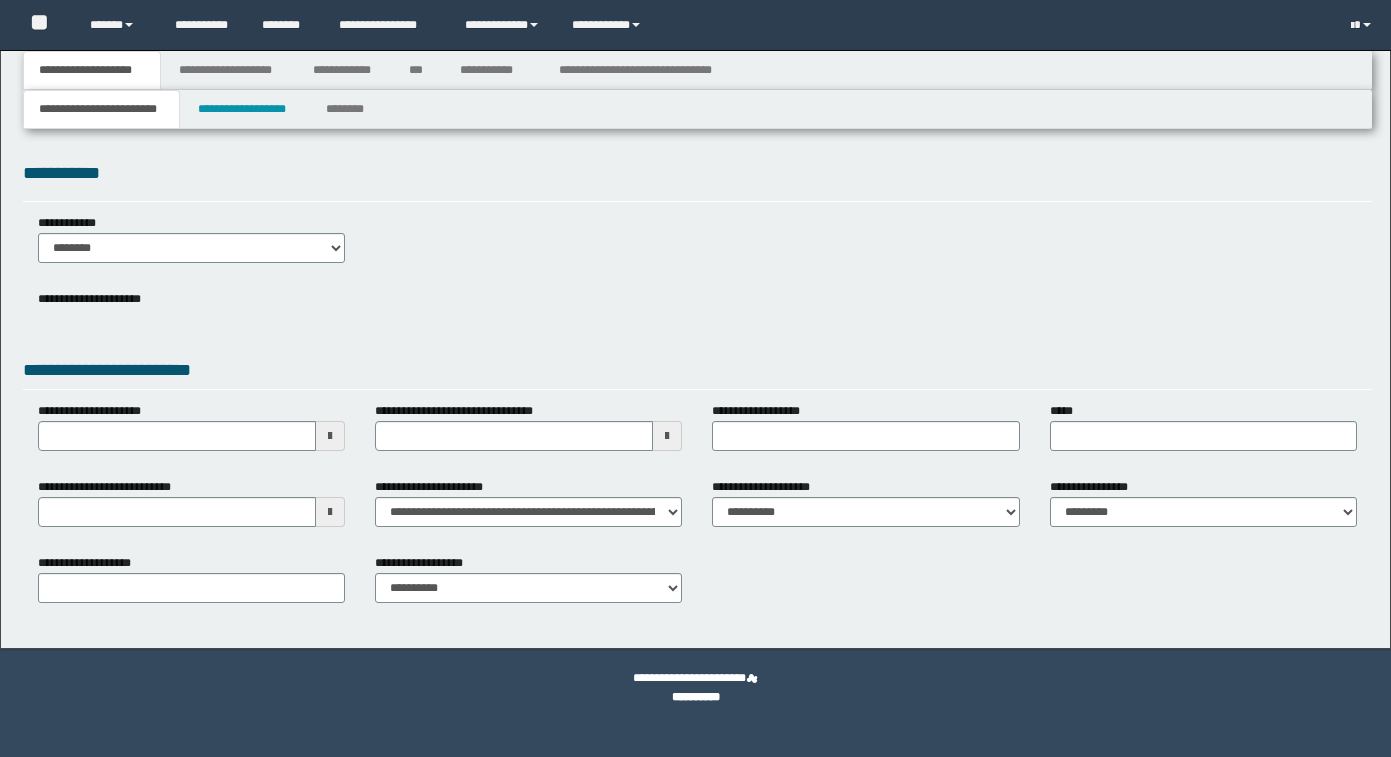 type 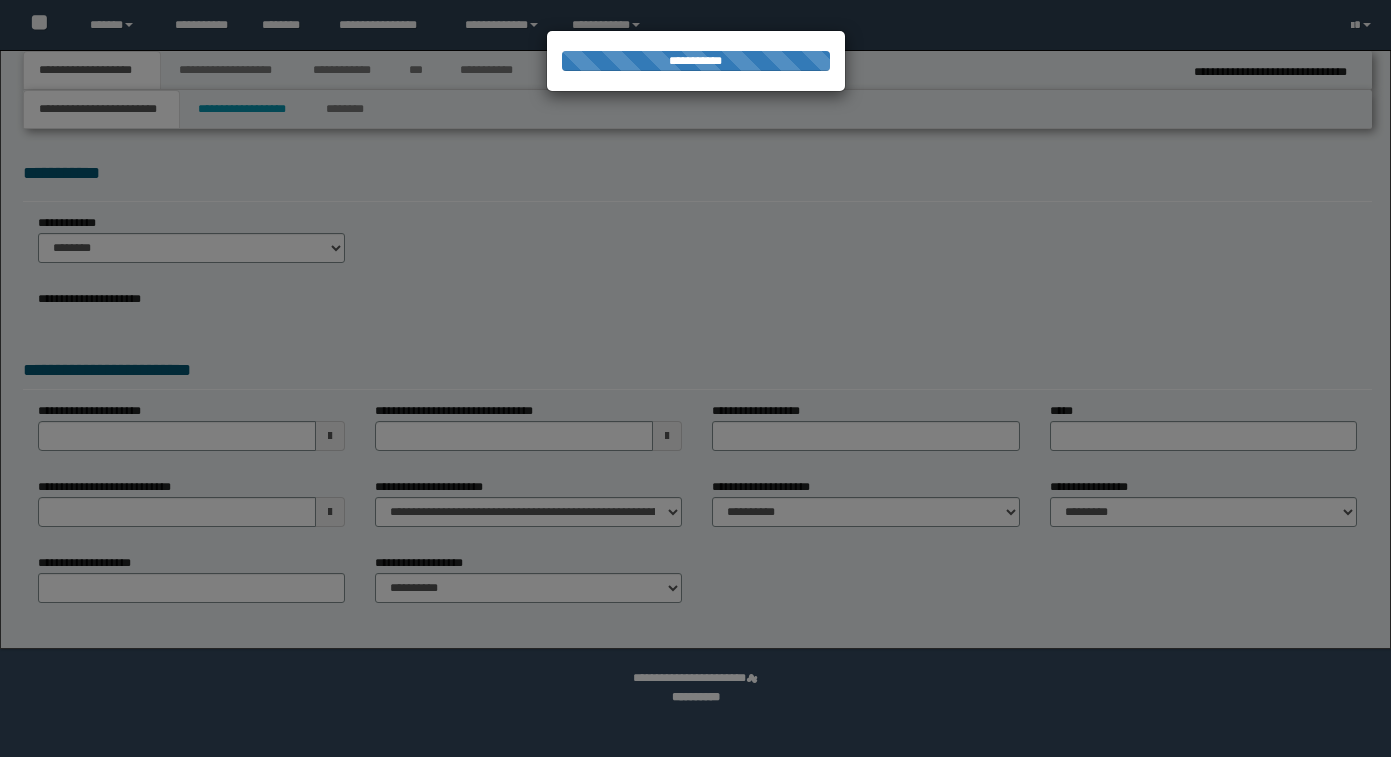 type on "**********" 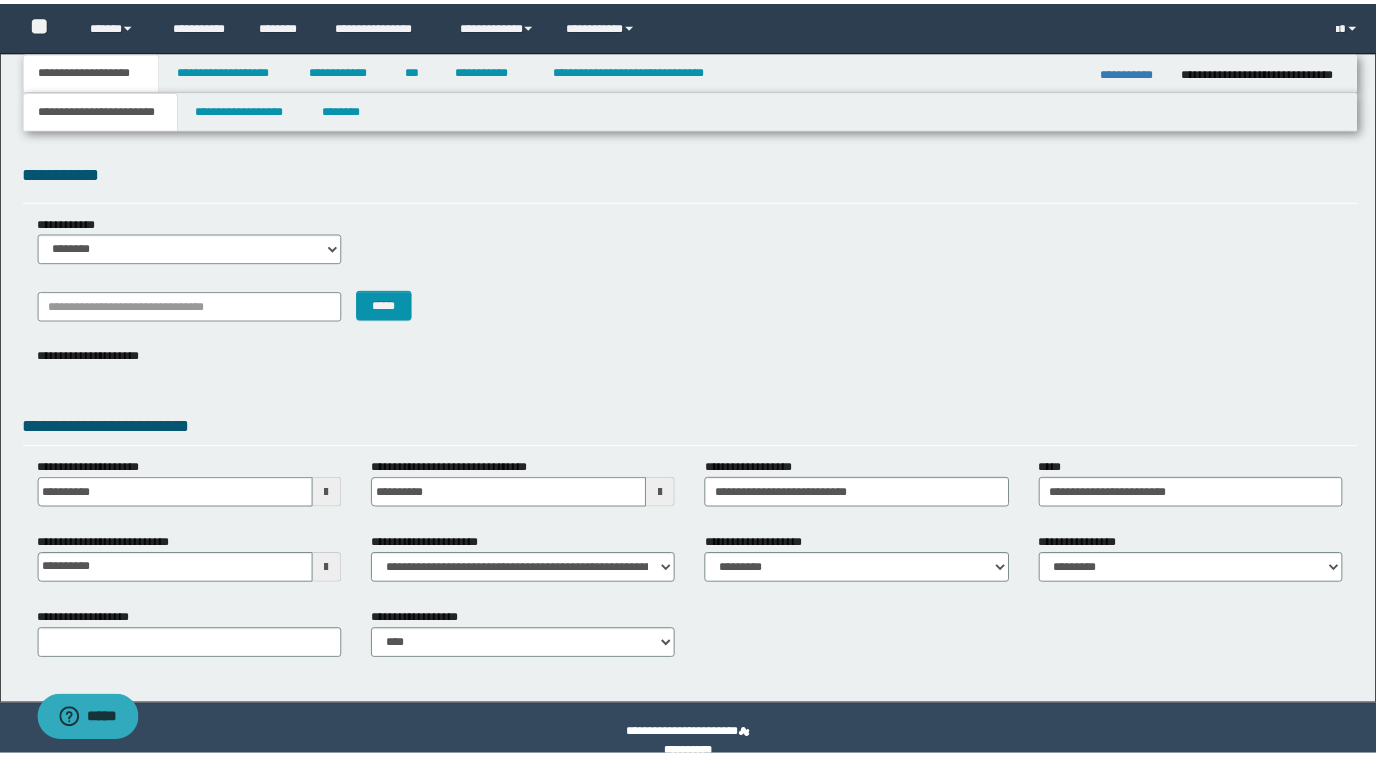 scroll, scrollTop: 0, scrollLeft: 0, axis: both 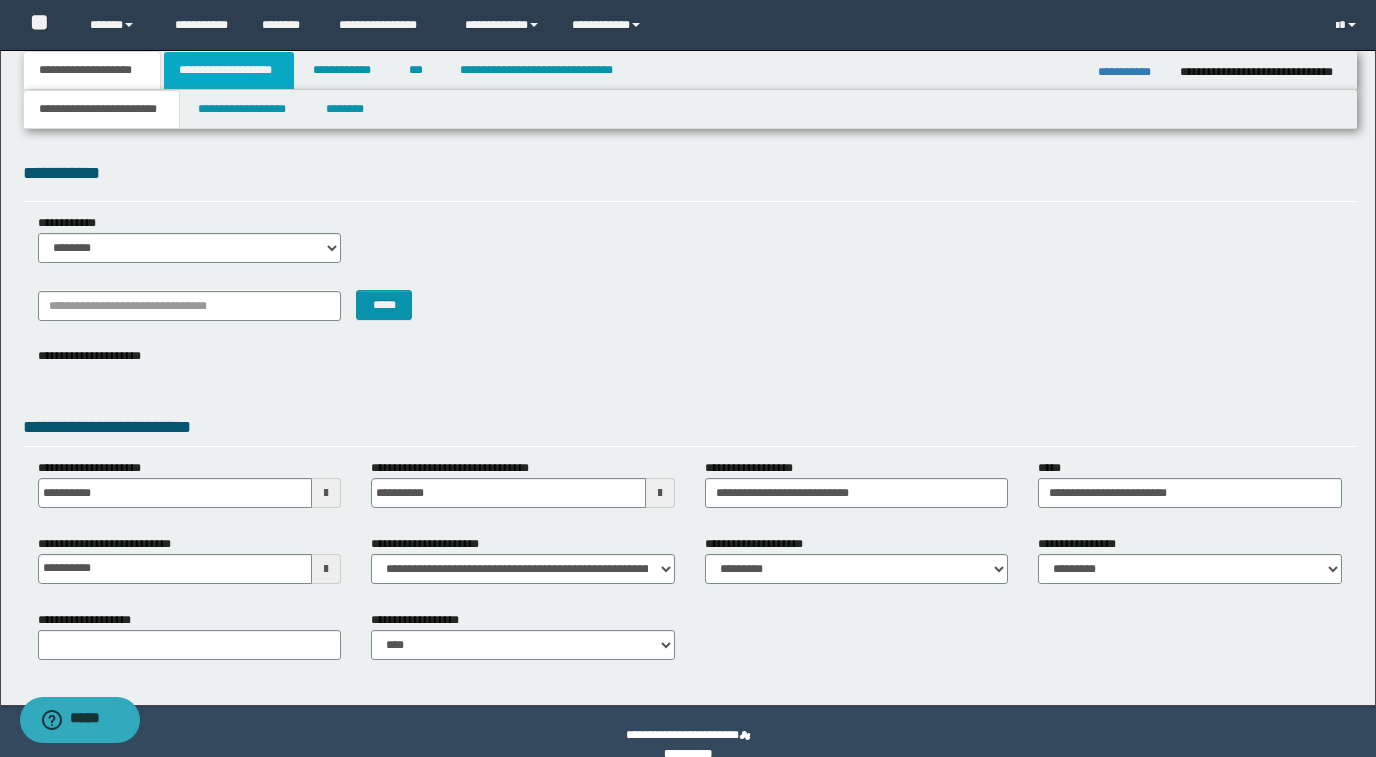 click on "**********" at bounding box center [229, 70] 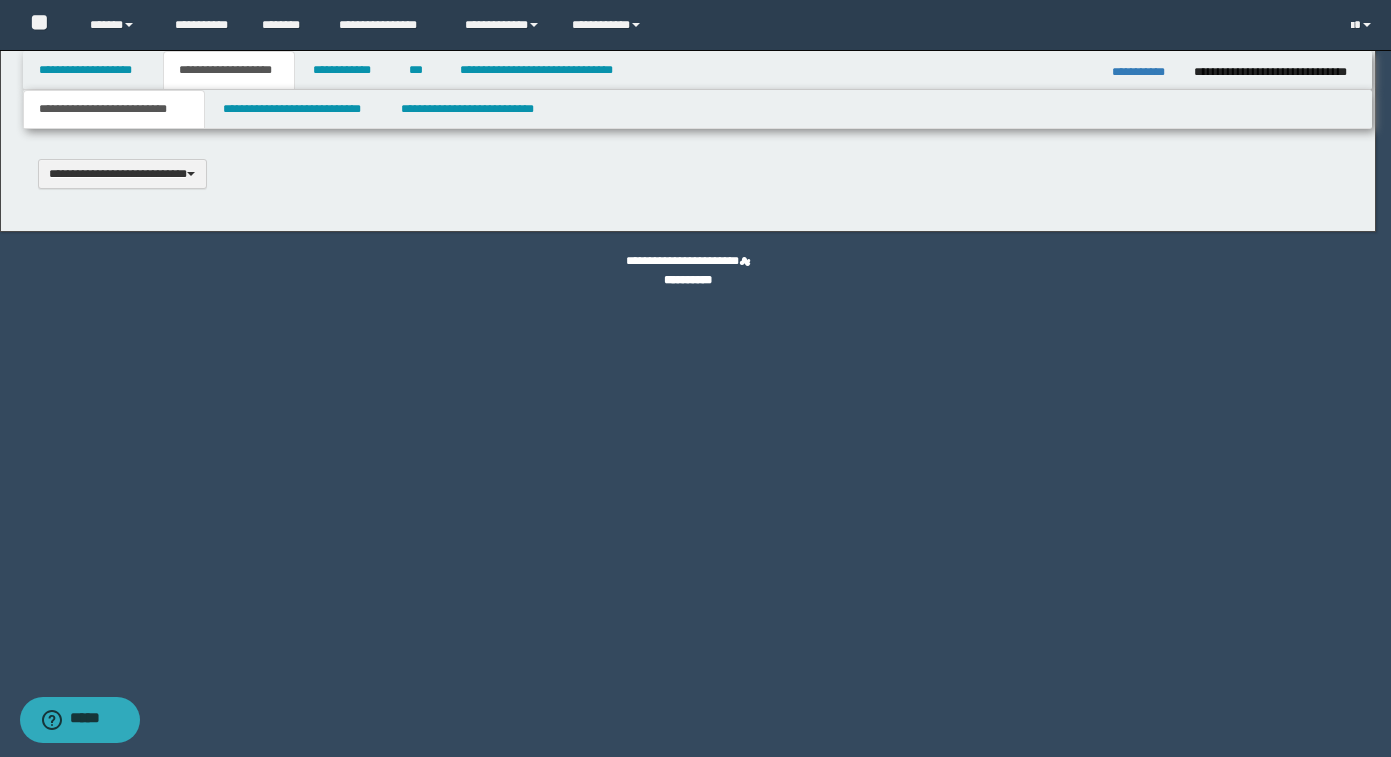 type 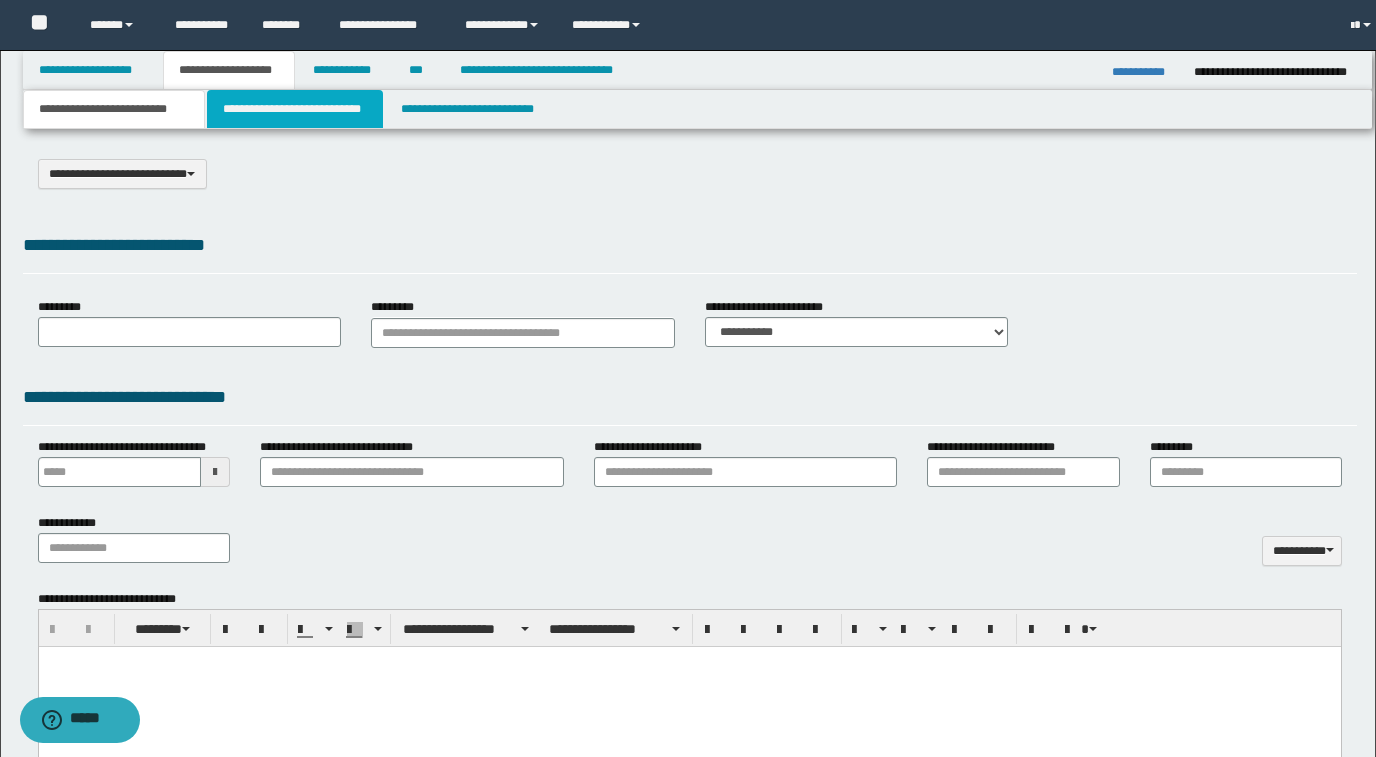 select on "*" 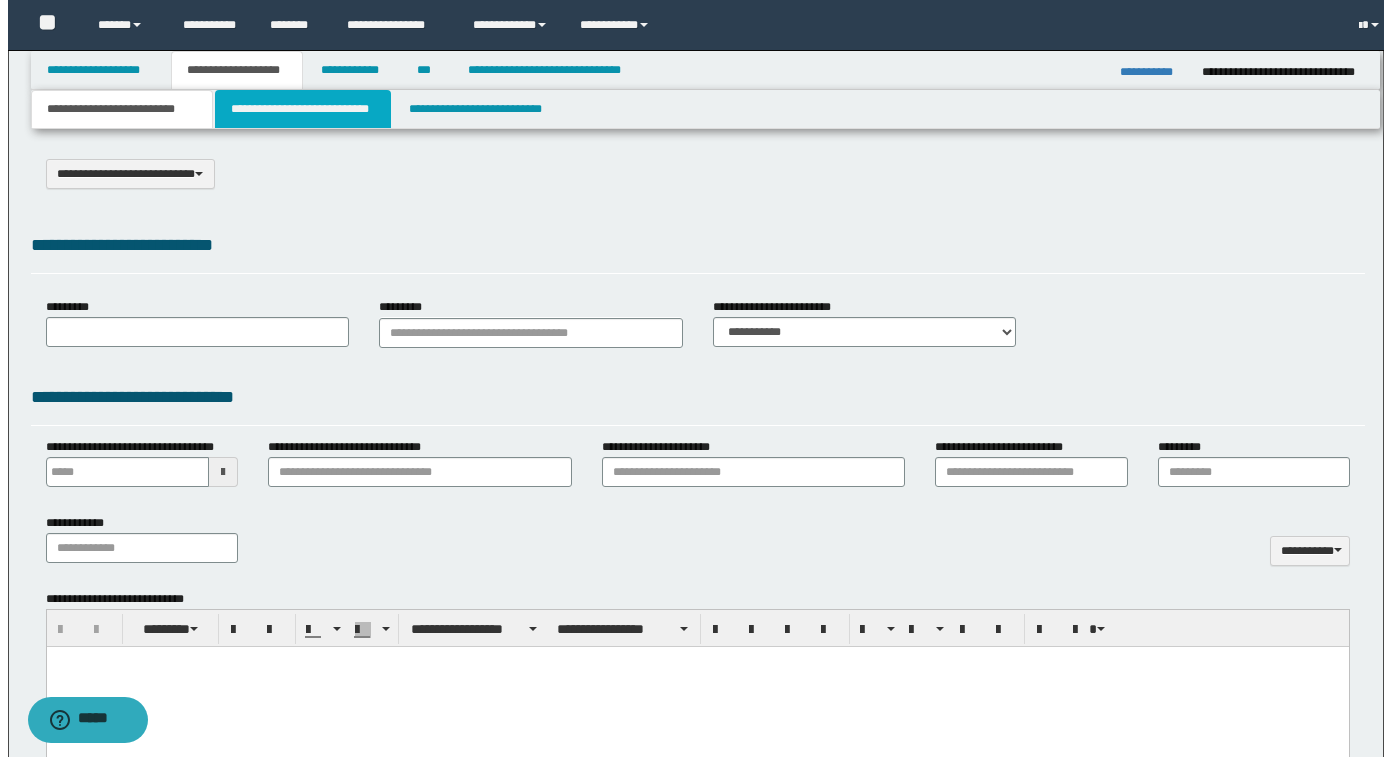 scroll, scrollTop: 0, scrollLeft: 0, axis: both 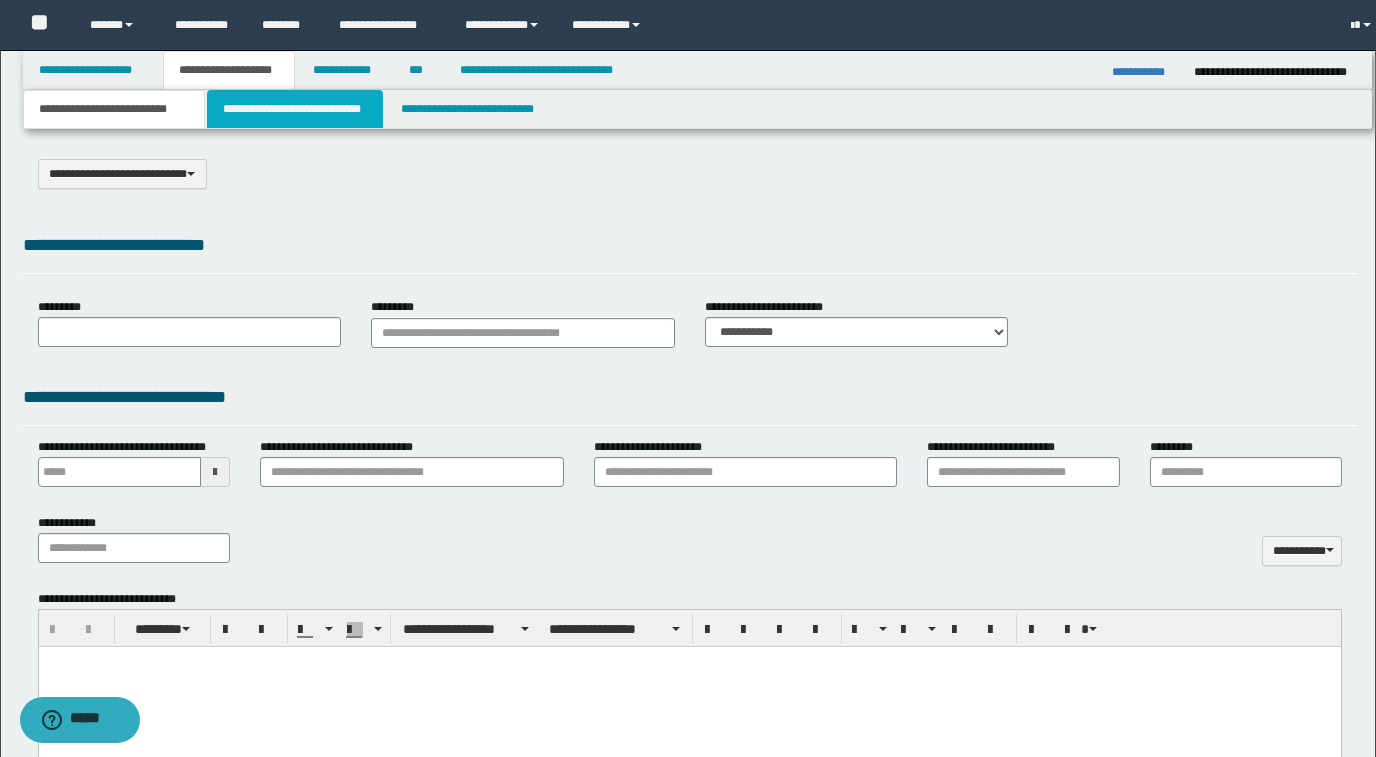 click on "**********" at bounding box center (295, 109) 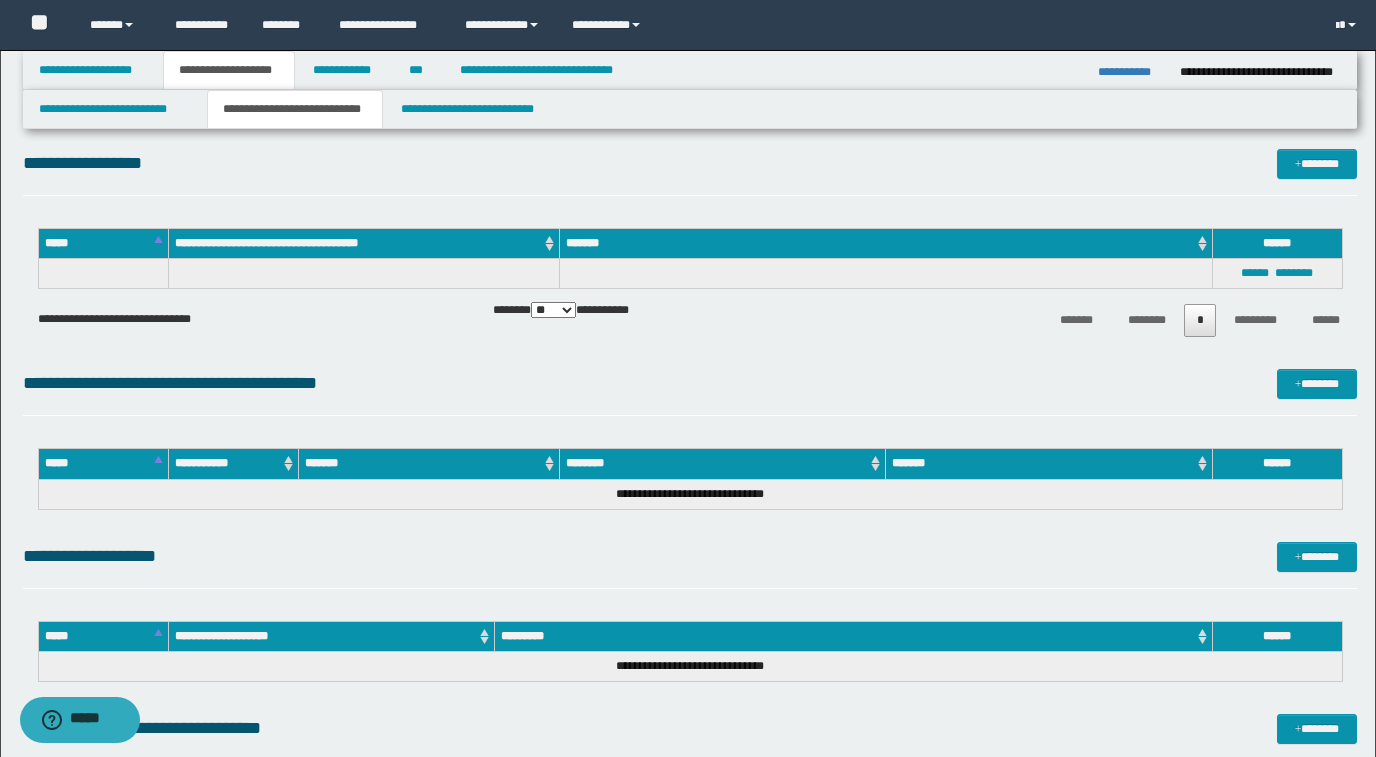 scroll, scrollTop: 200, scrollLeft: 0, axis: vertical 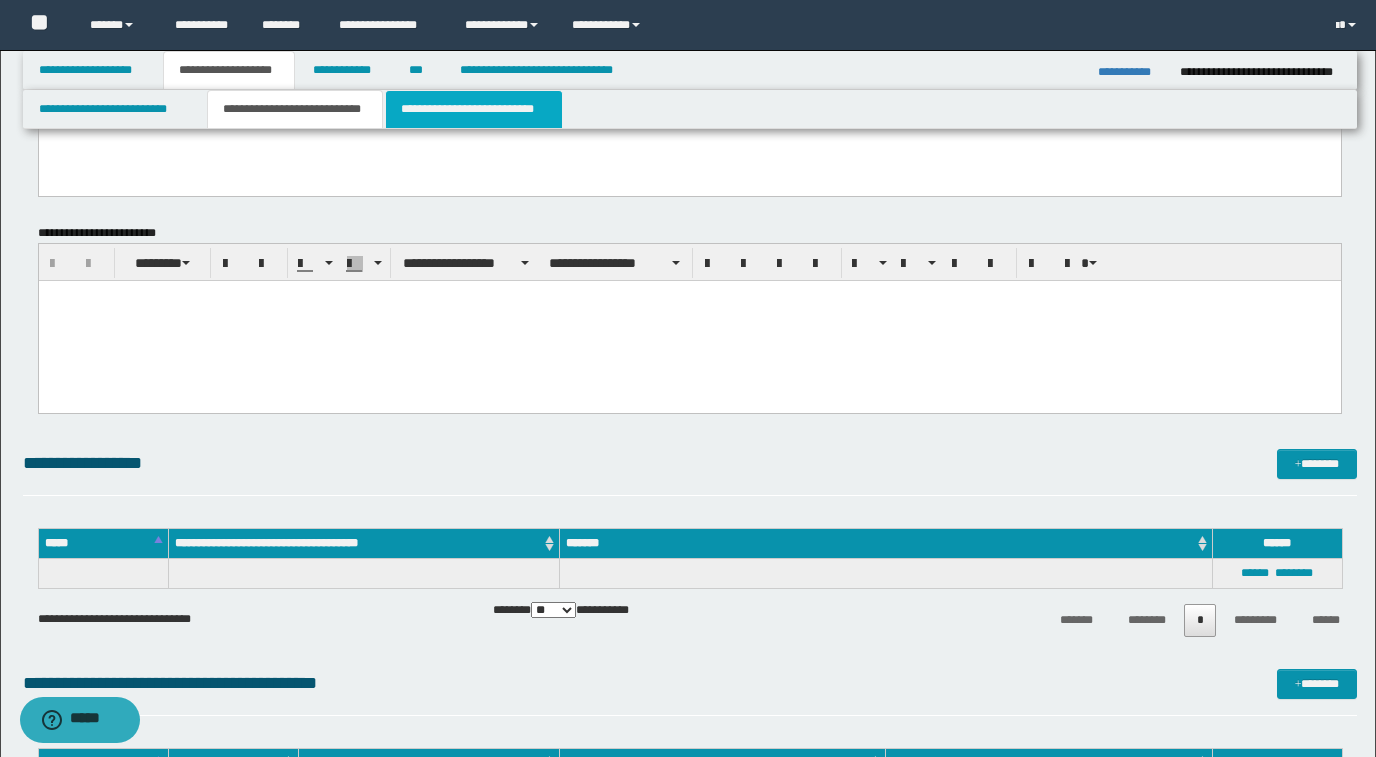 click on "**********" at bounding box center [474, 109] 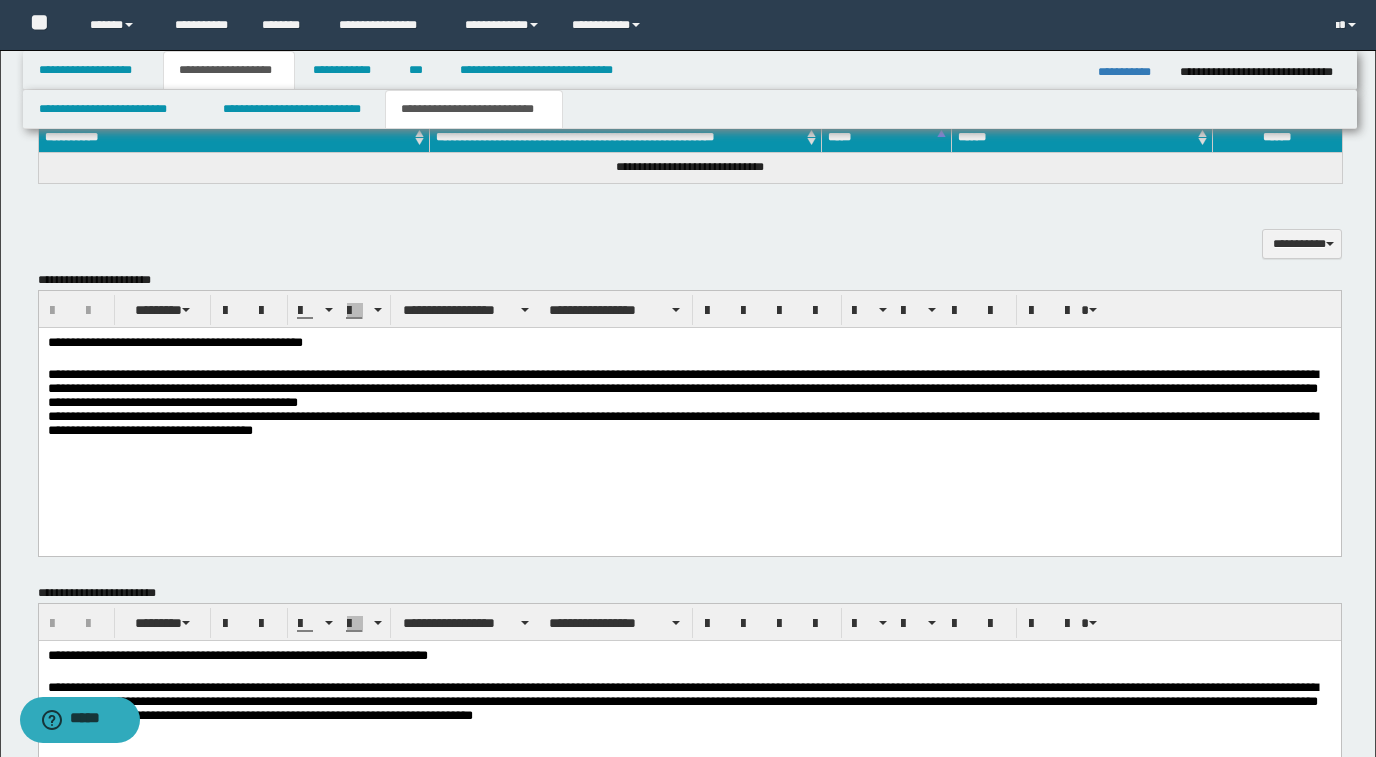 scroll, scrollTop: 900, scrollLeft: 0, axis: vertical 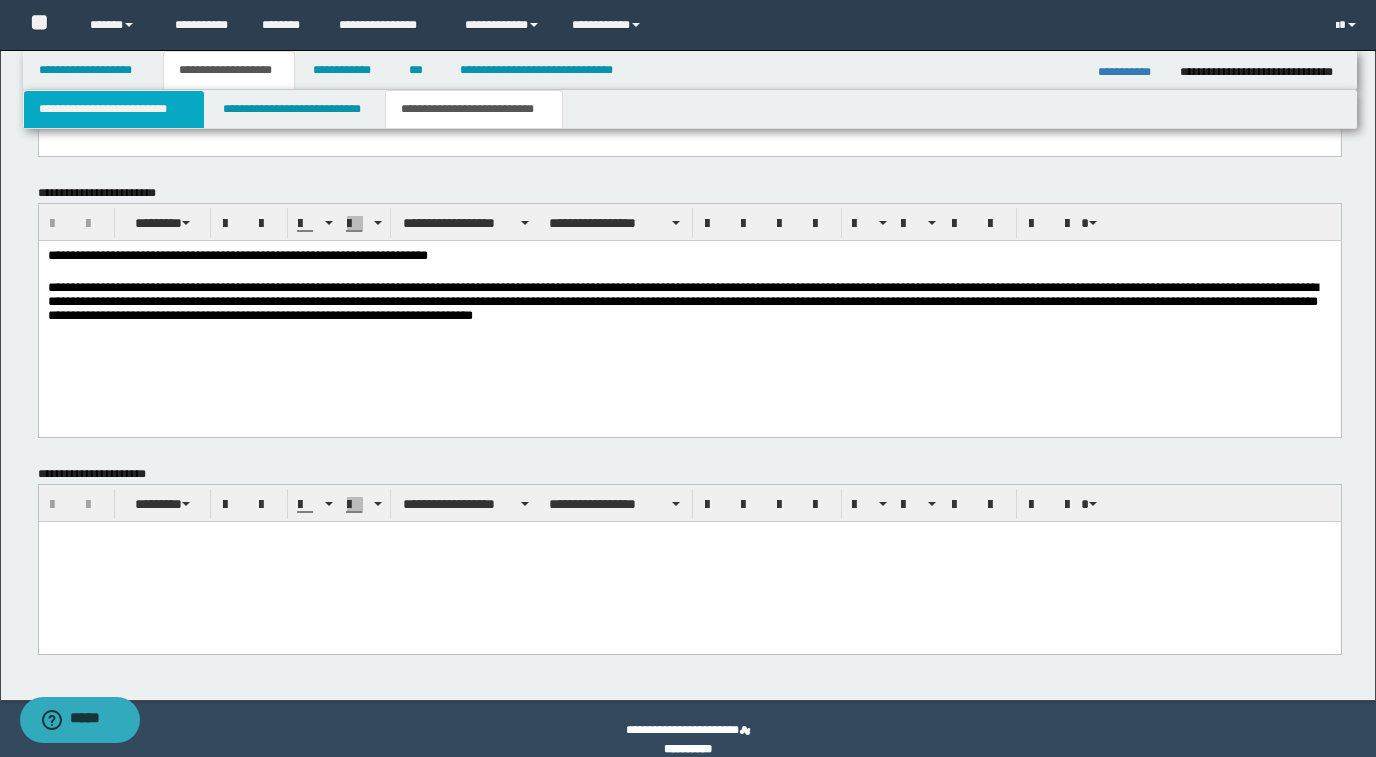 click on "**********" at bounding box center [114, 109] 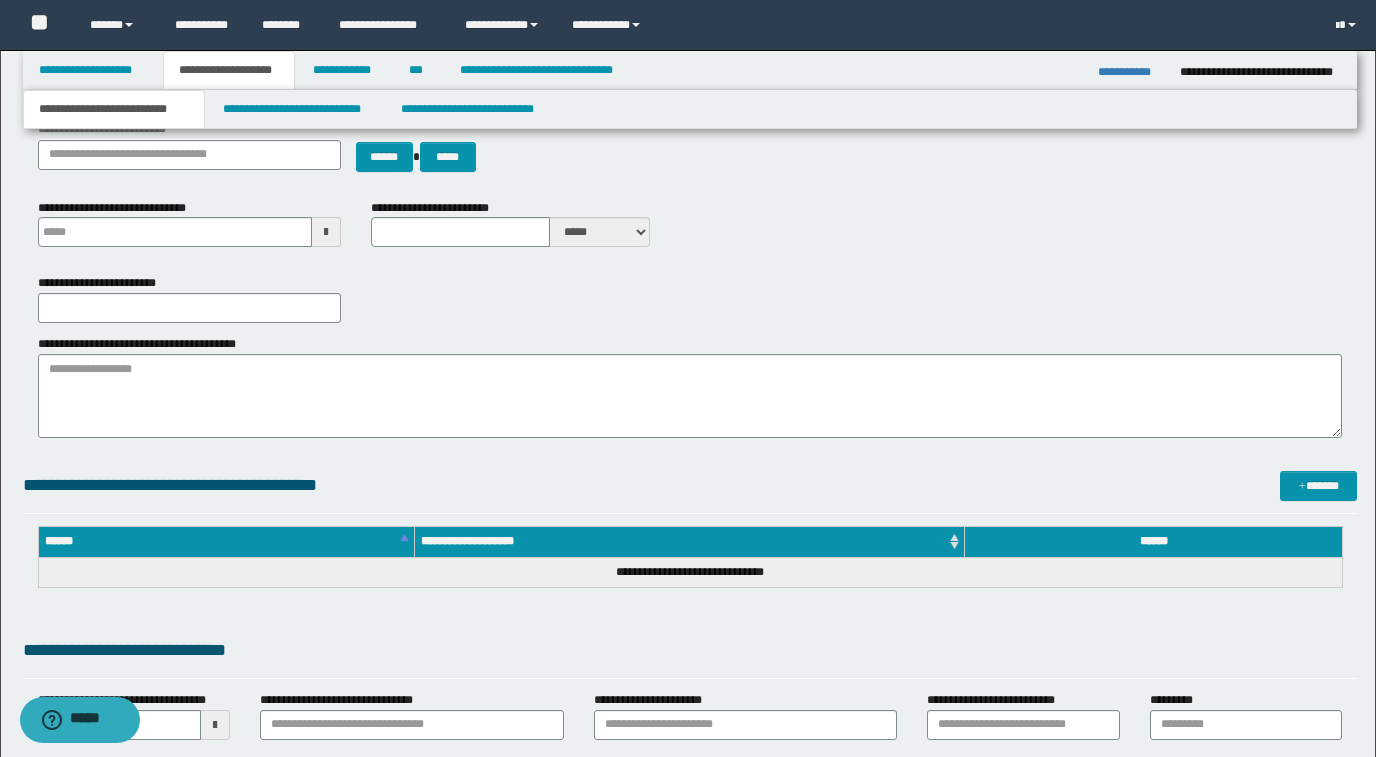 scroll, scrollTop: 0, scrollLeft: 0, axis: both 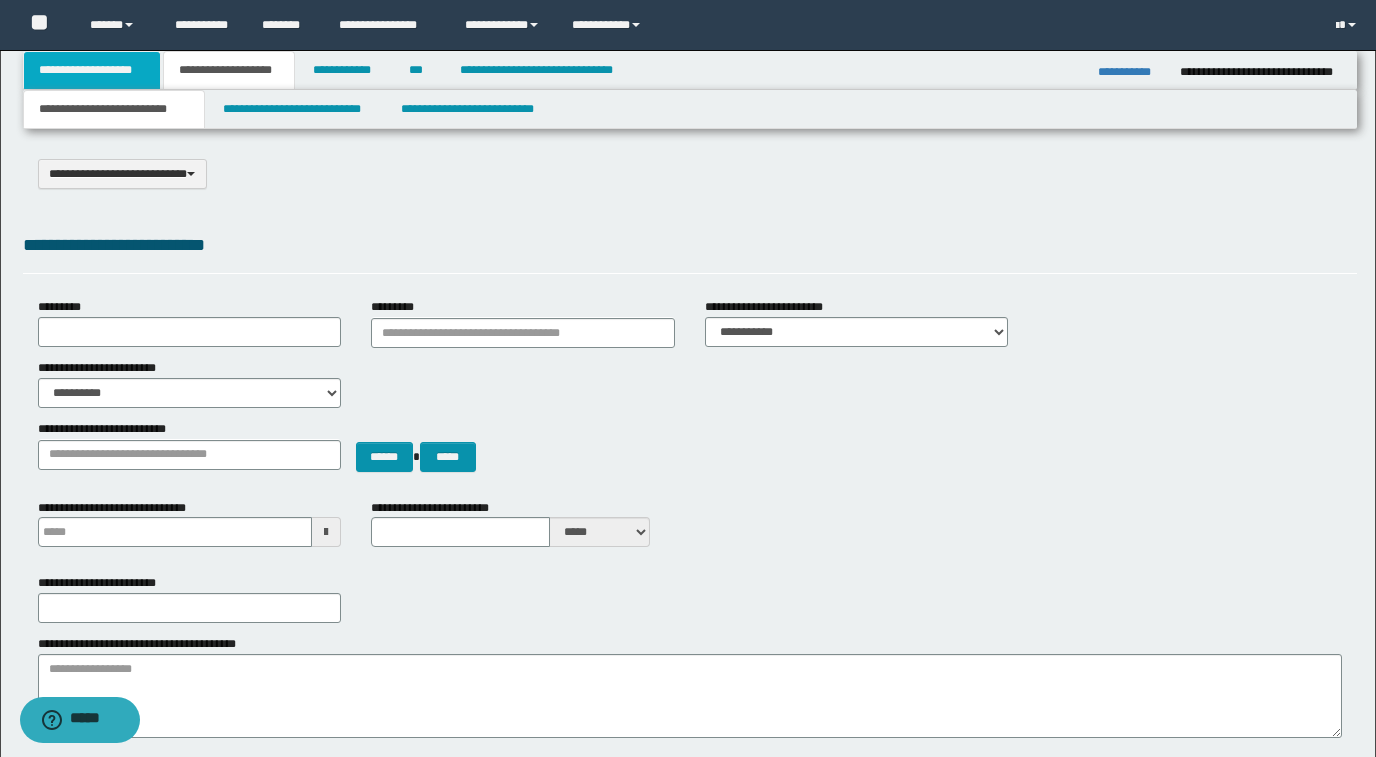 click on "**********" at bounding box center [92, 70] 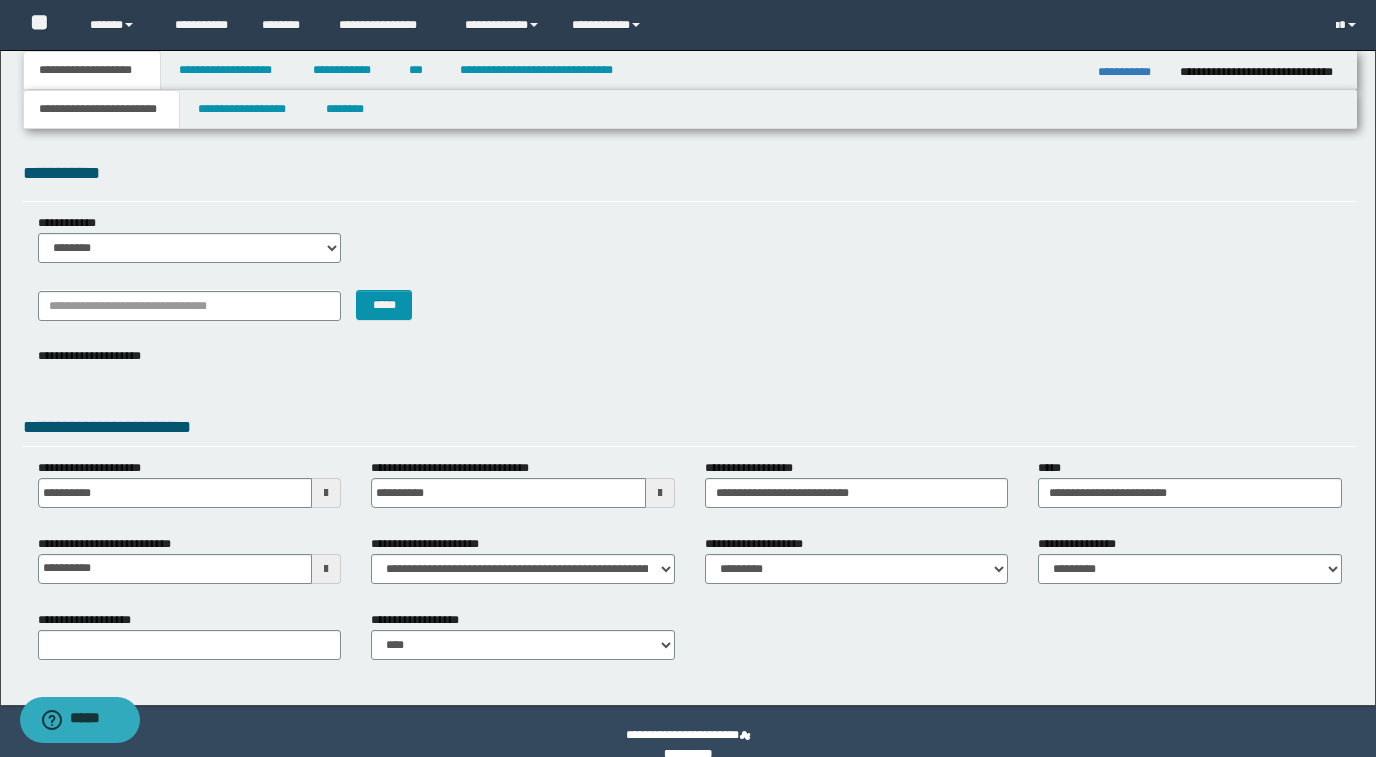scroll, scrollTop: 26, scrollLeft: 0, axis: vertical 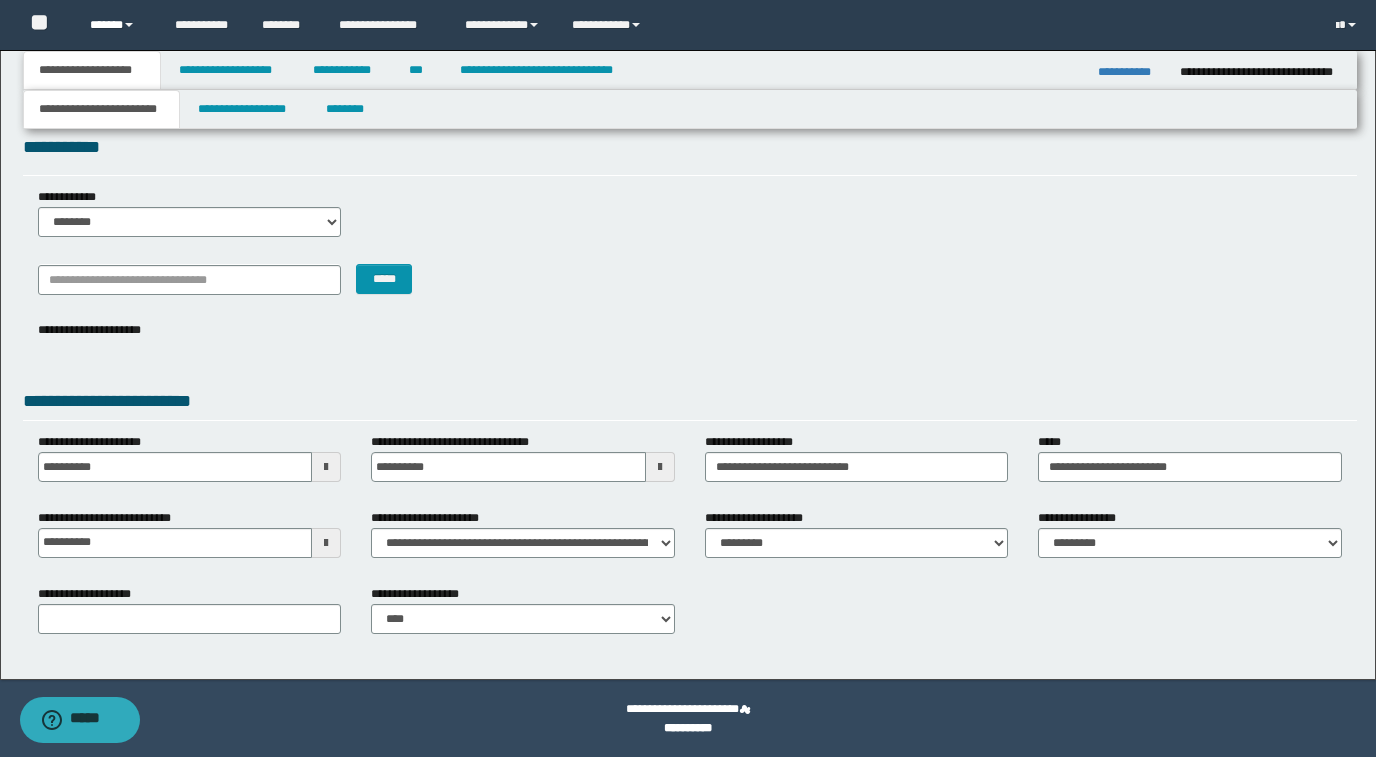 click on "******" at bounding box center (117, 25) 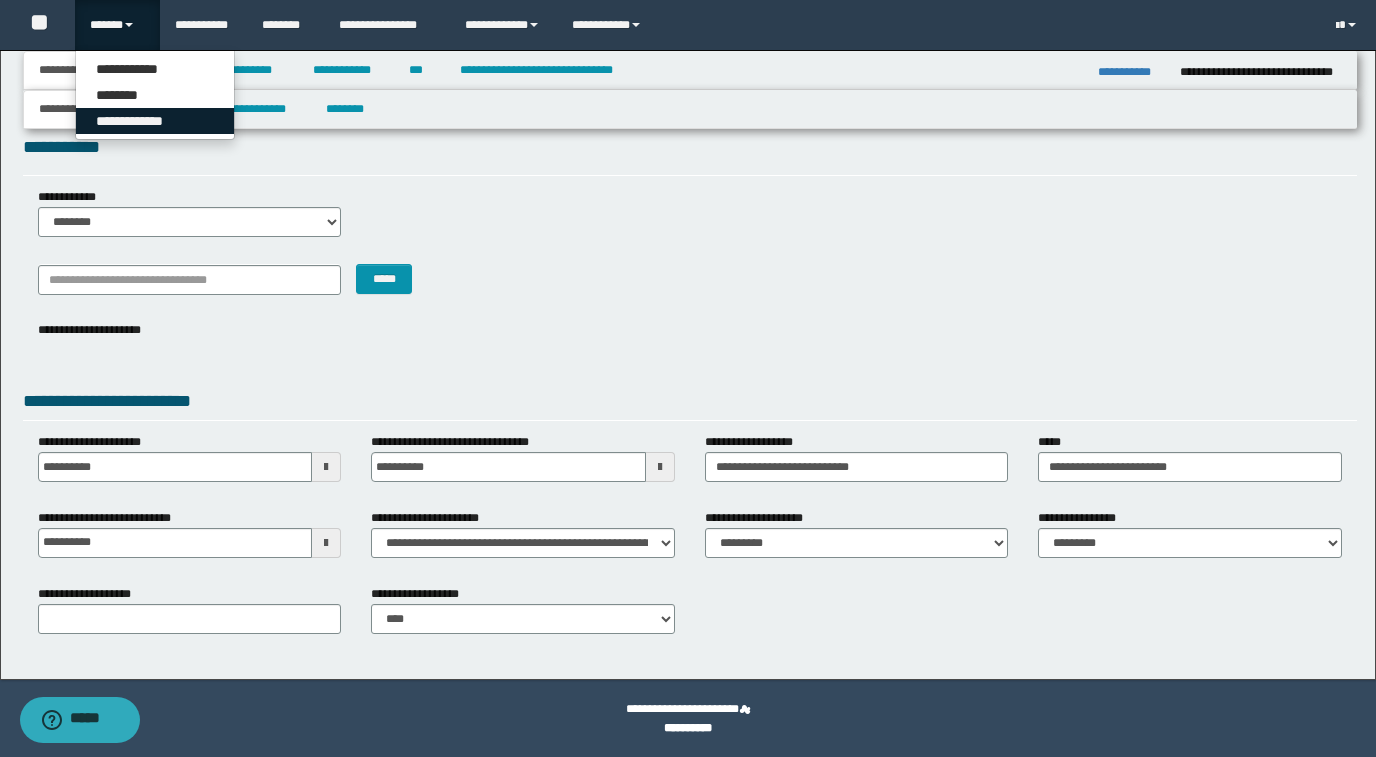 click on "**********" at bounding box center (155, 121) 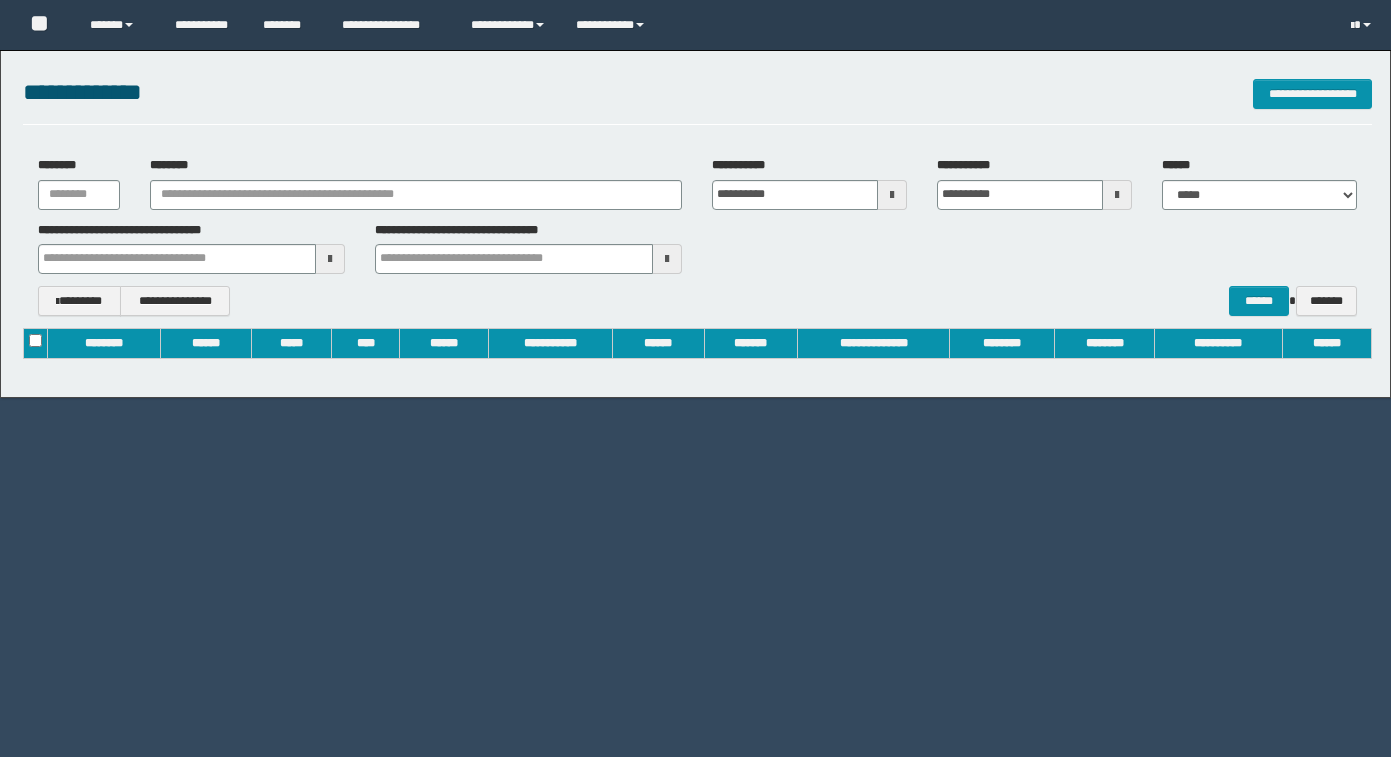 scroll, scrollTop: 0, scrollLeft: 0, axis: both 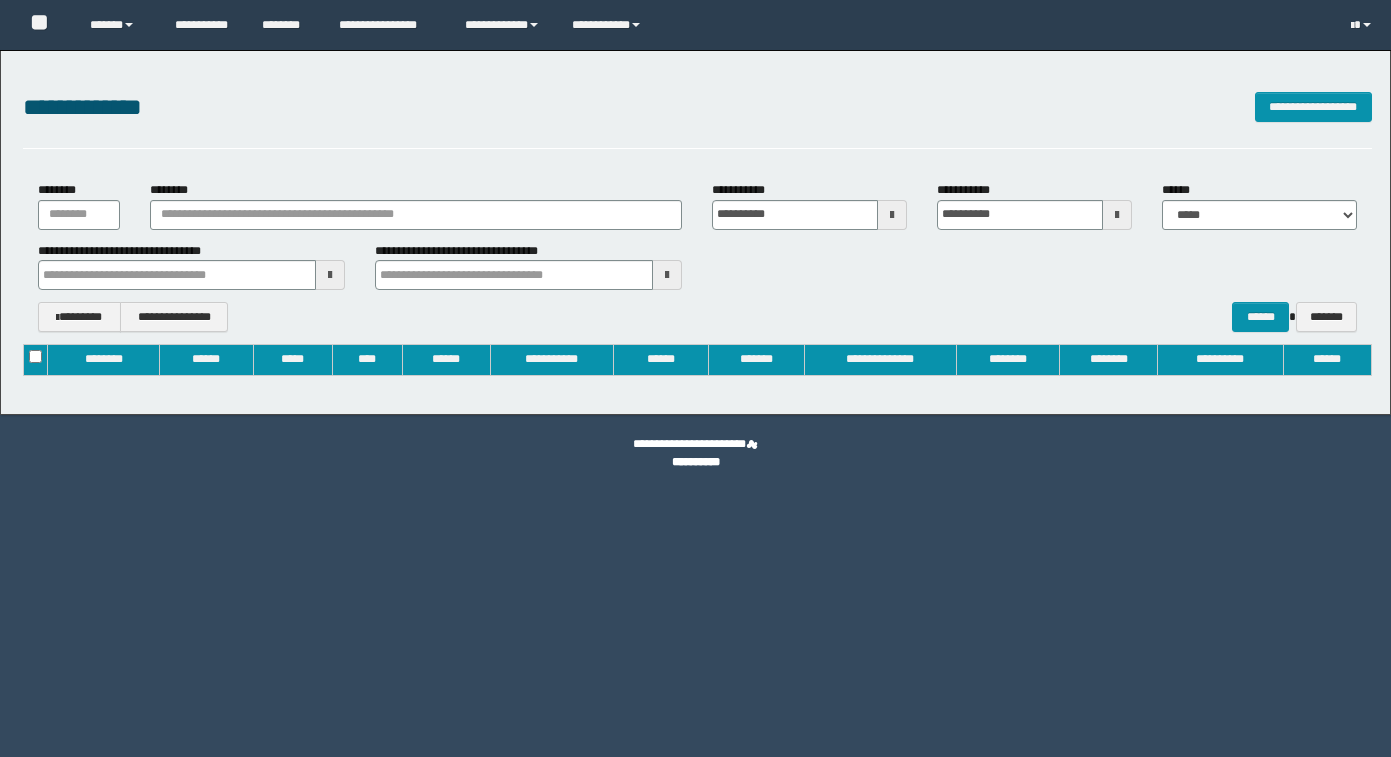 type on "**********" 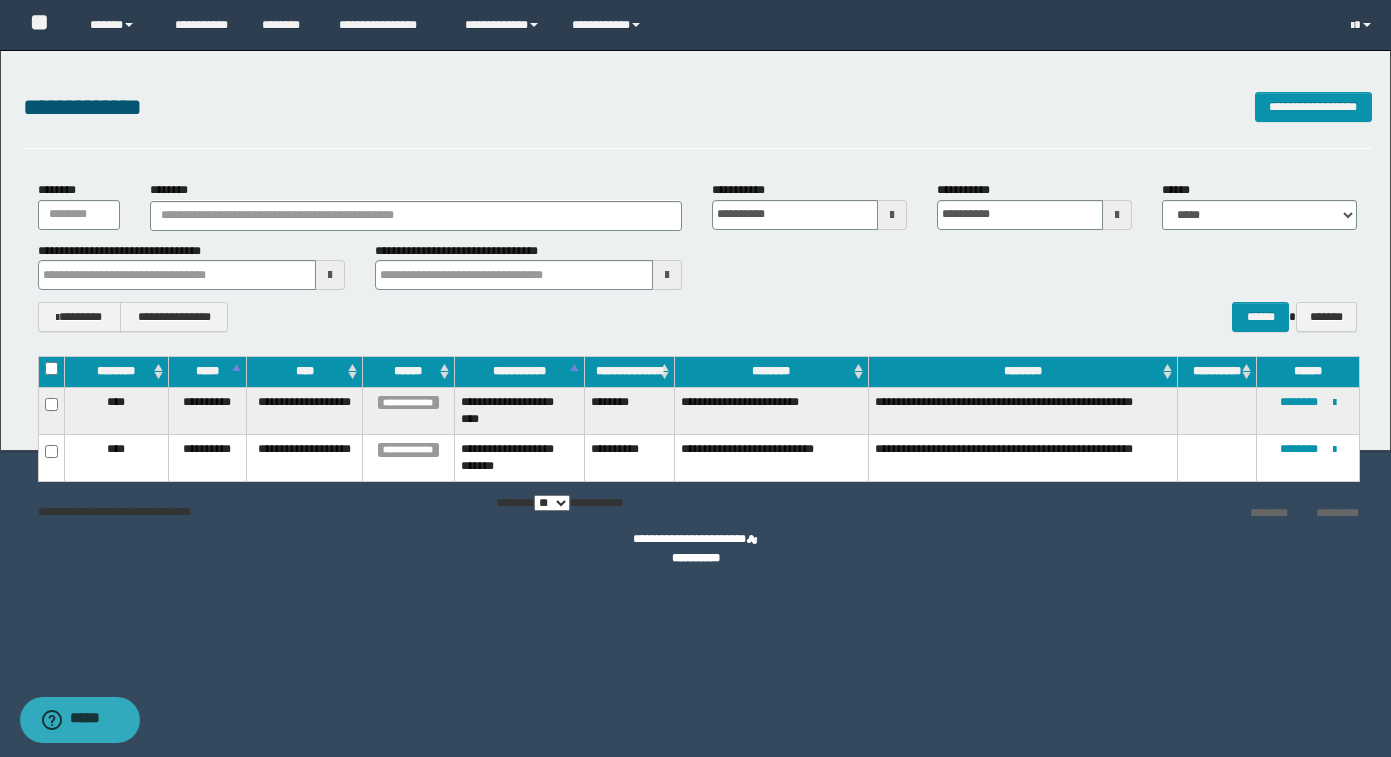scroll, scrollTop: 0, scrollLeft: 0, axis: both 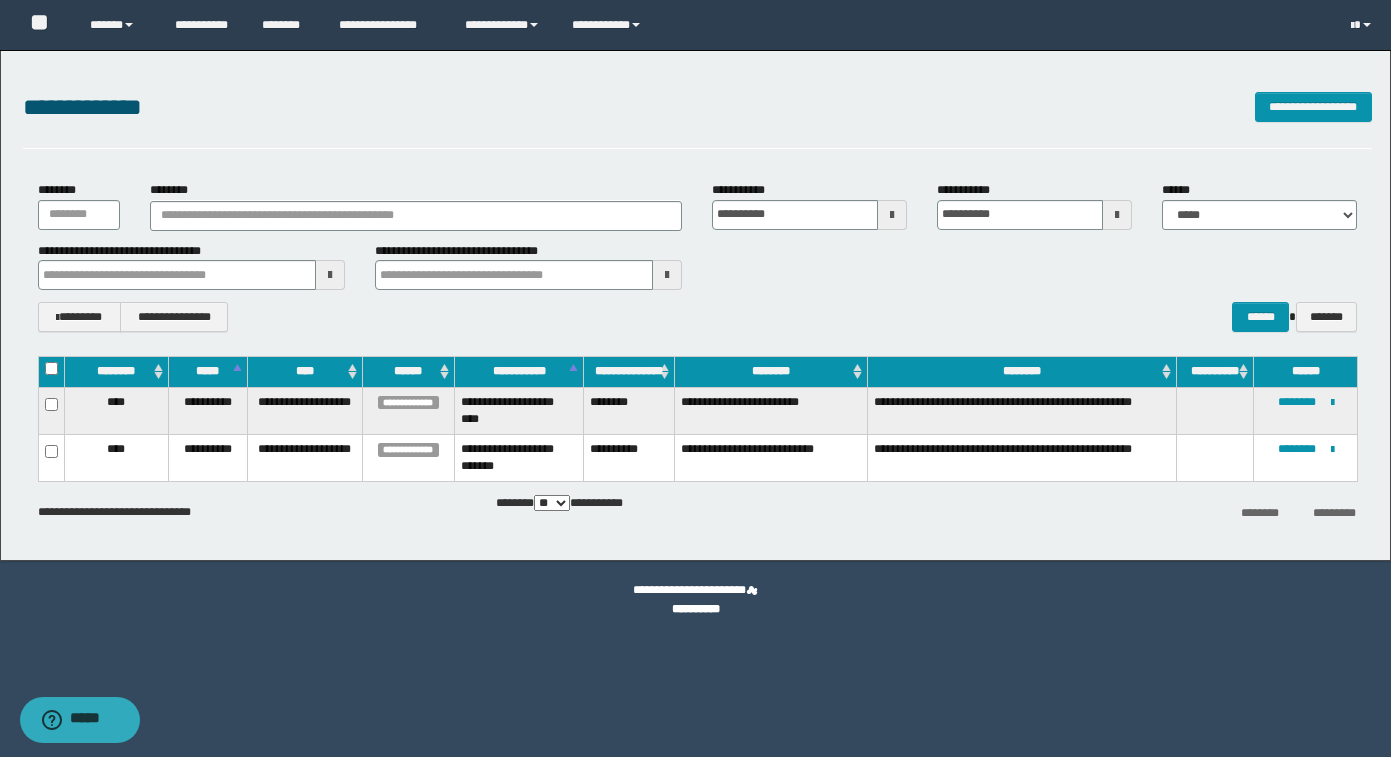 click on "**********" at bounding box center (1306, 457) 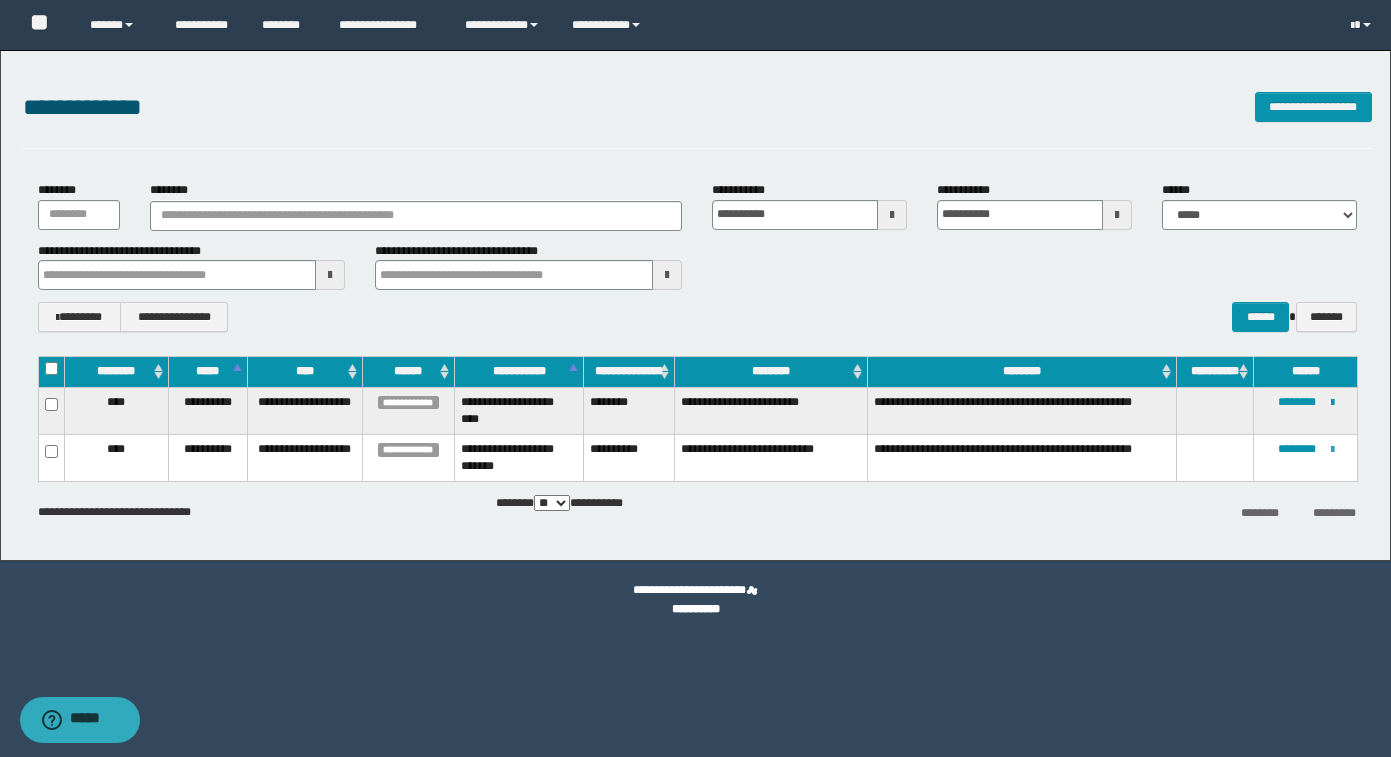 click at bounding box center (1332, 450) 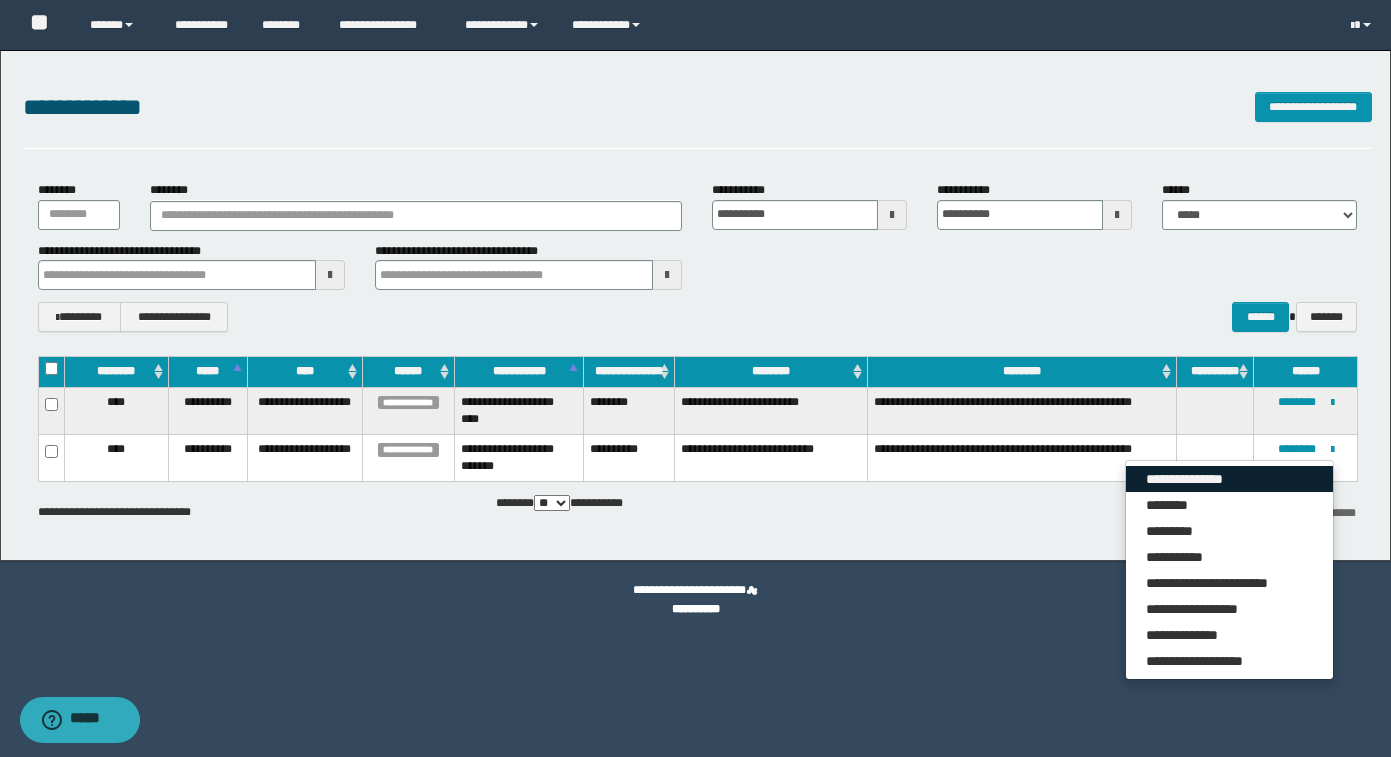 click on "**********" at bounding box center [1229, 479] 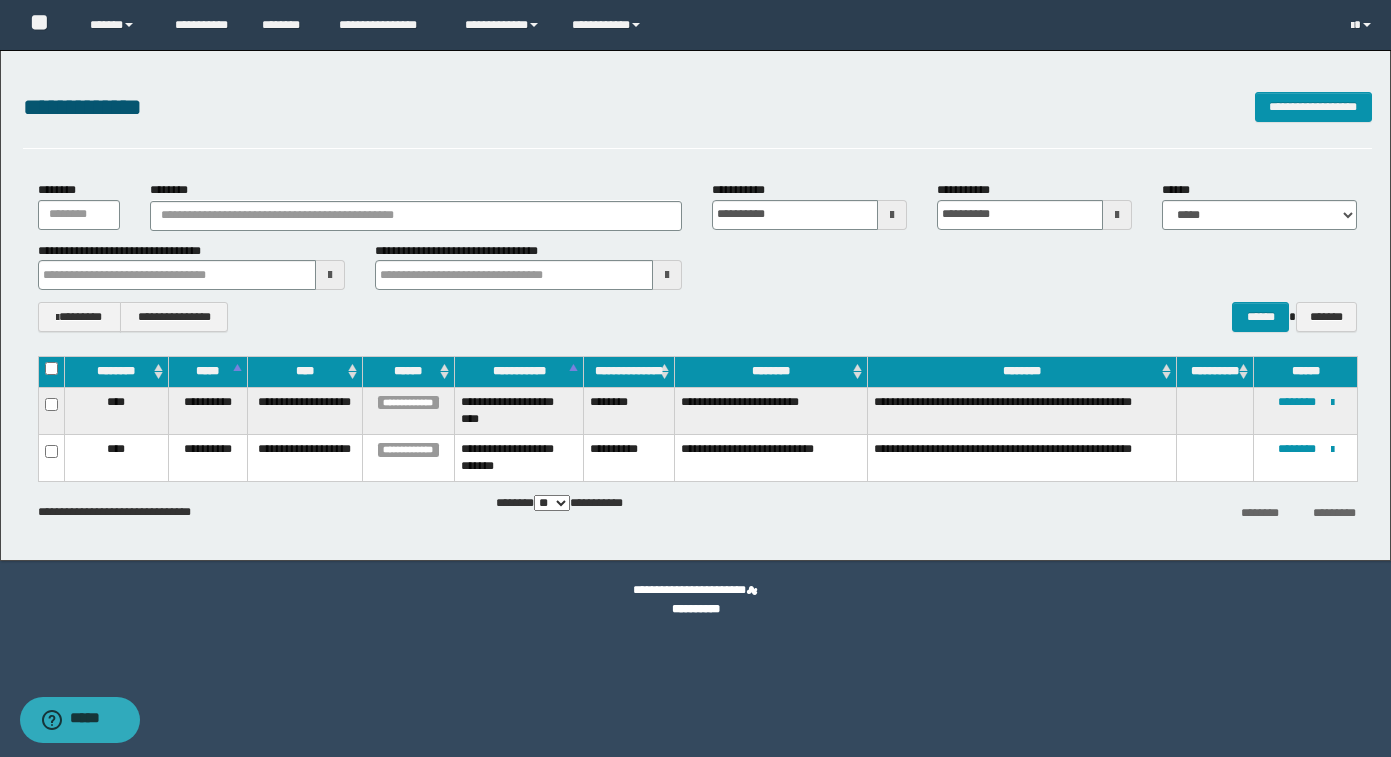 type 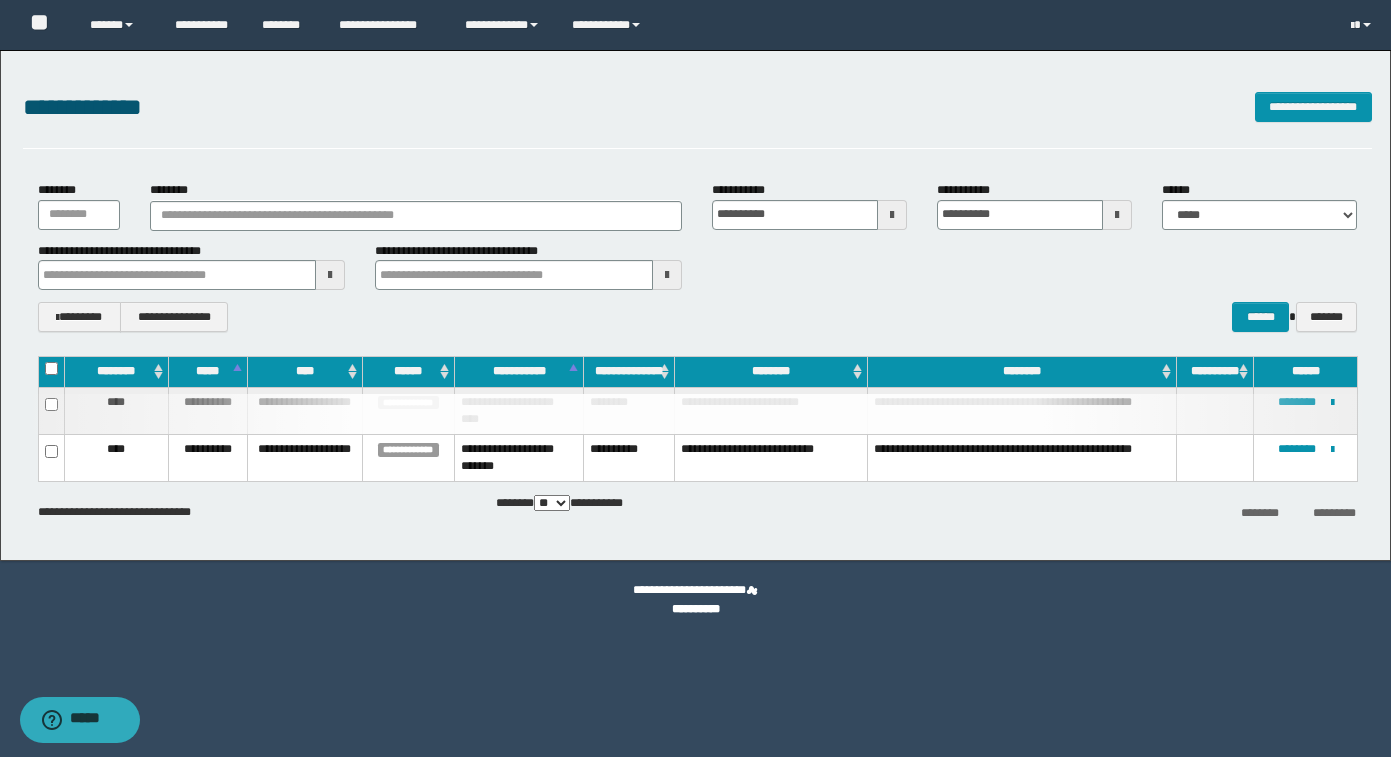 type 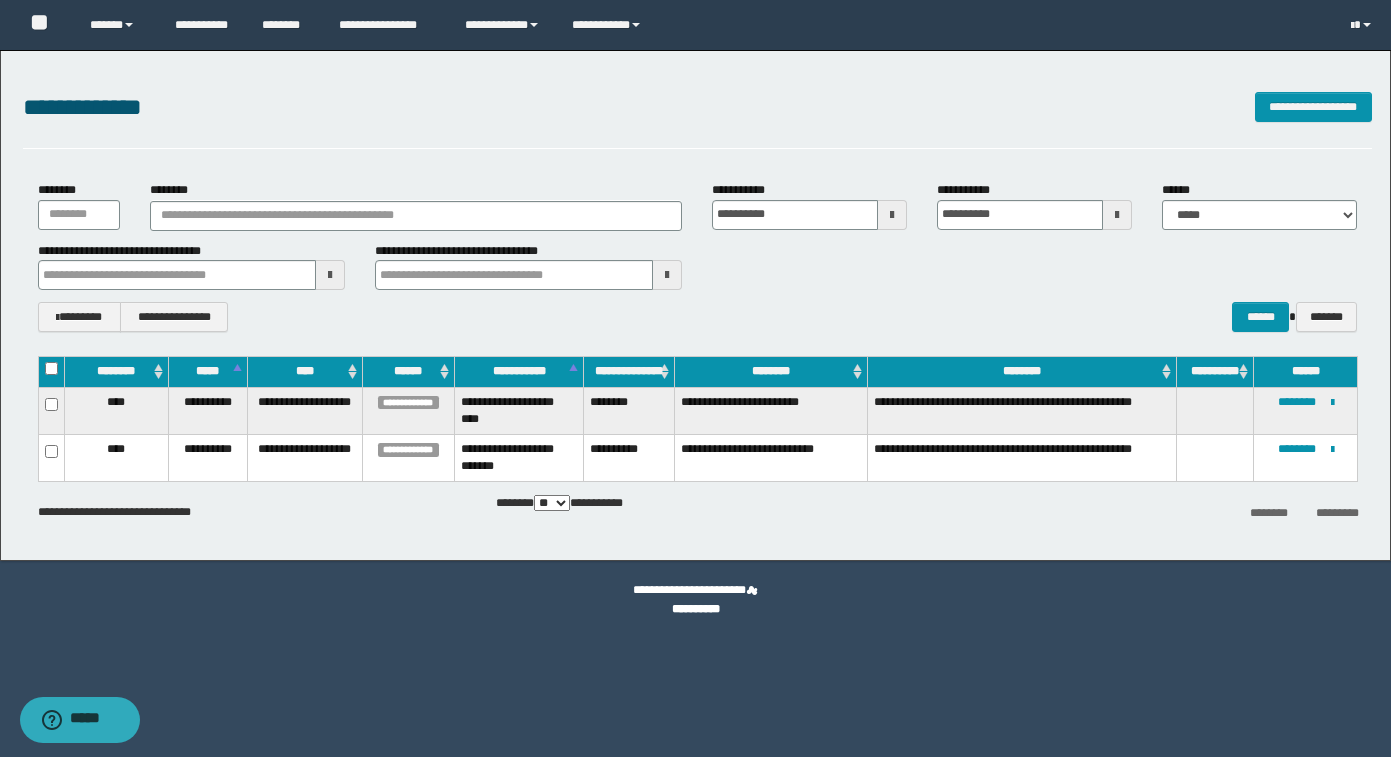 type 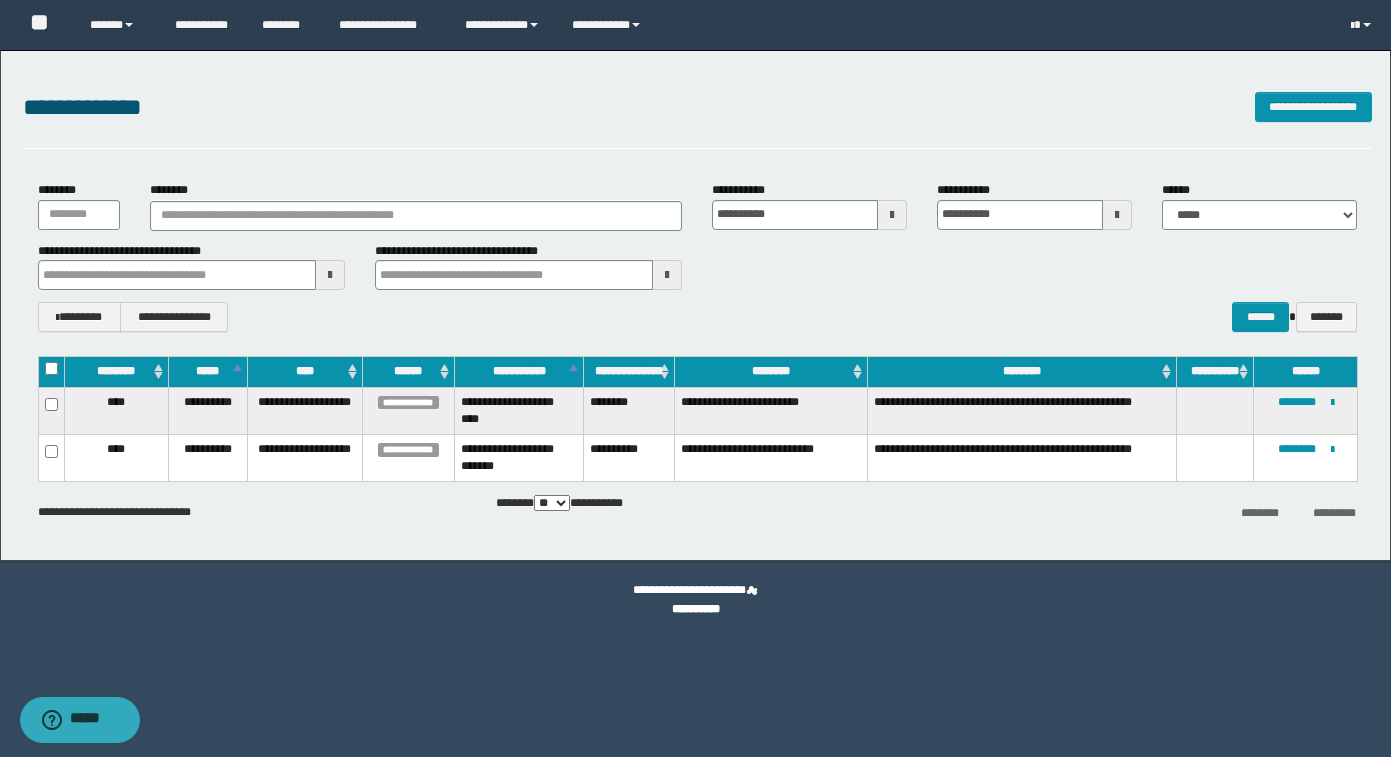 type 